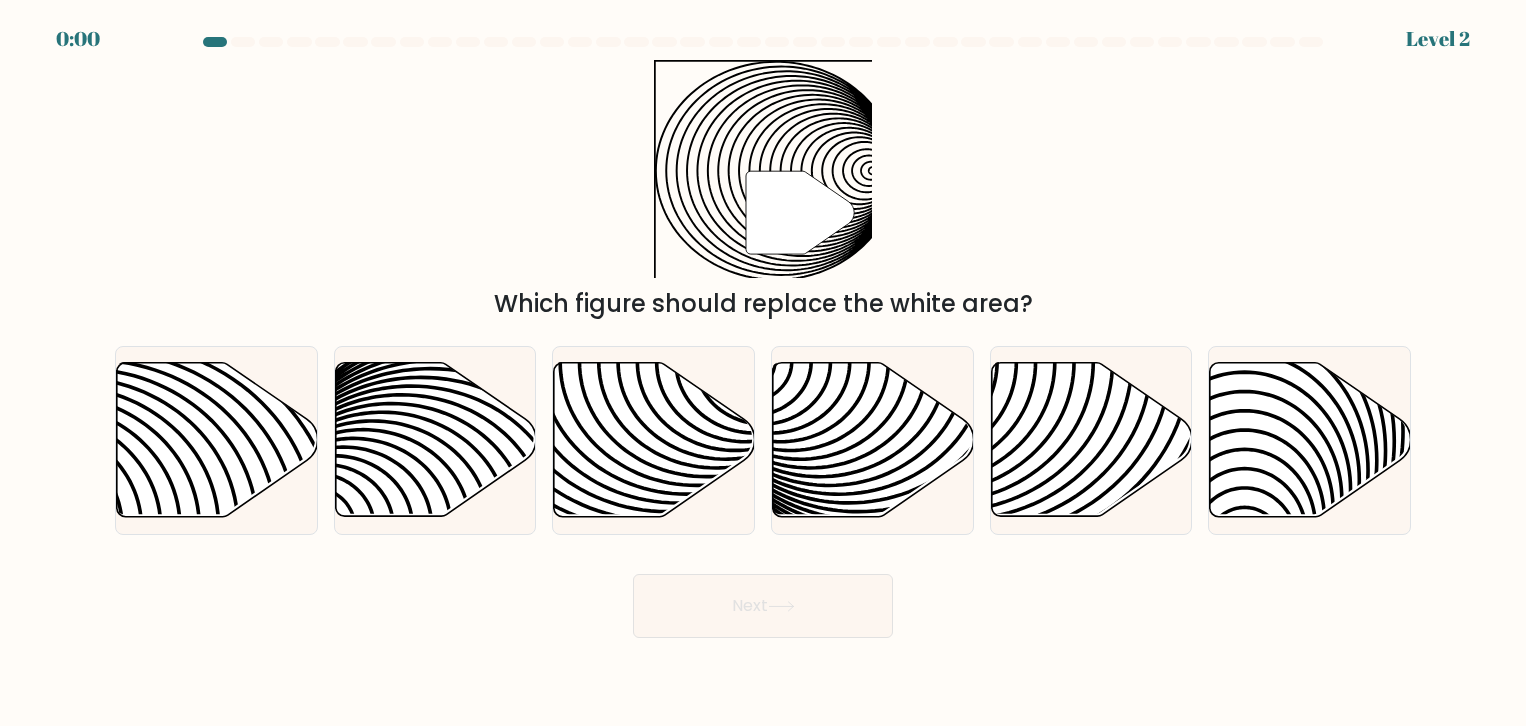 scroll, scrollTop: 0, scrollLeft: 0, axis: both 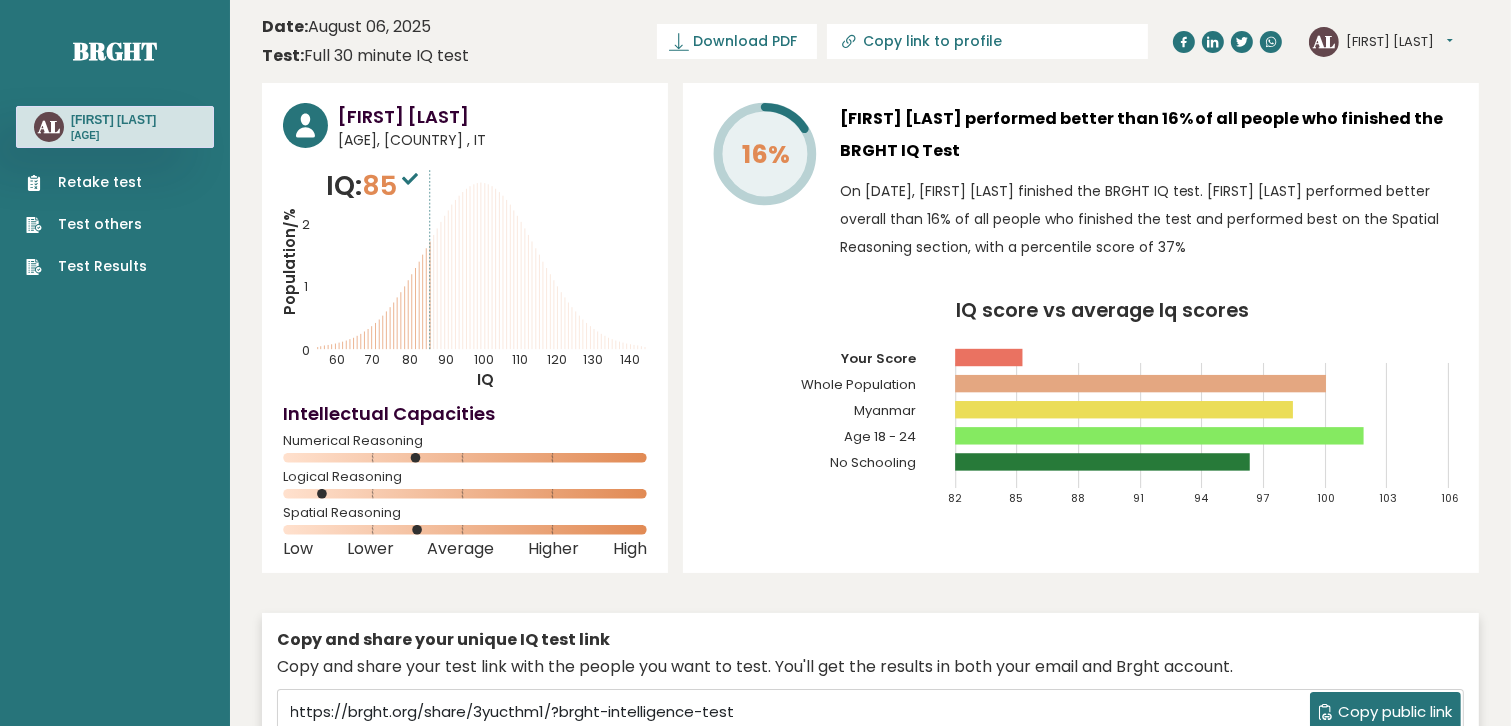 click on "Retake test" at bounding box center [86, 182] 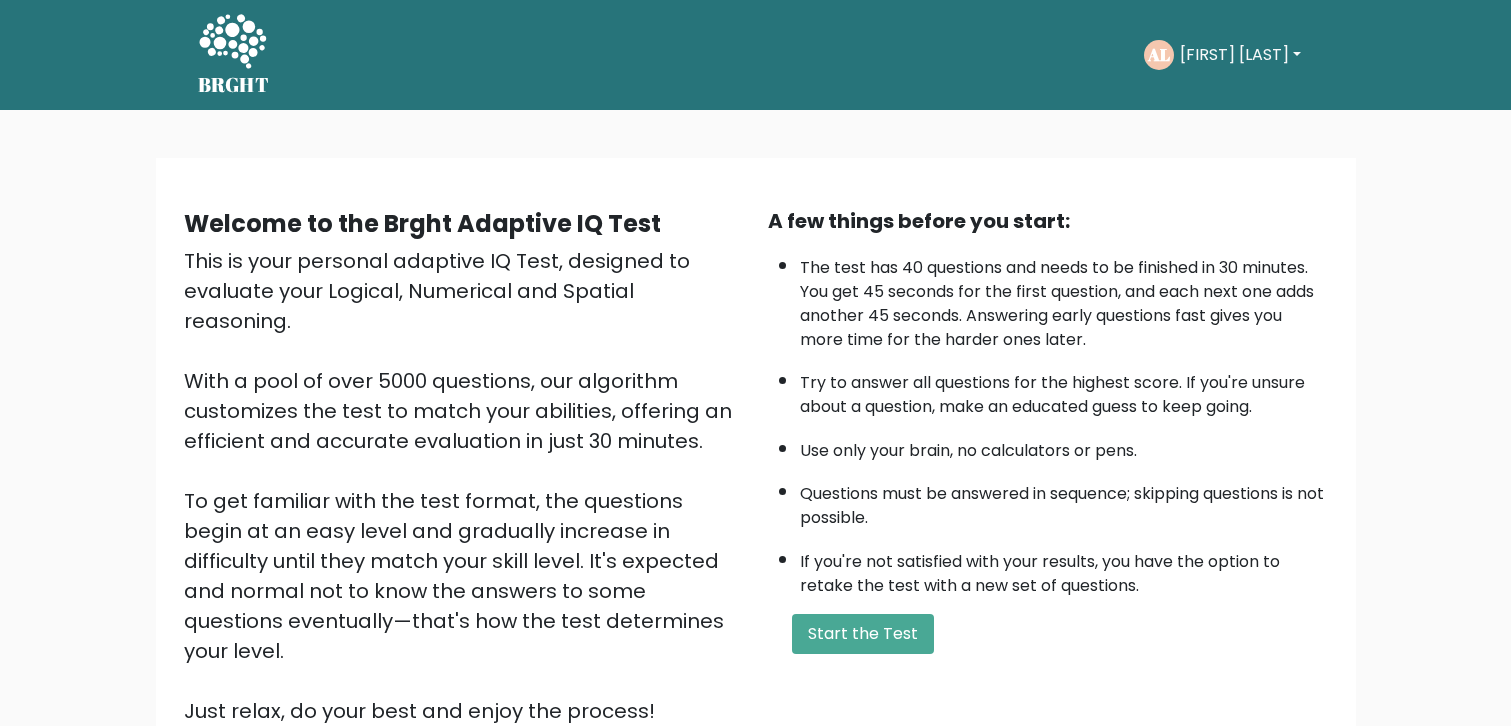 scroll, scrollTop: 0, scrollLeft: 0, axis: both 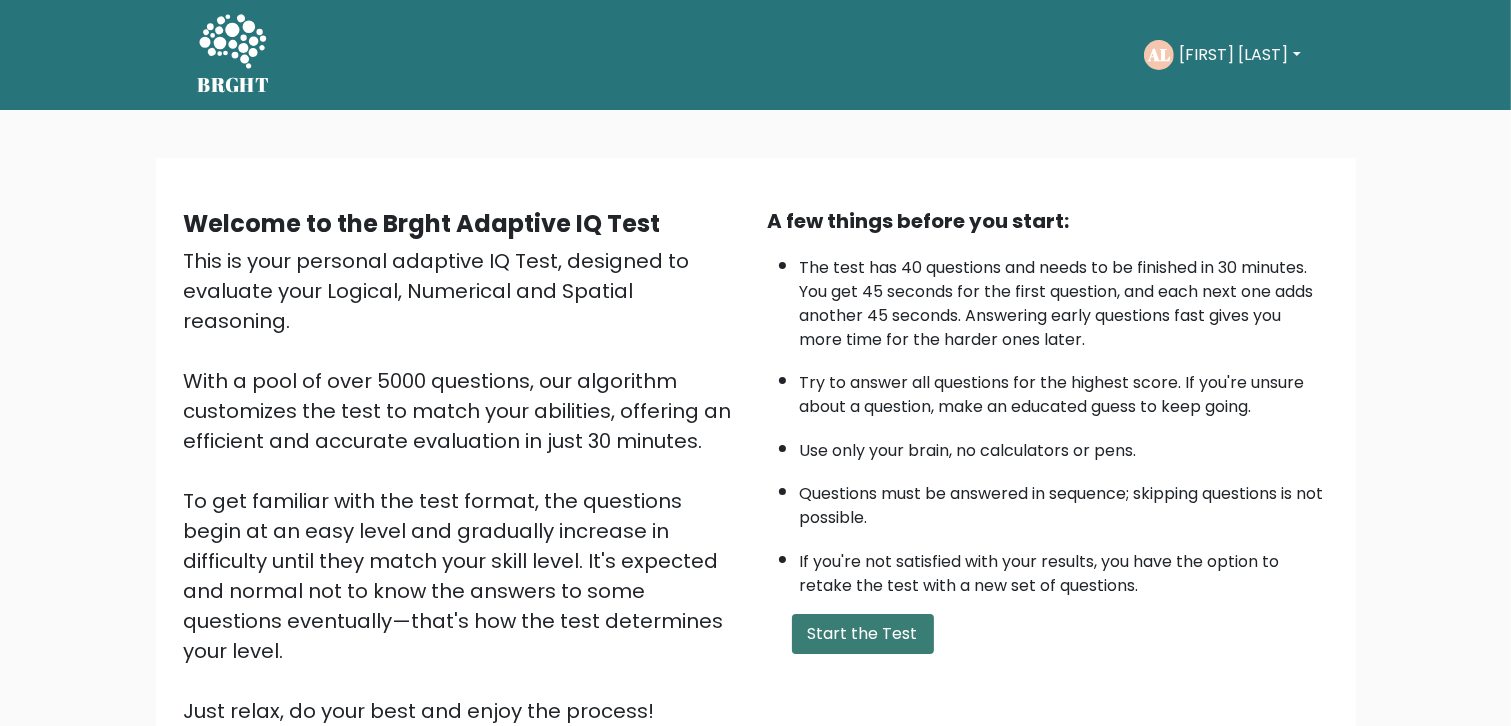 click on "Start the Test" at bounding box center [863, 634] 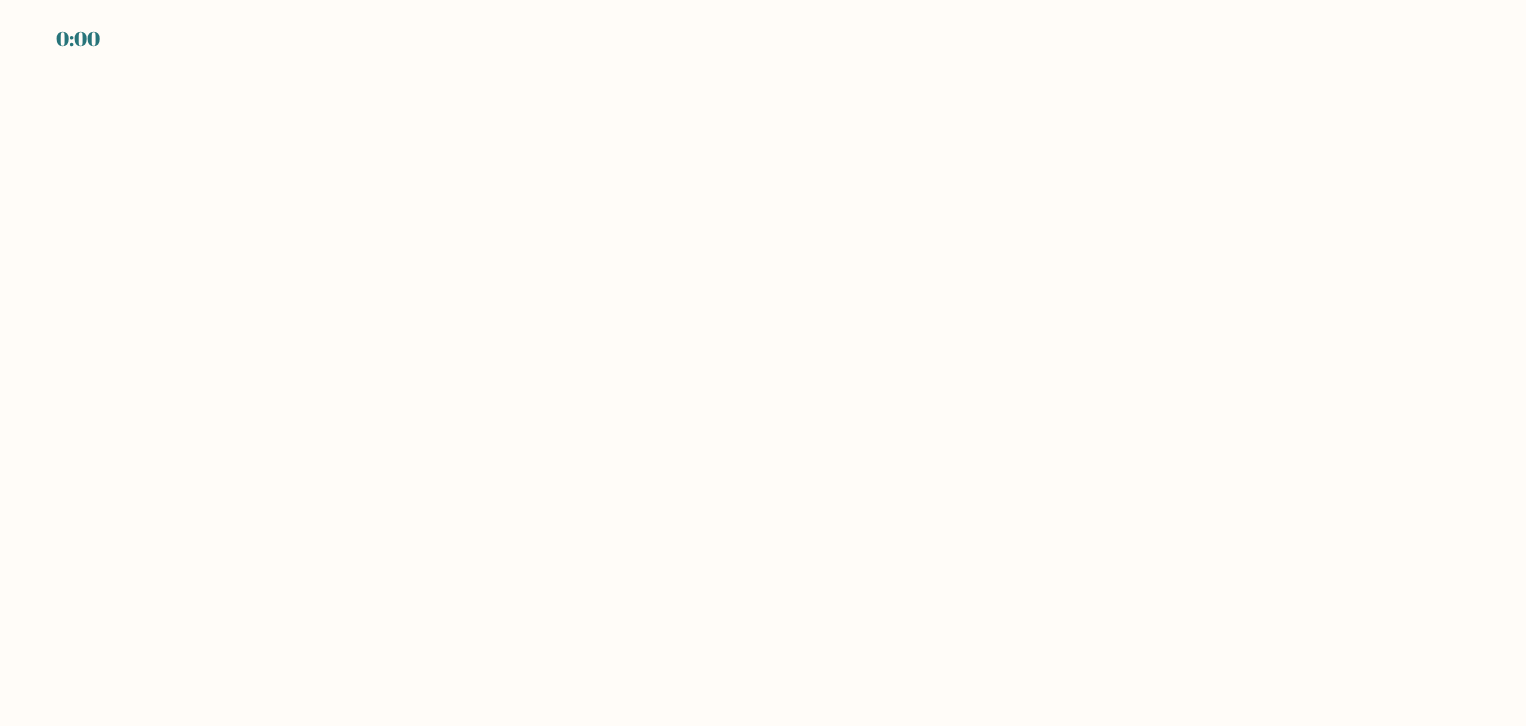 scroll, scrollTop: 0, scrollLeft: 0, axis: both 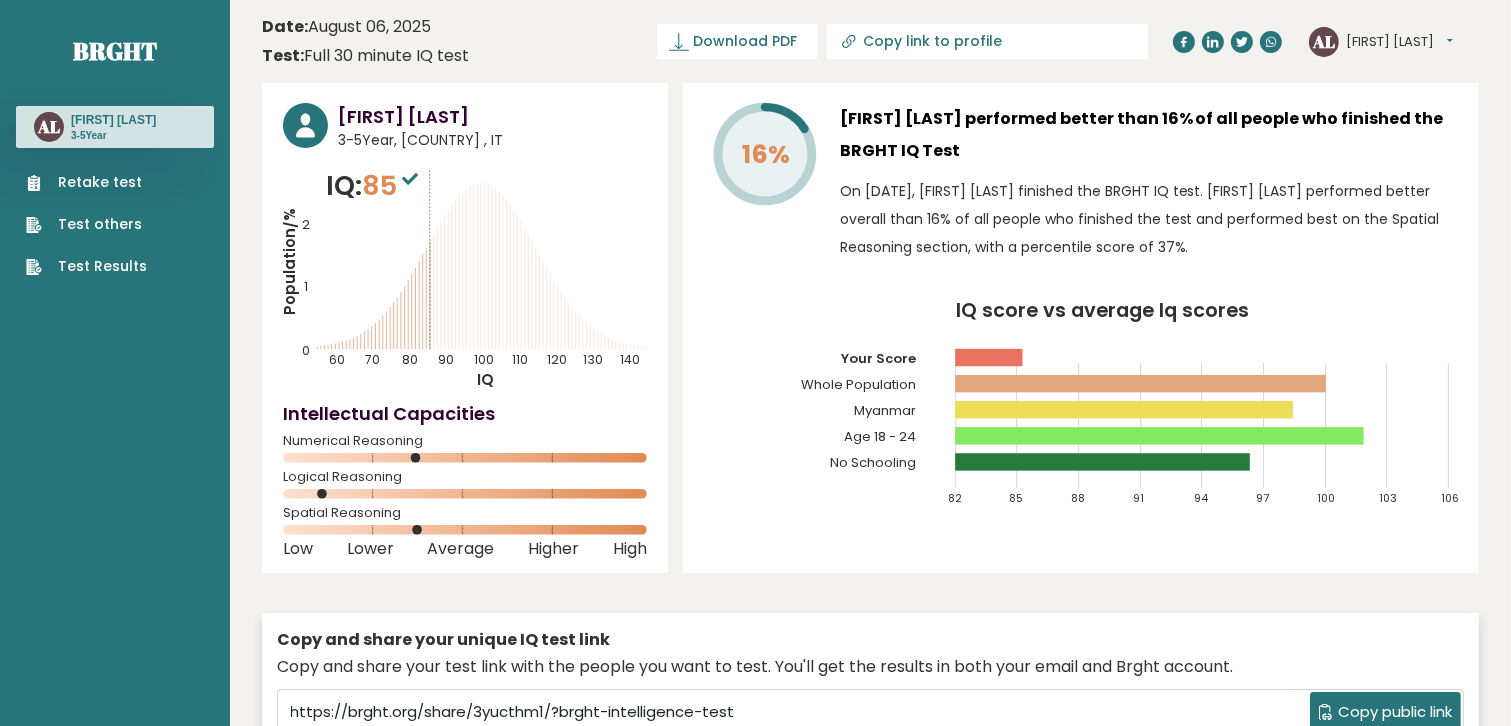 click on "Retake test" at bounding box center (86, 182) 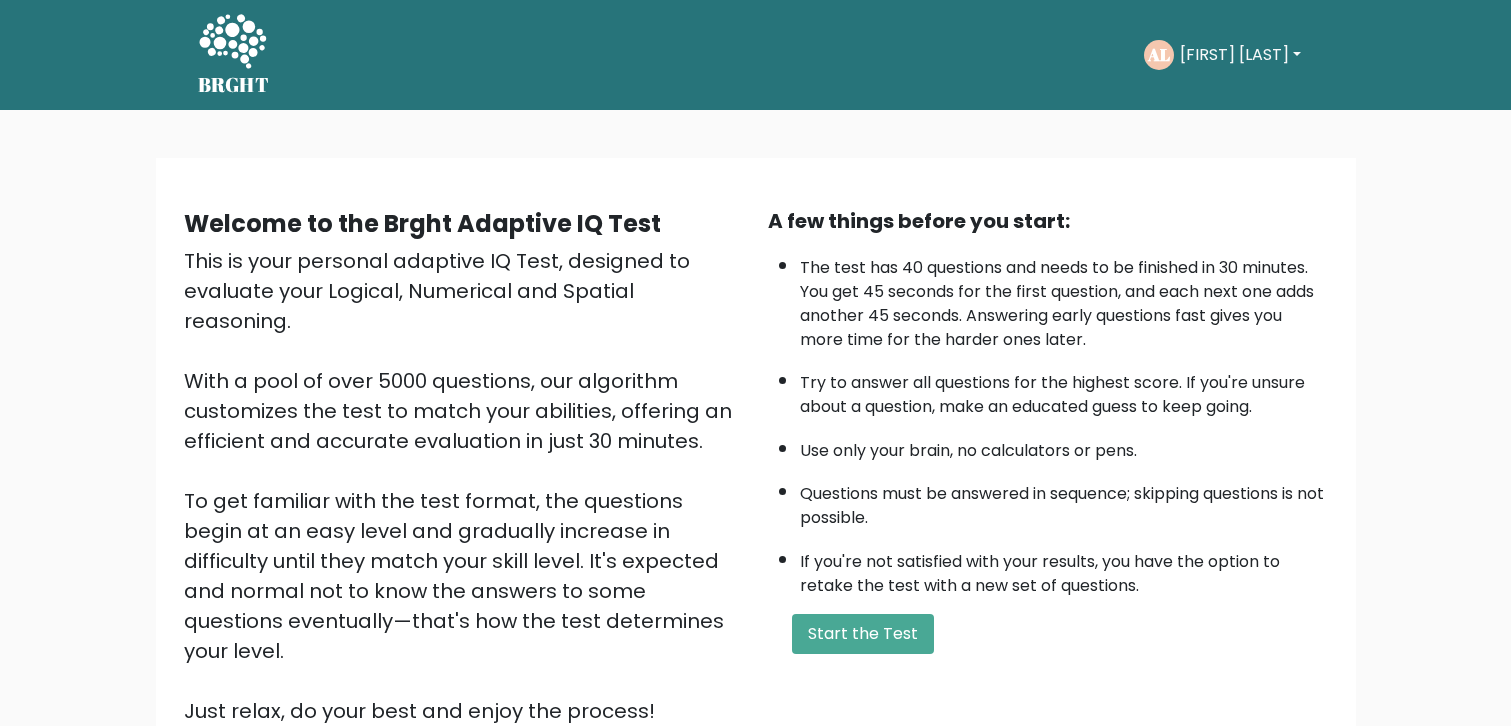 scroll, scrollTop: 0, scrollLeft: 0, axis: both 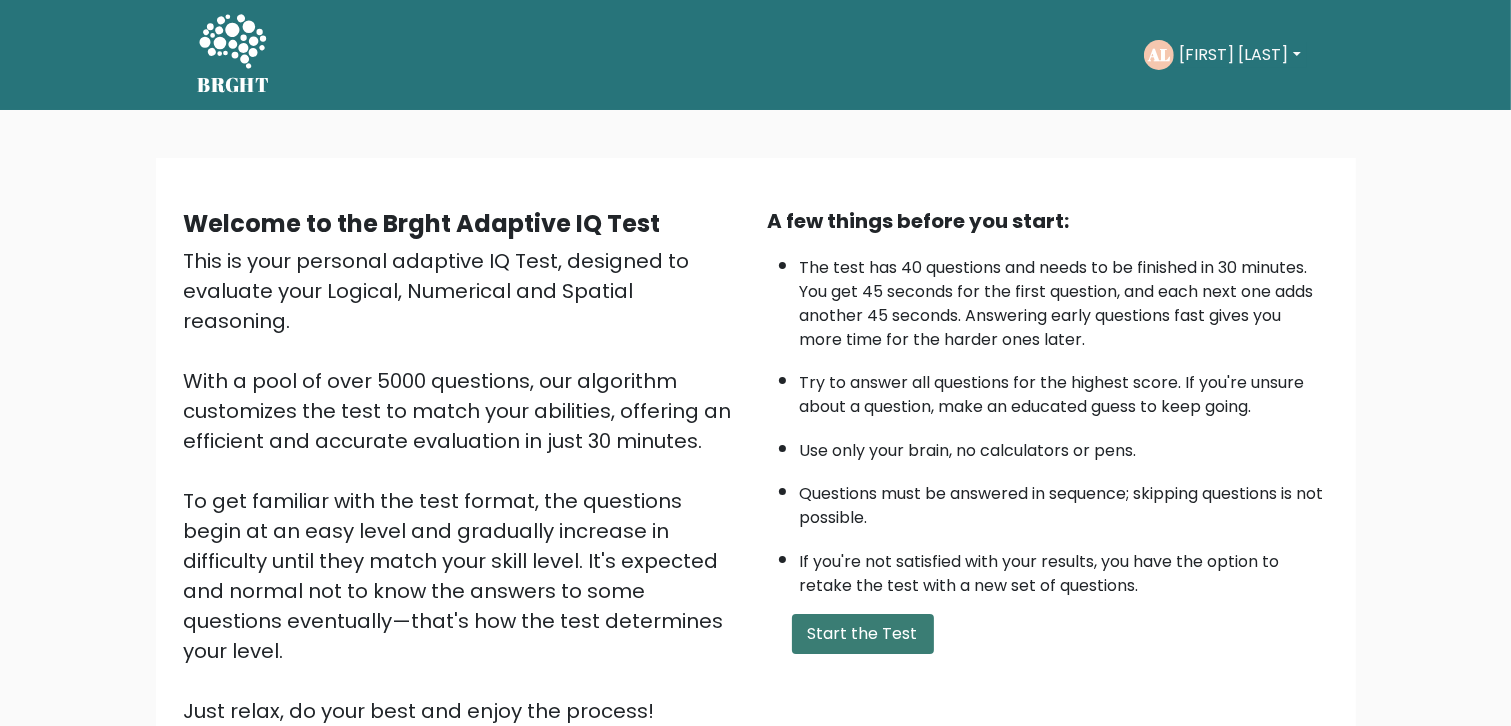 click on "Start the Test" at bounding box center (863, 634) 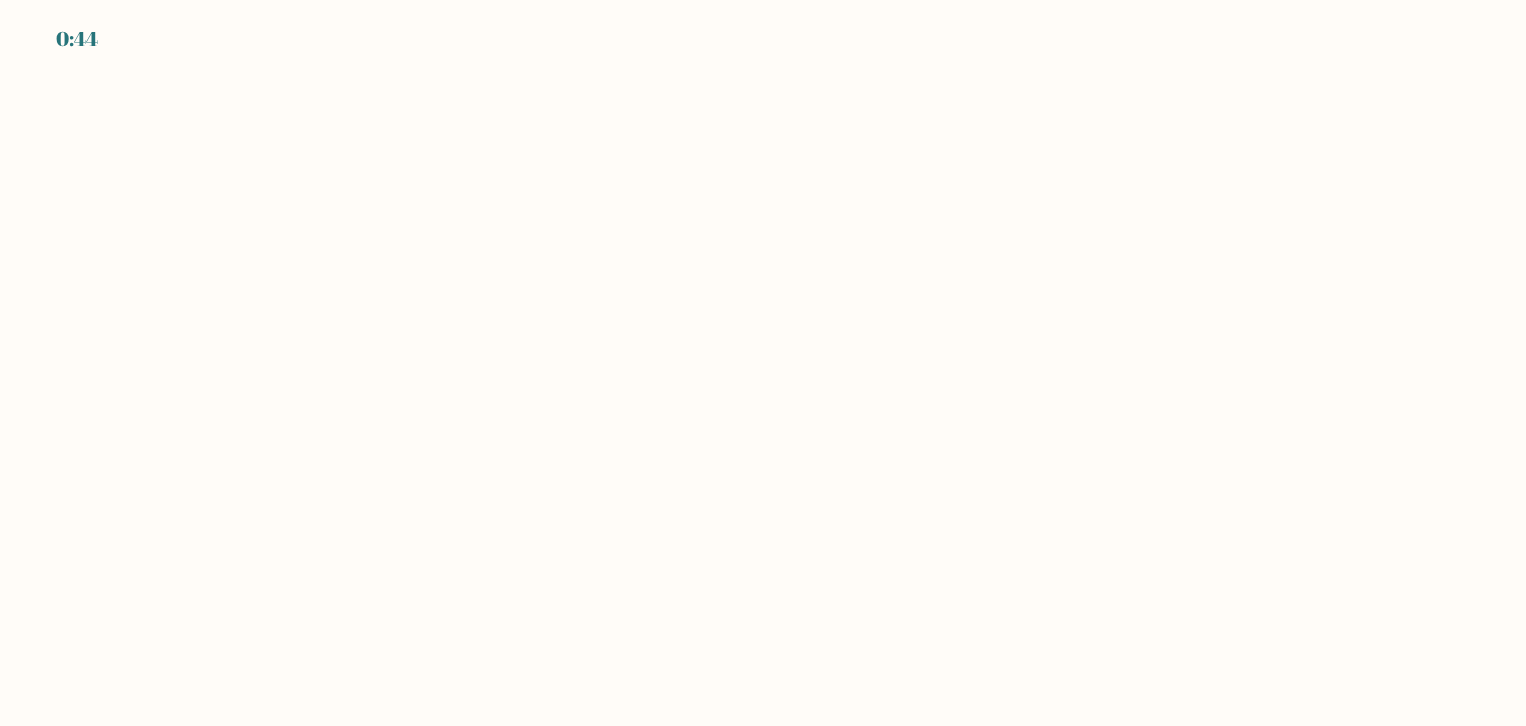 scroll, scrollTop: 0, scrollLeft: 0, axis: both 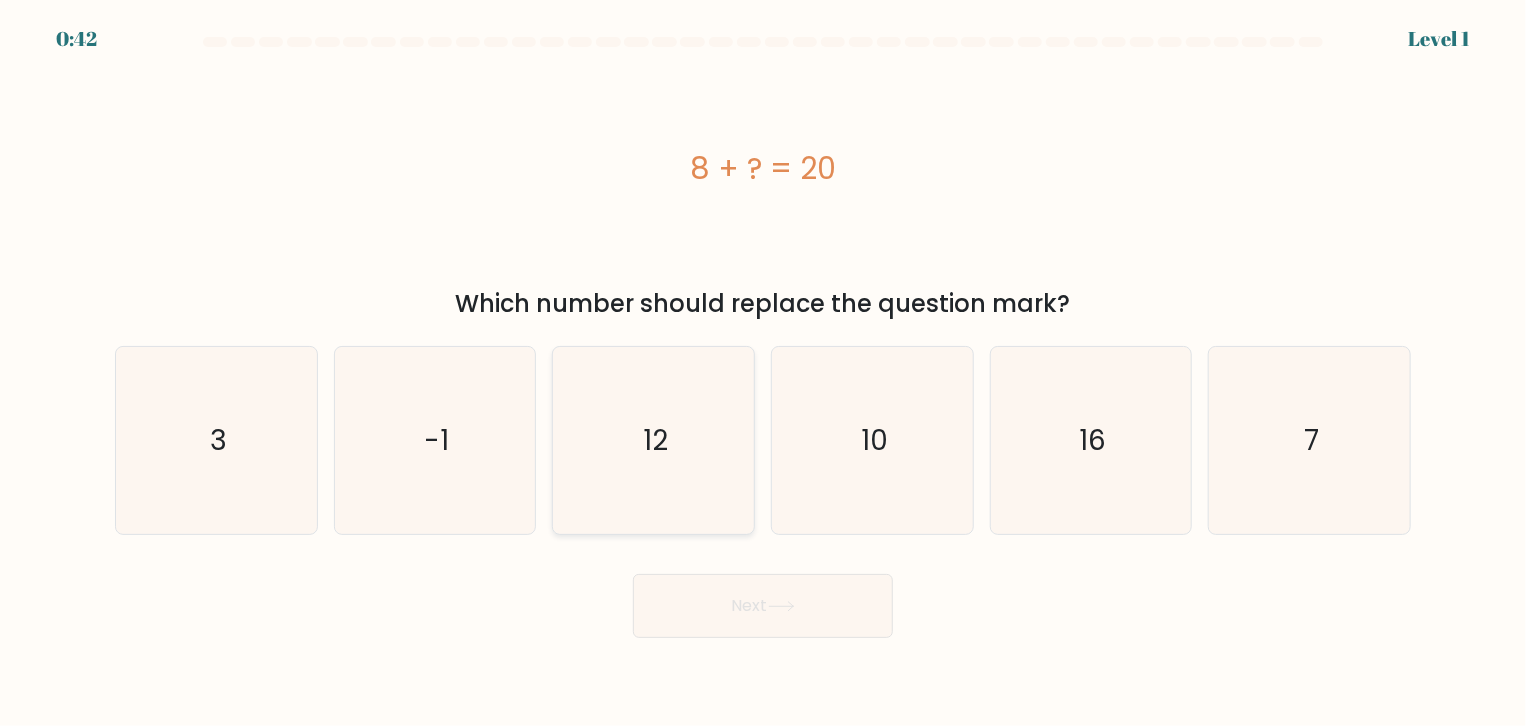click on "12" 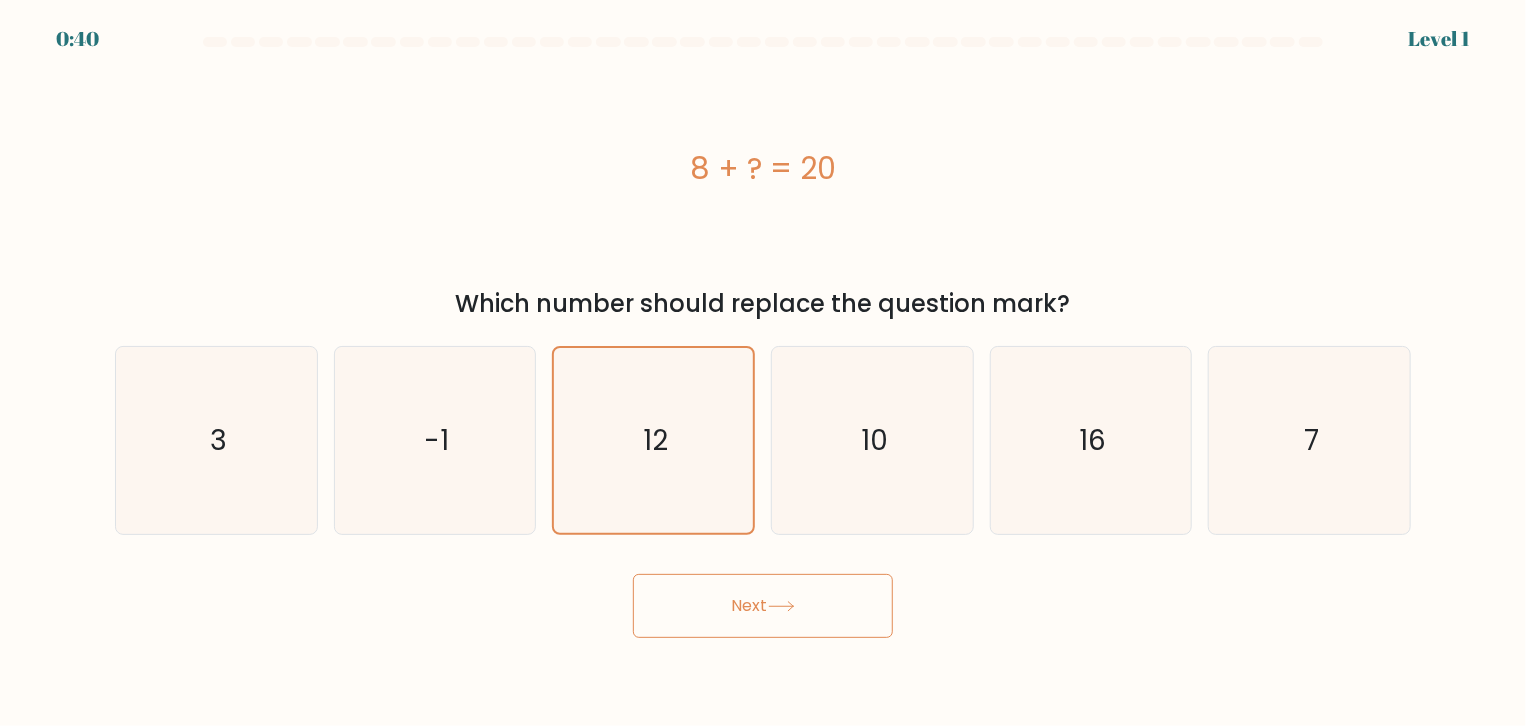 click on "Next" at bounding box center [763, 606] 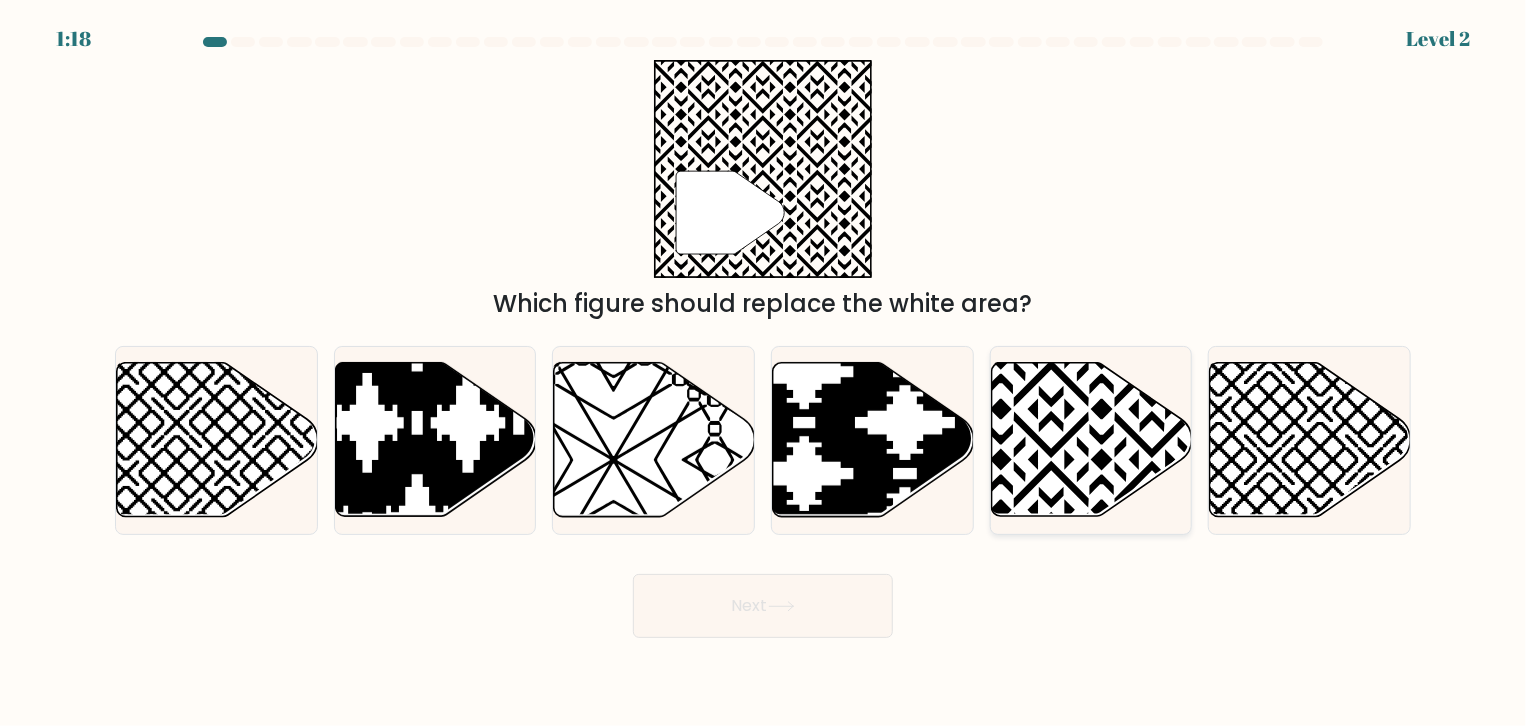 click 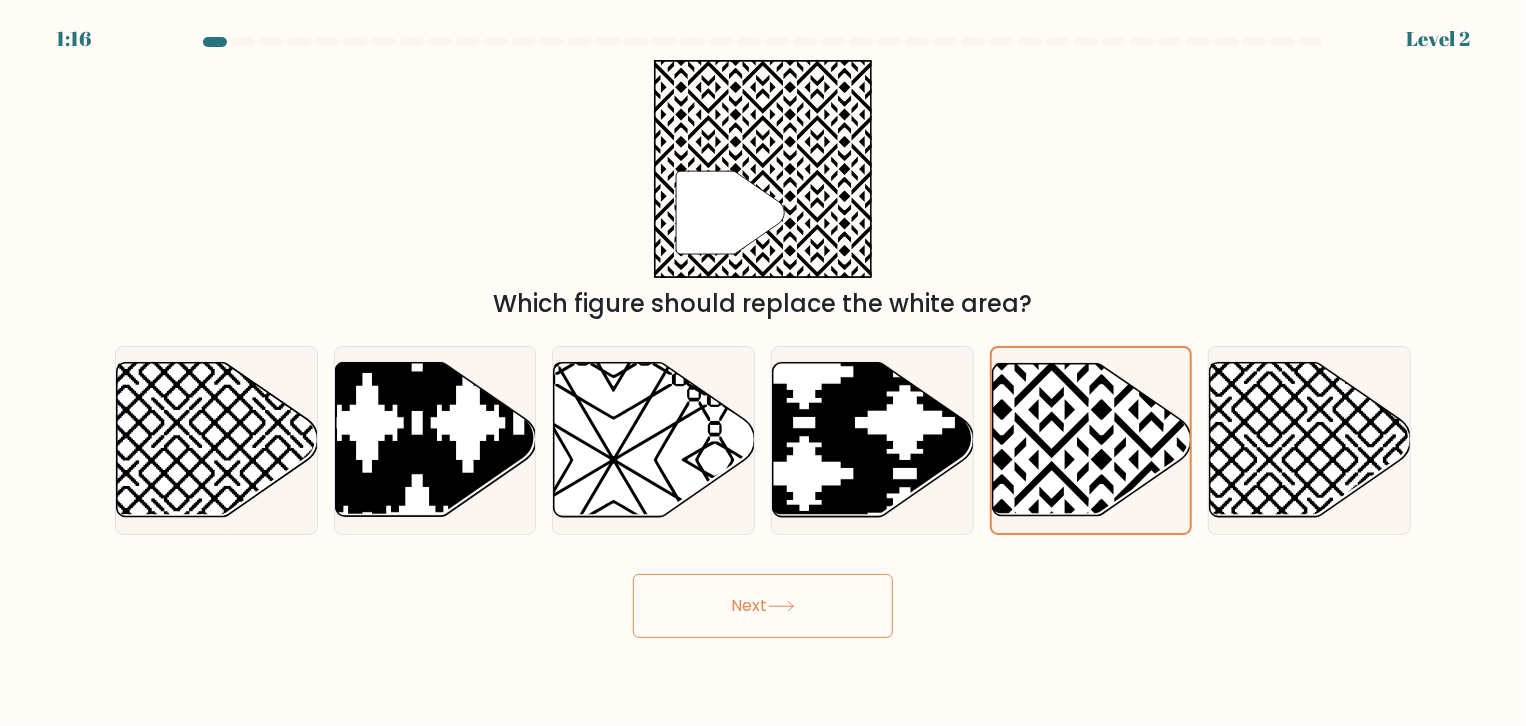 click on "Next" at bounding box center [763, 606] 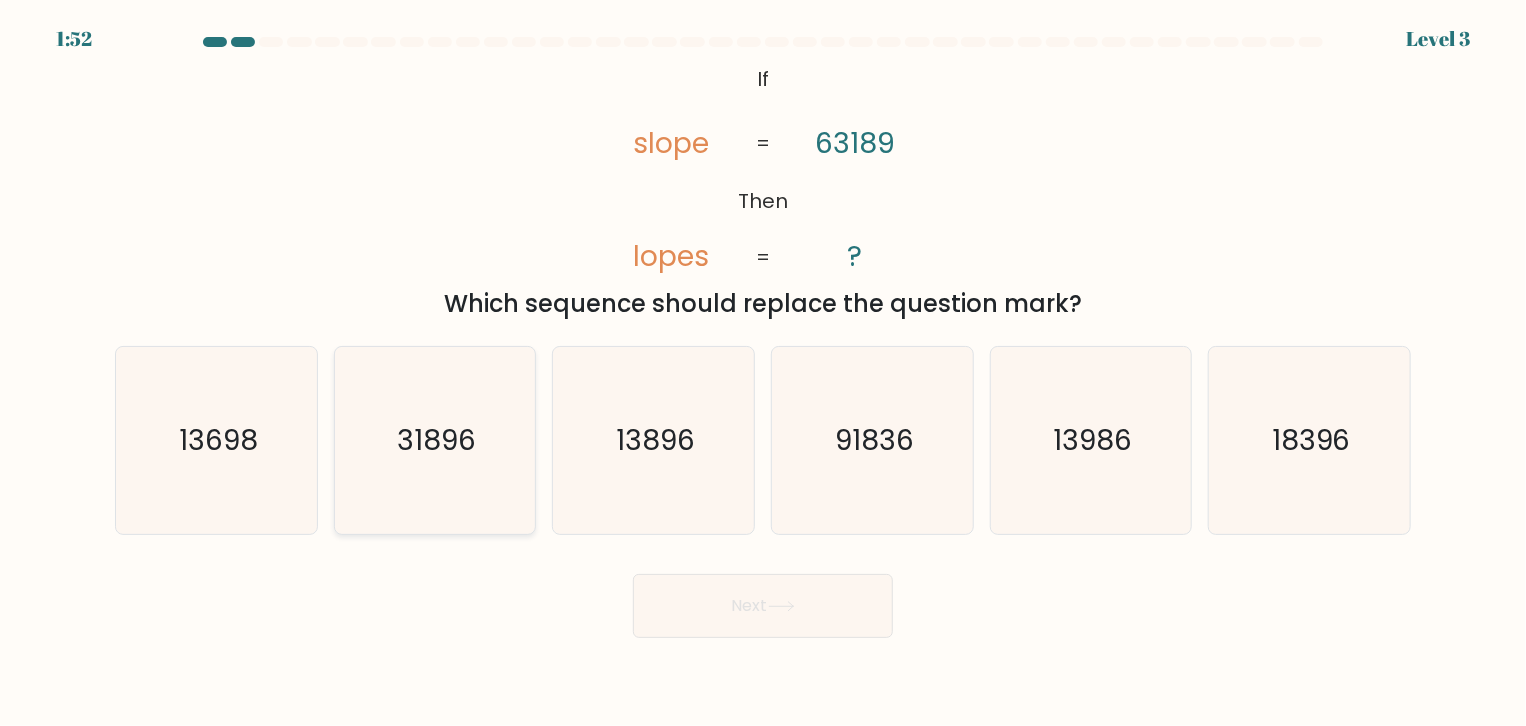 click on "31896" 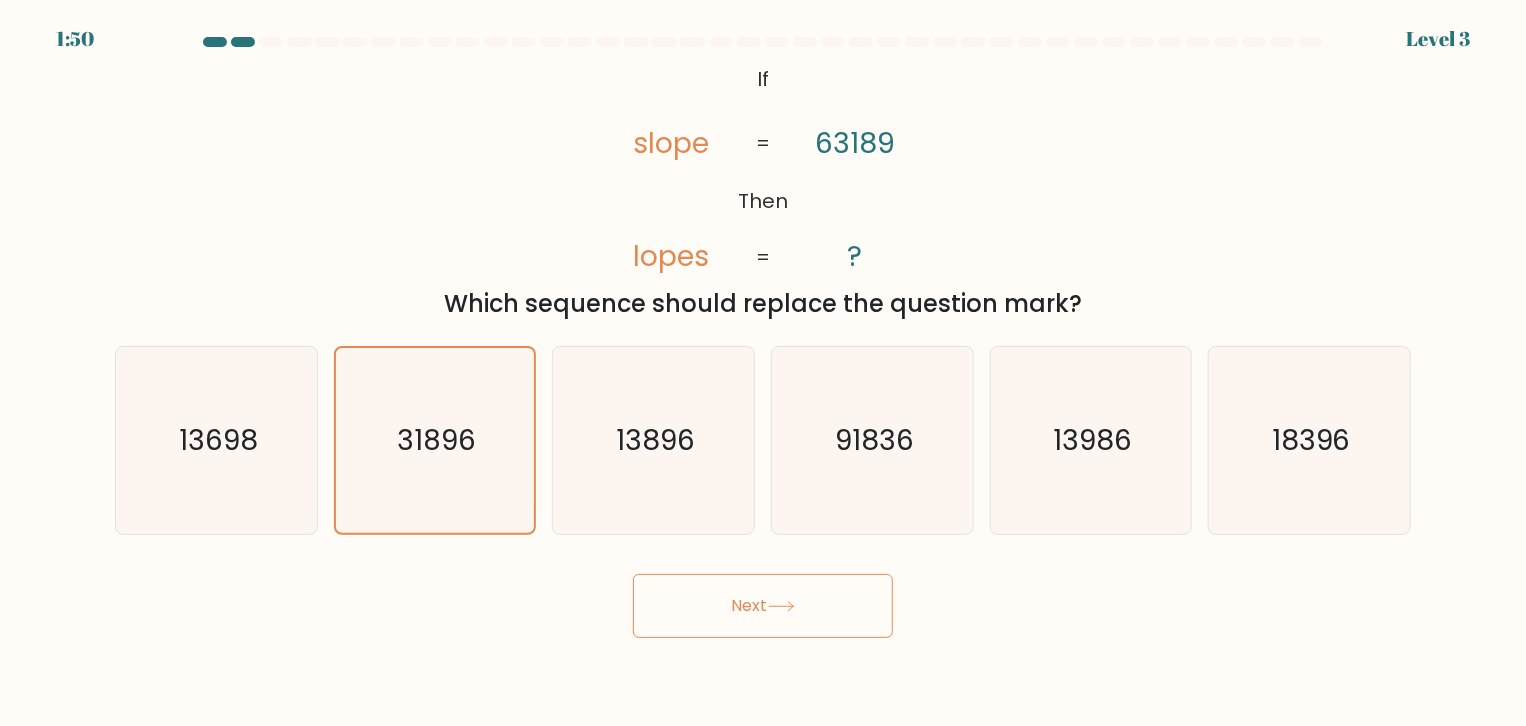 click on "Next" at bounding box center [763, 606] 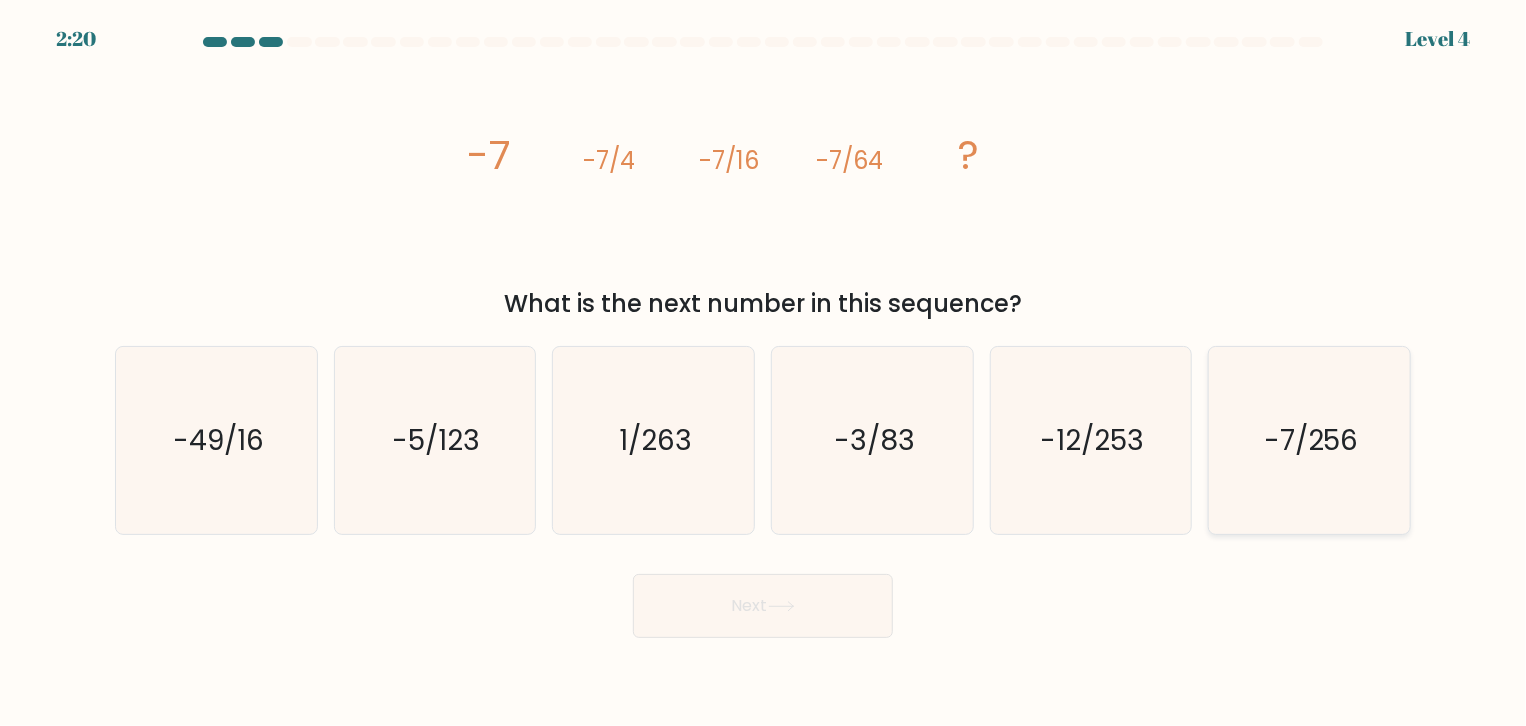 click on "-7/256" 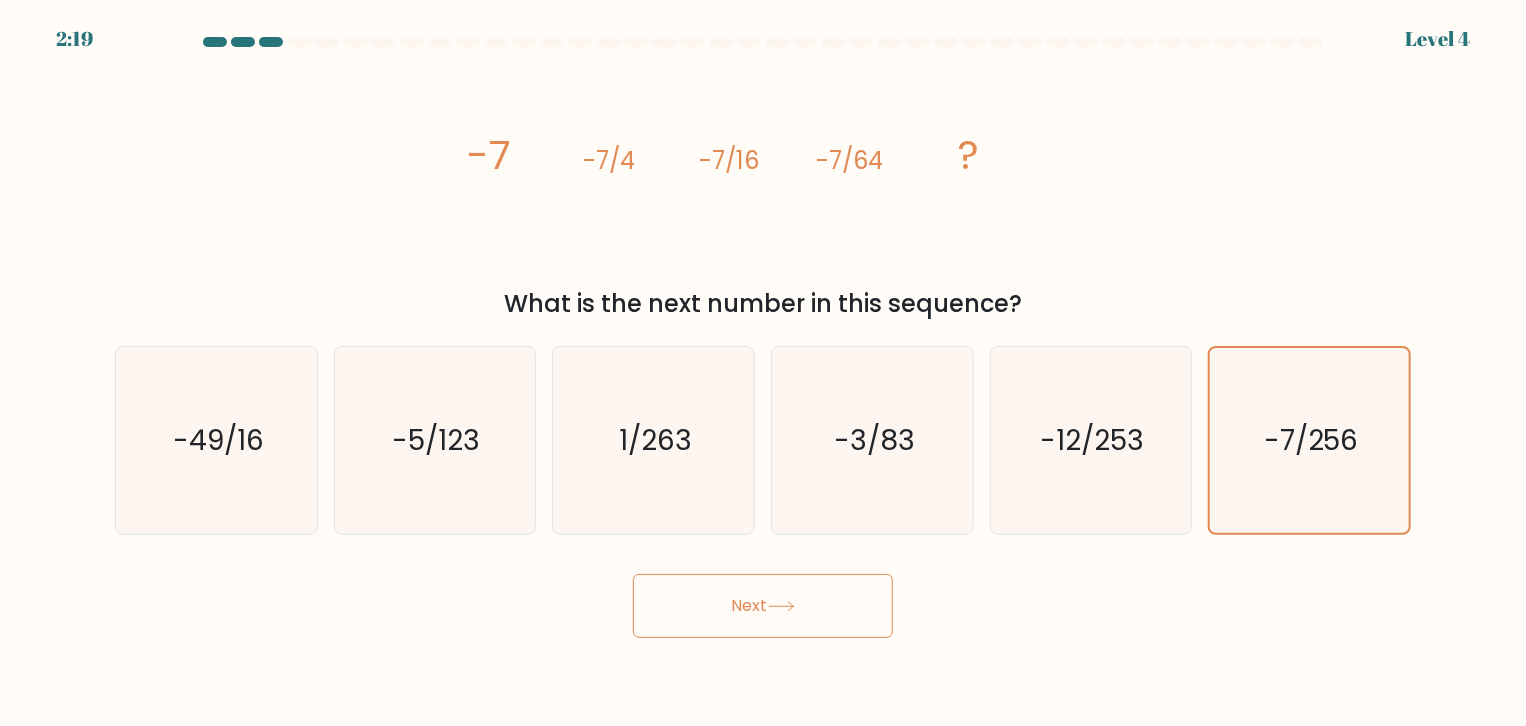 click 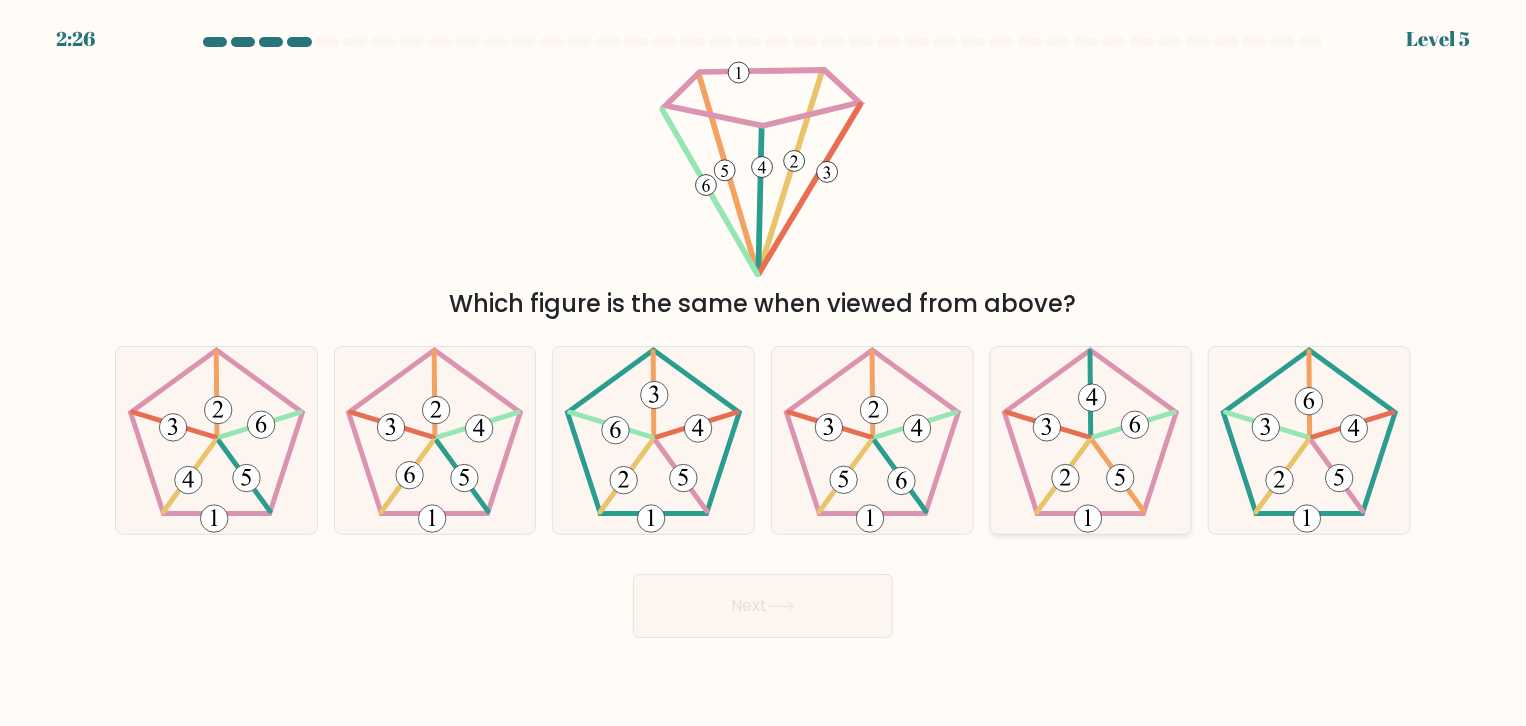 click 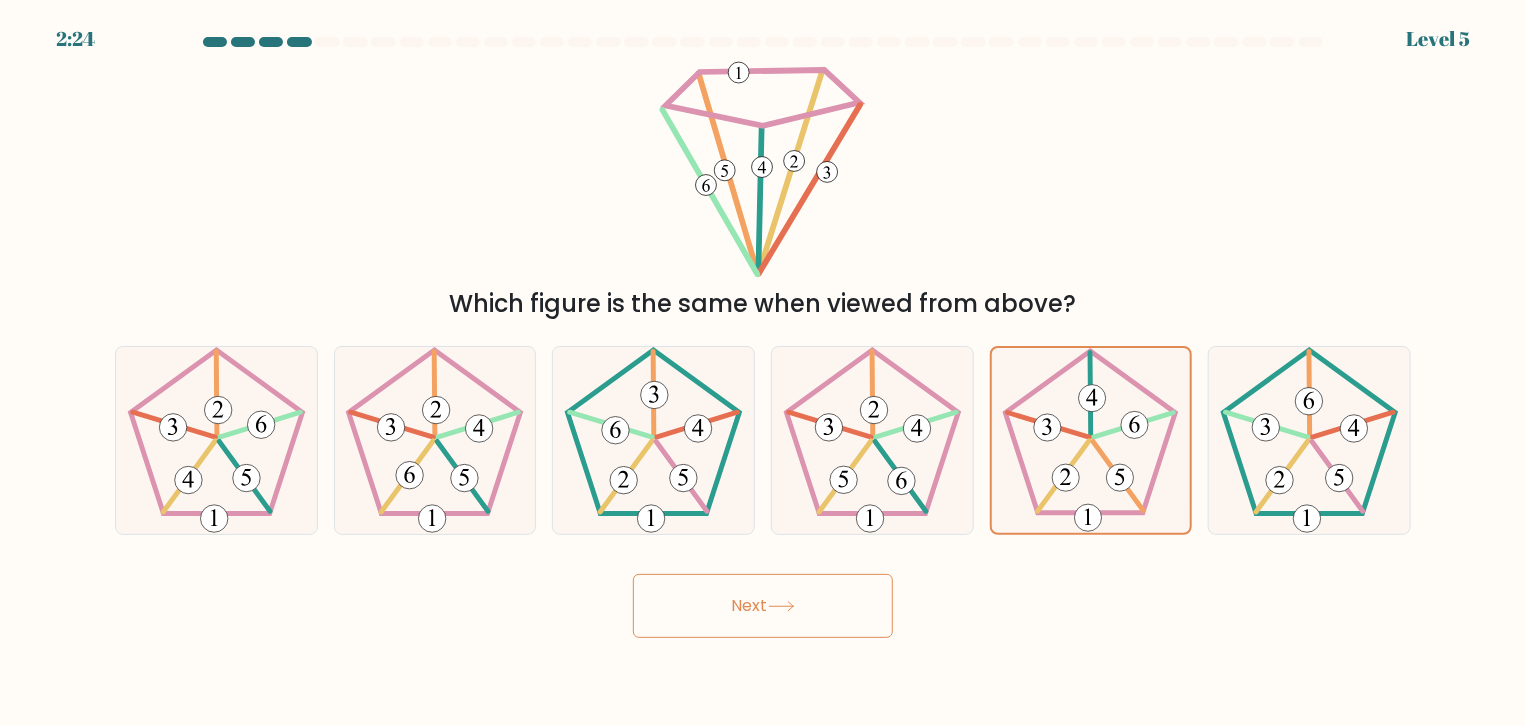 click on "Next" at bounding box center (763, 606) 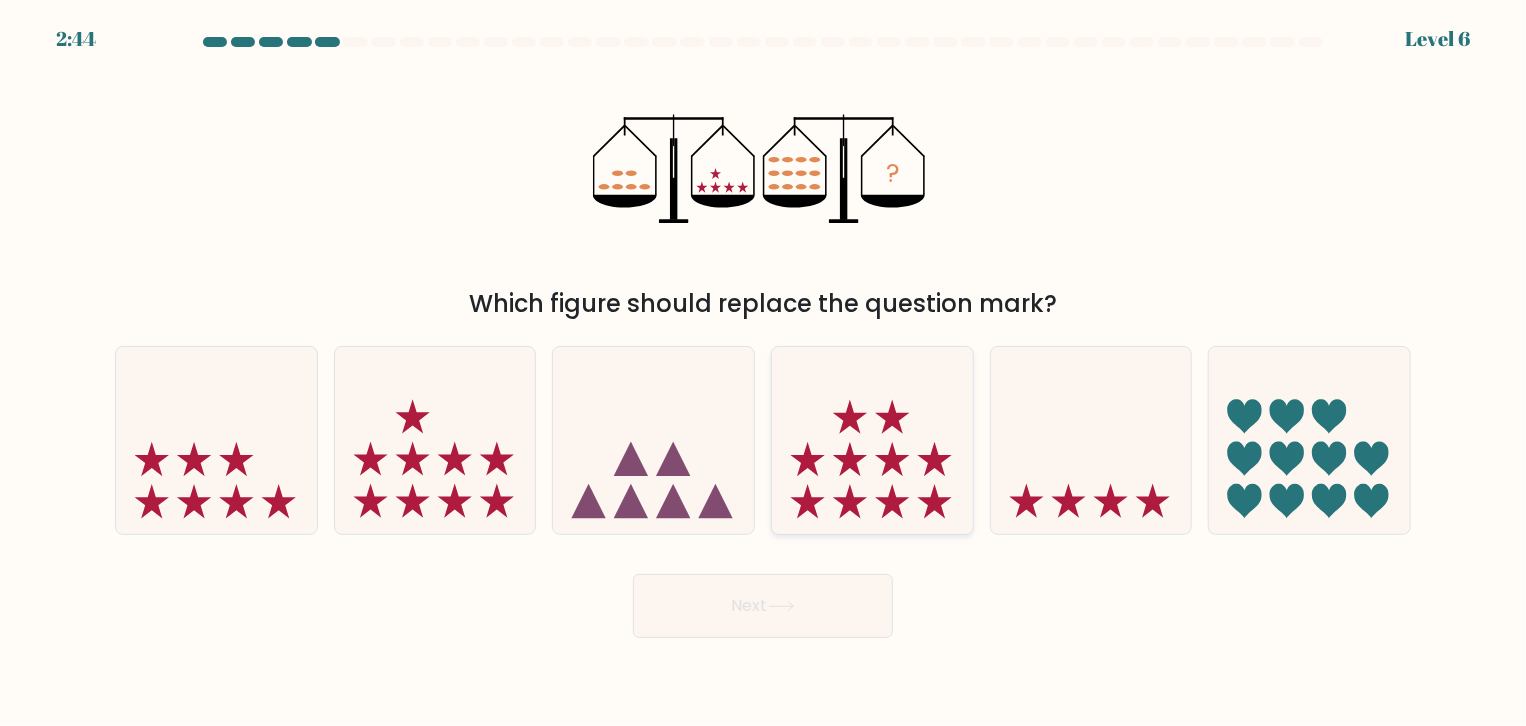 click 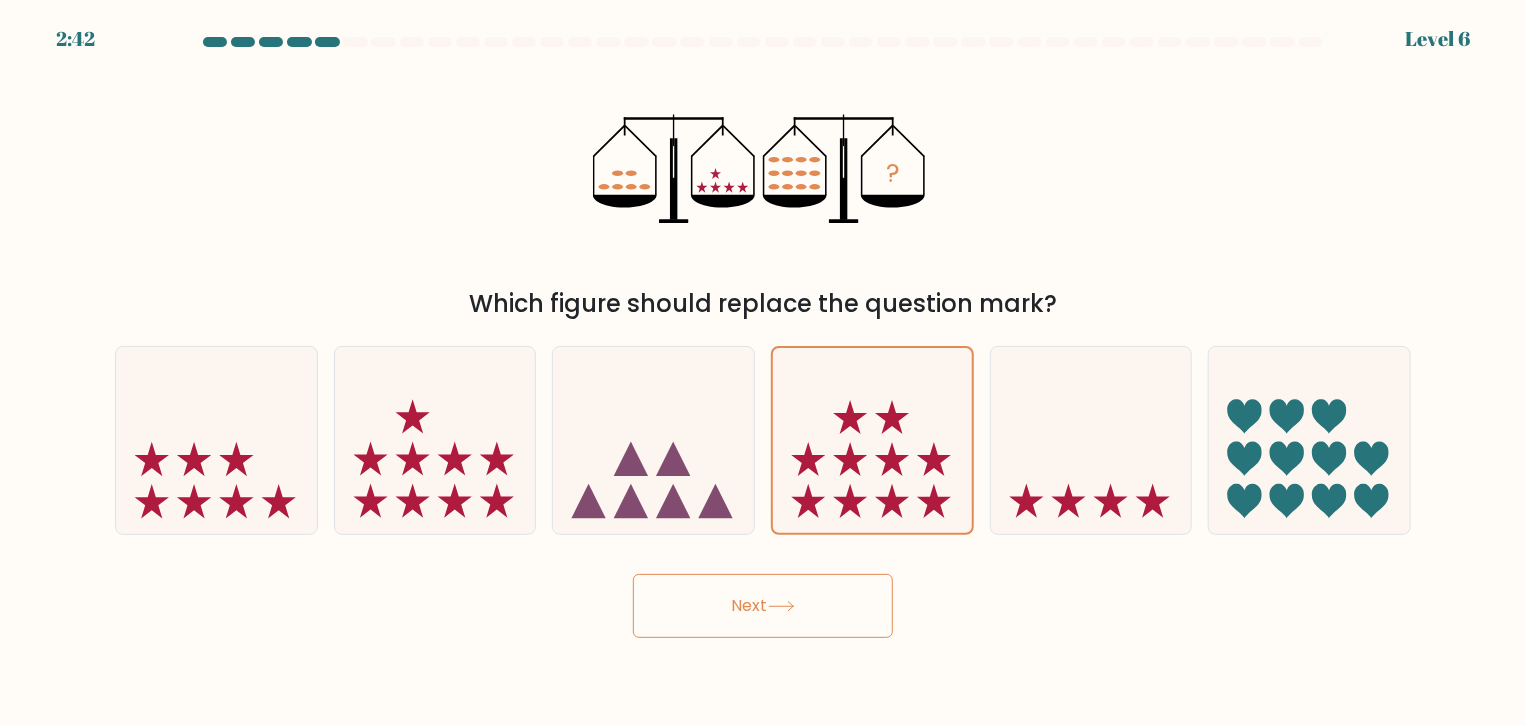 click on "Next" at bounding box center (763, 606) 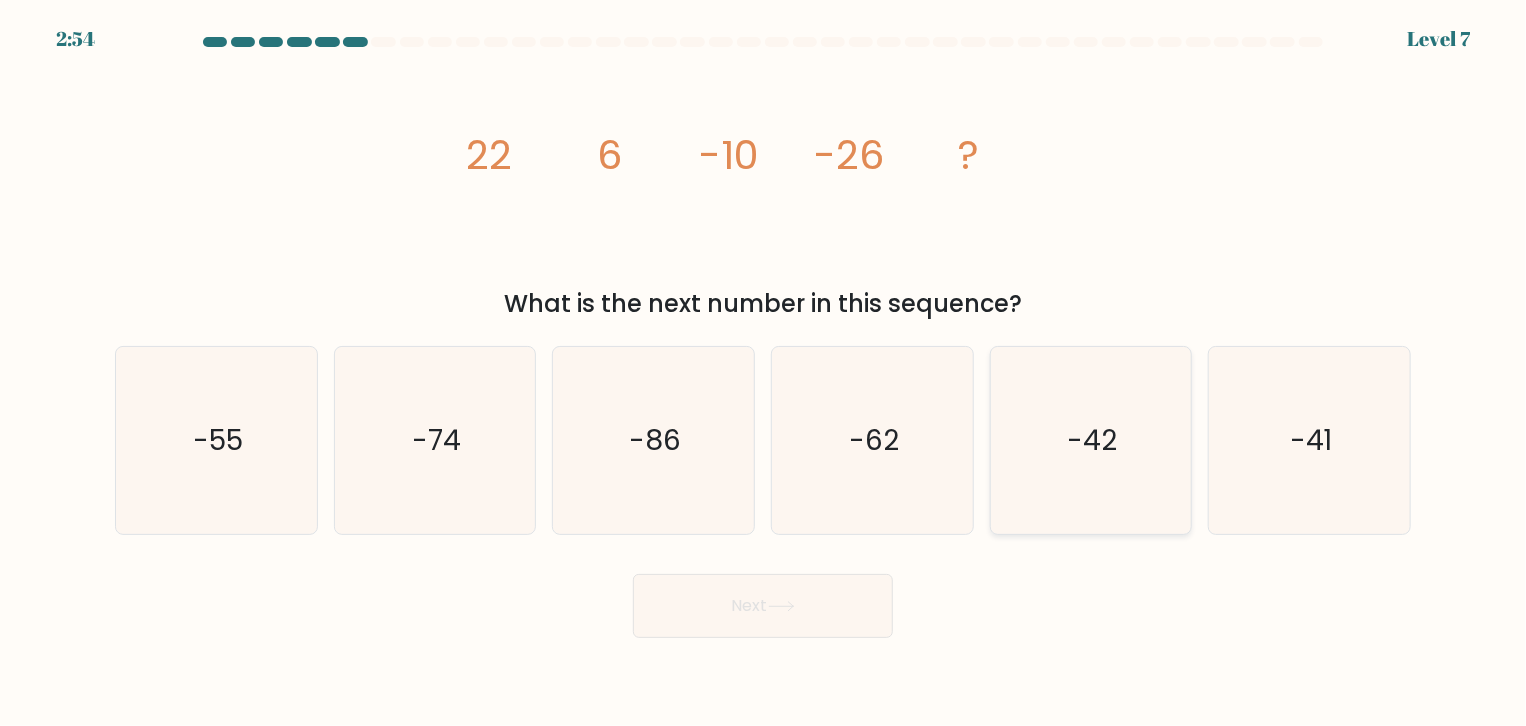 click on "-42" 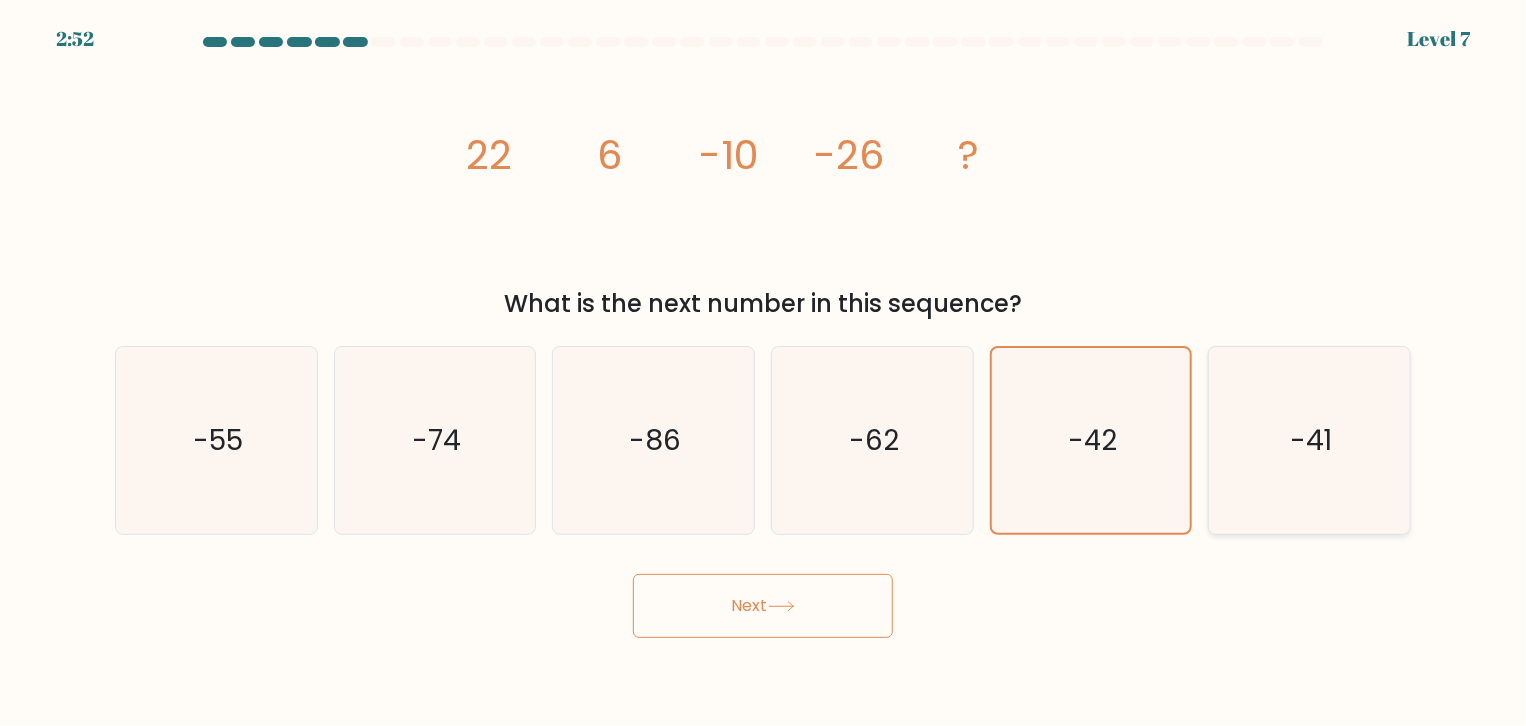 click on "-41" 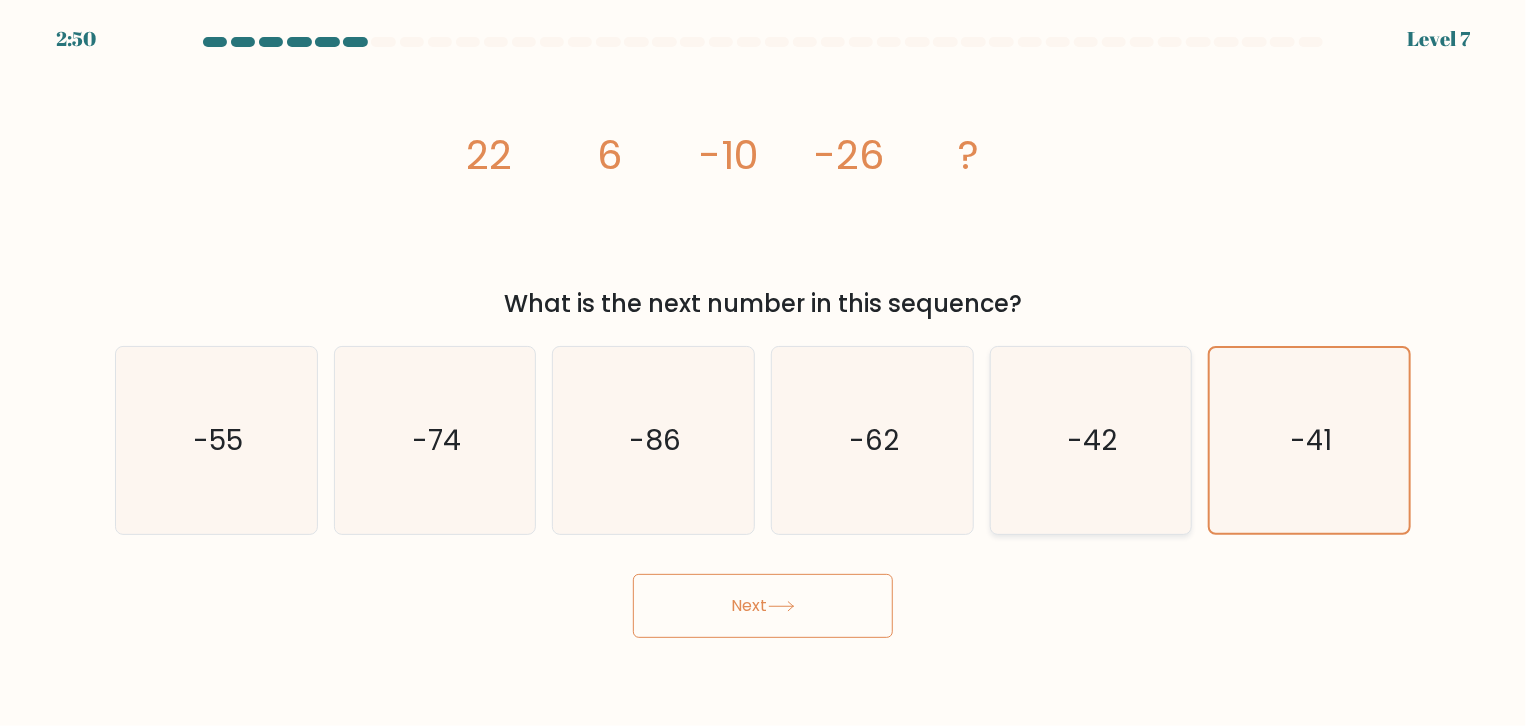 click on "-42" 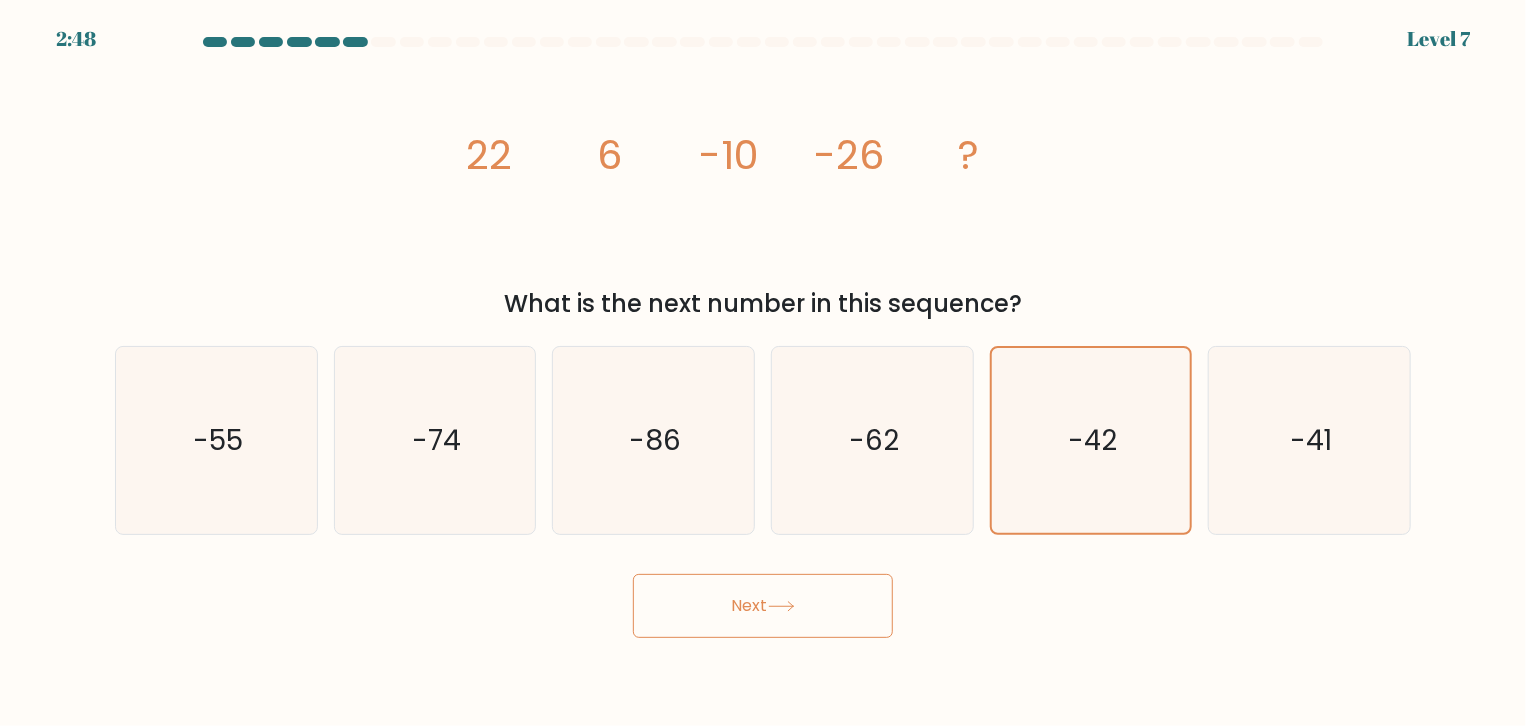 click on "Next" at bounding box center [763, 606] 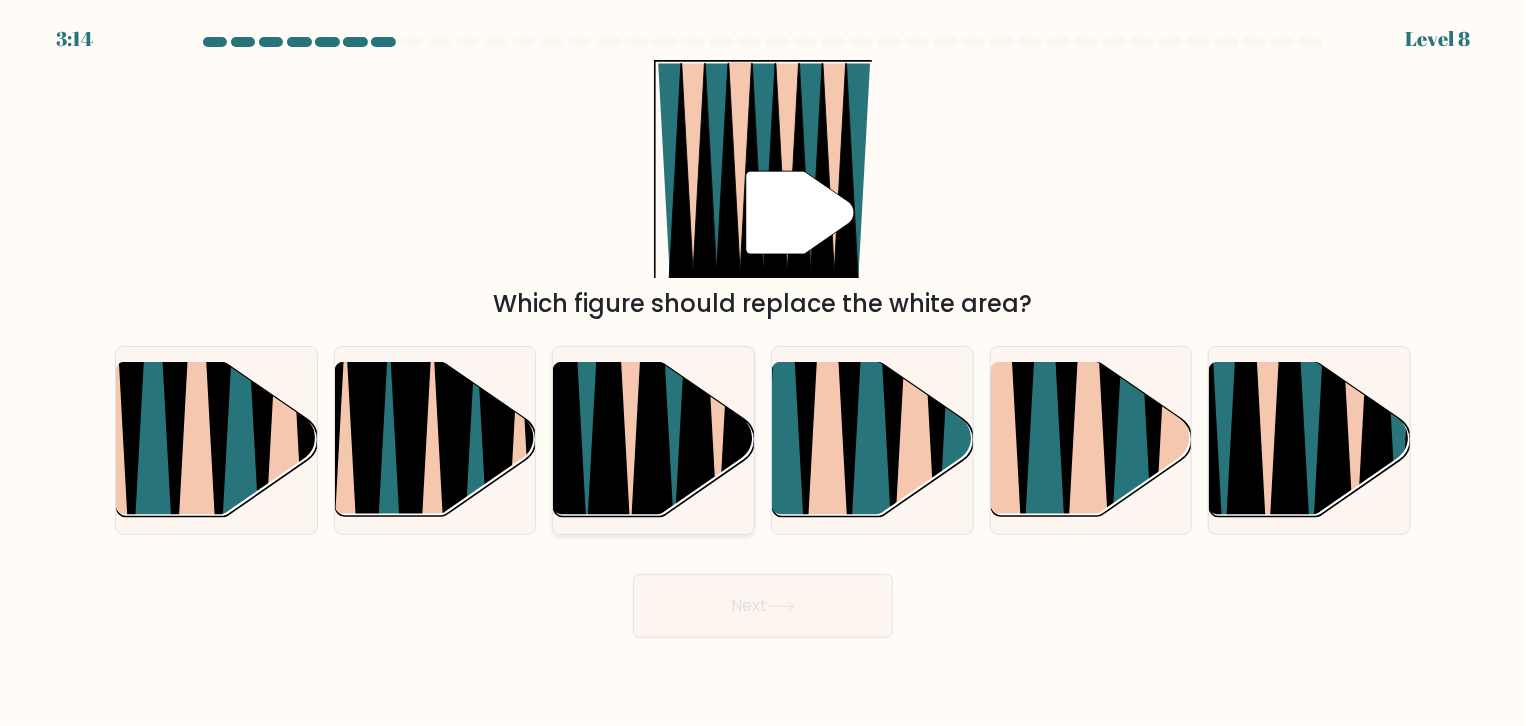 click 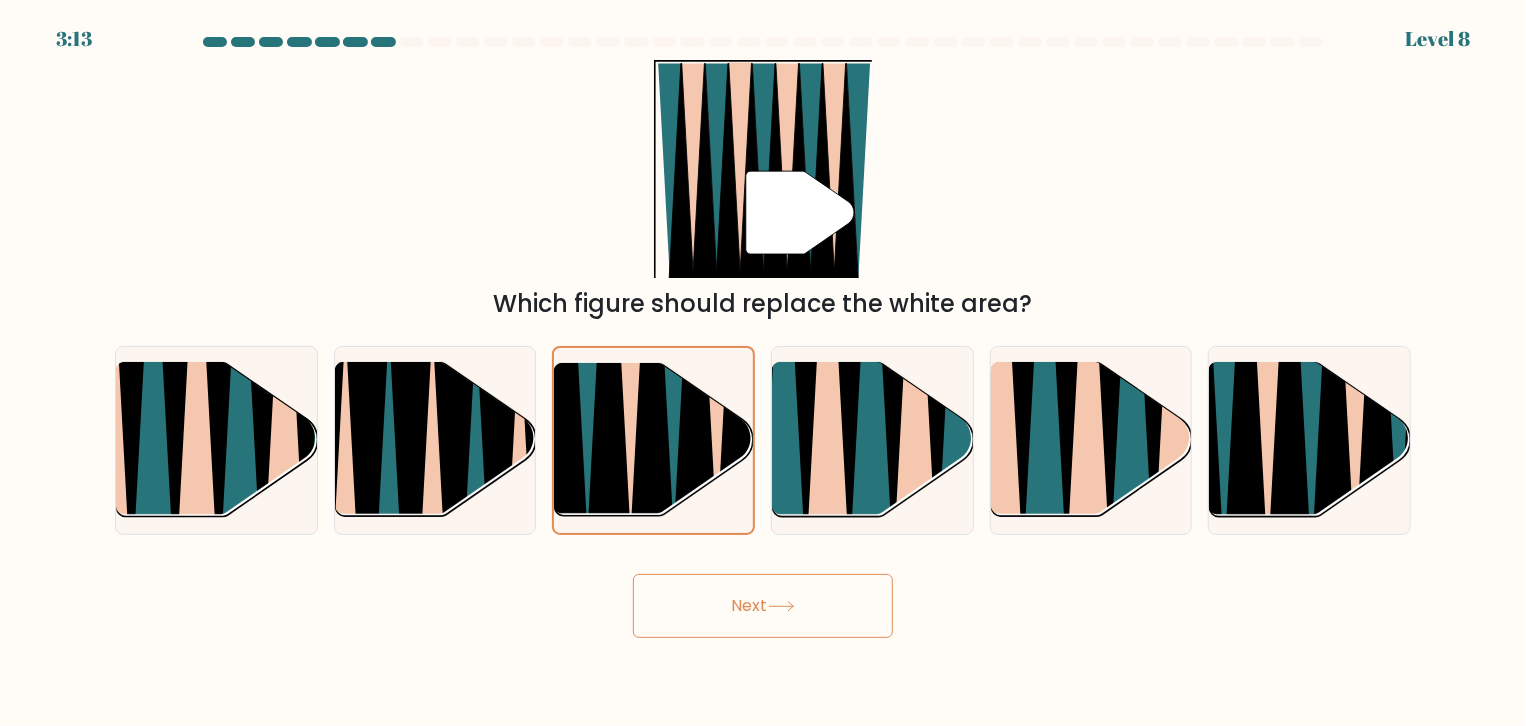 click on "Next" at bounding box center (763, 606) 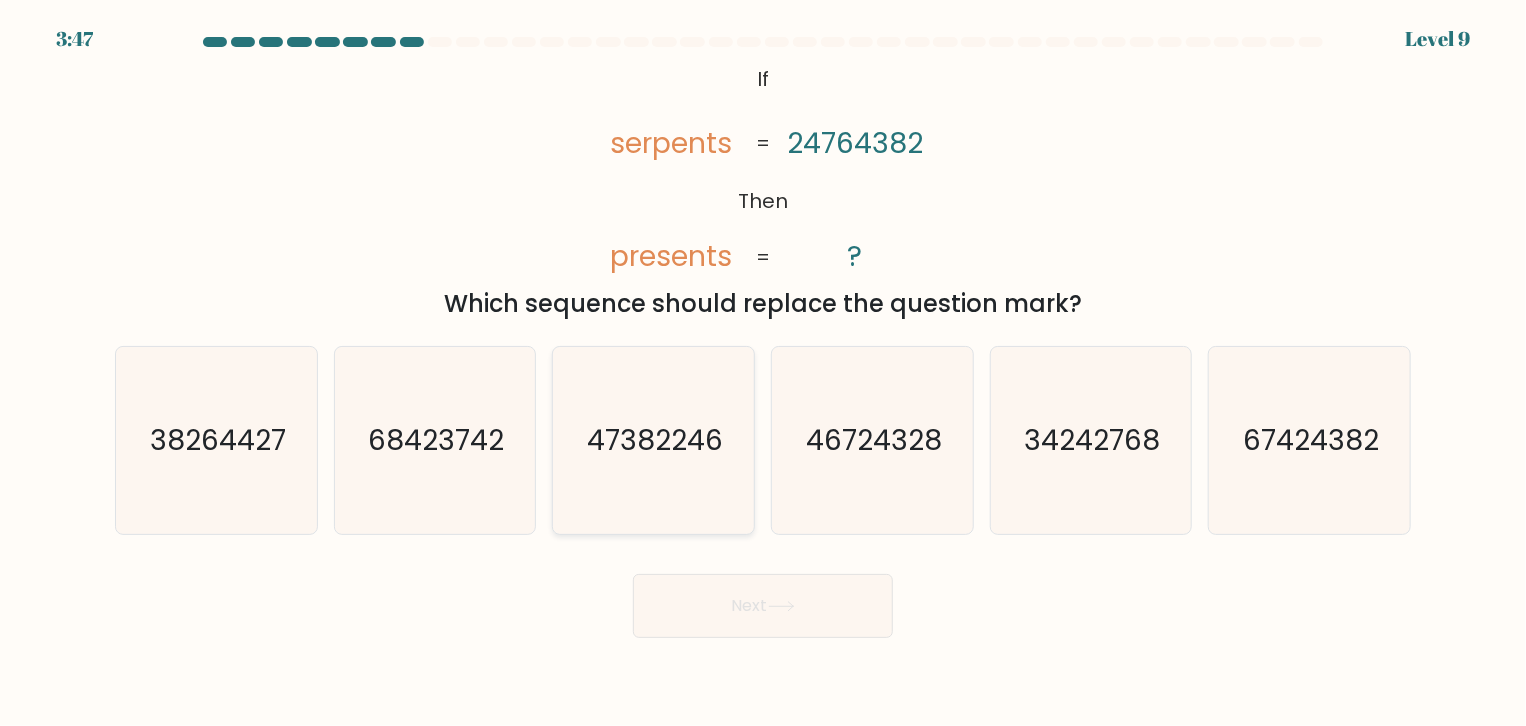 click on "47382246" 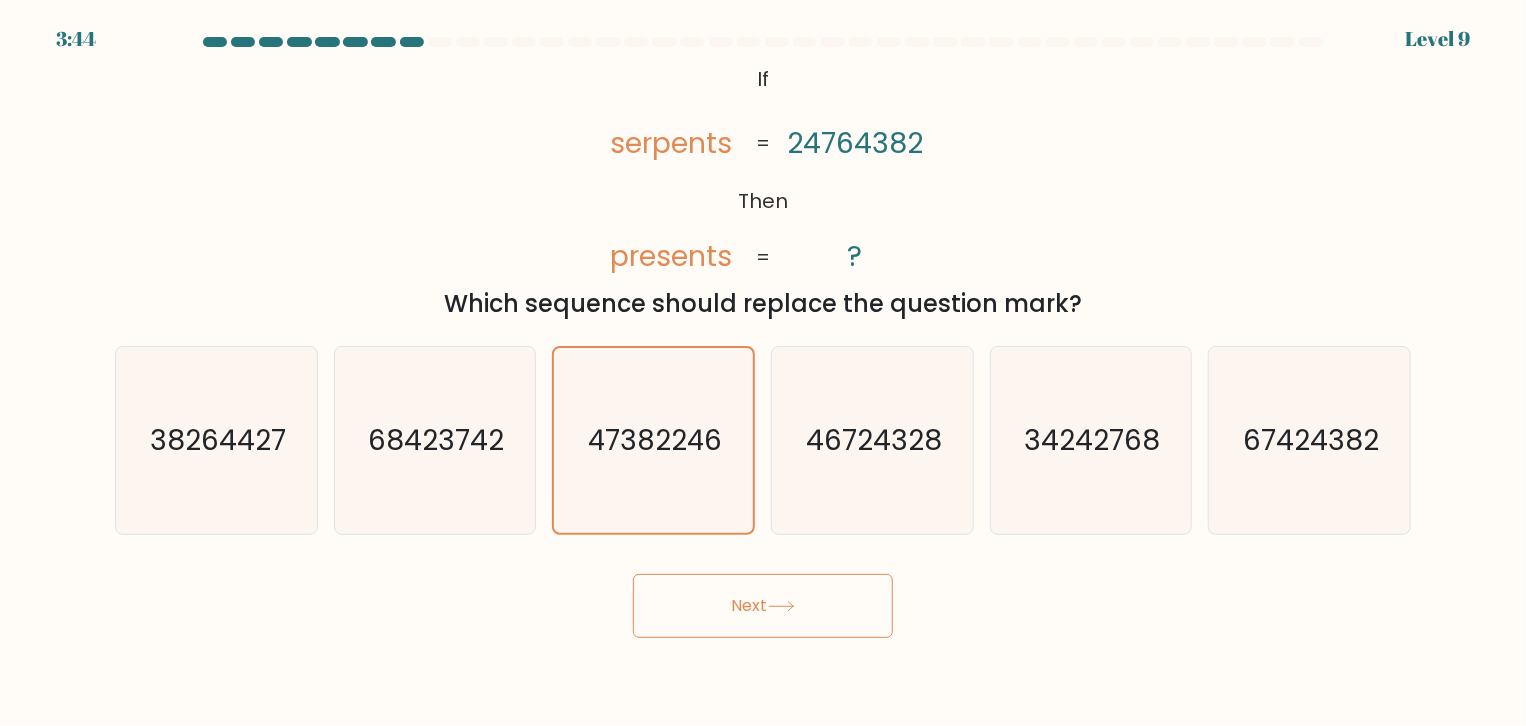 click on "Next" at bounding box center (763, 606) 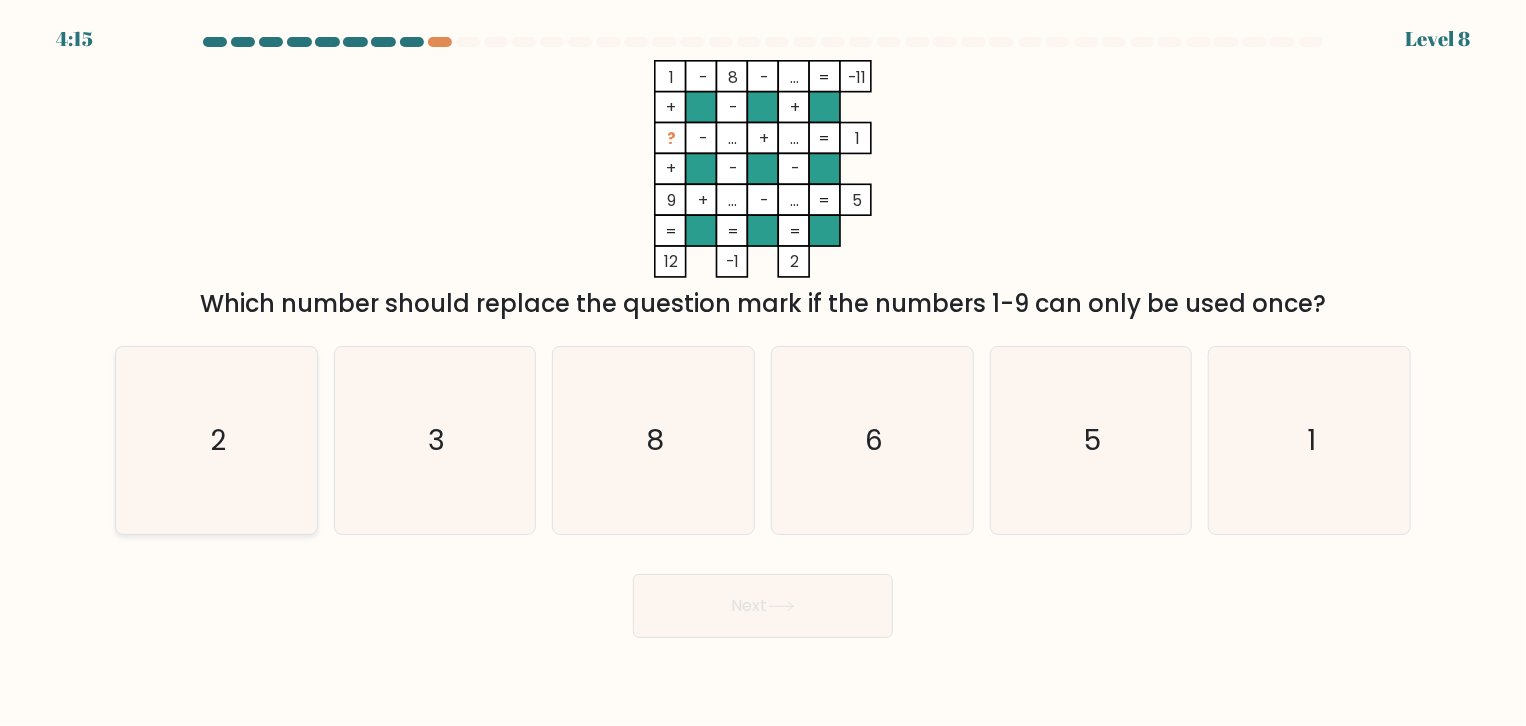 click on "2" 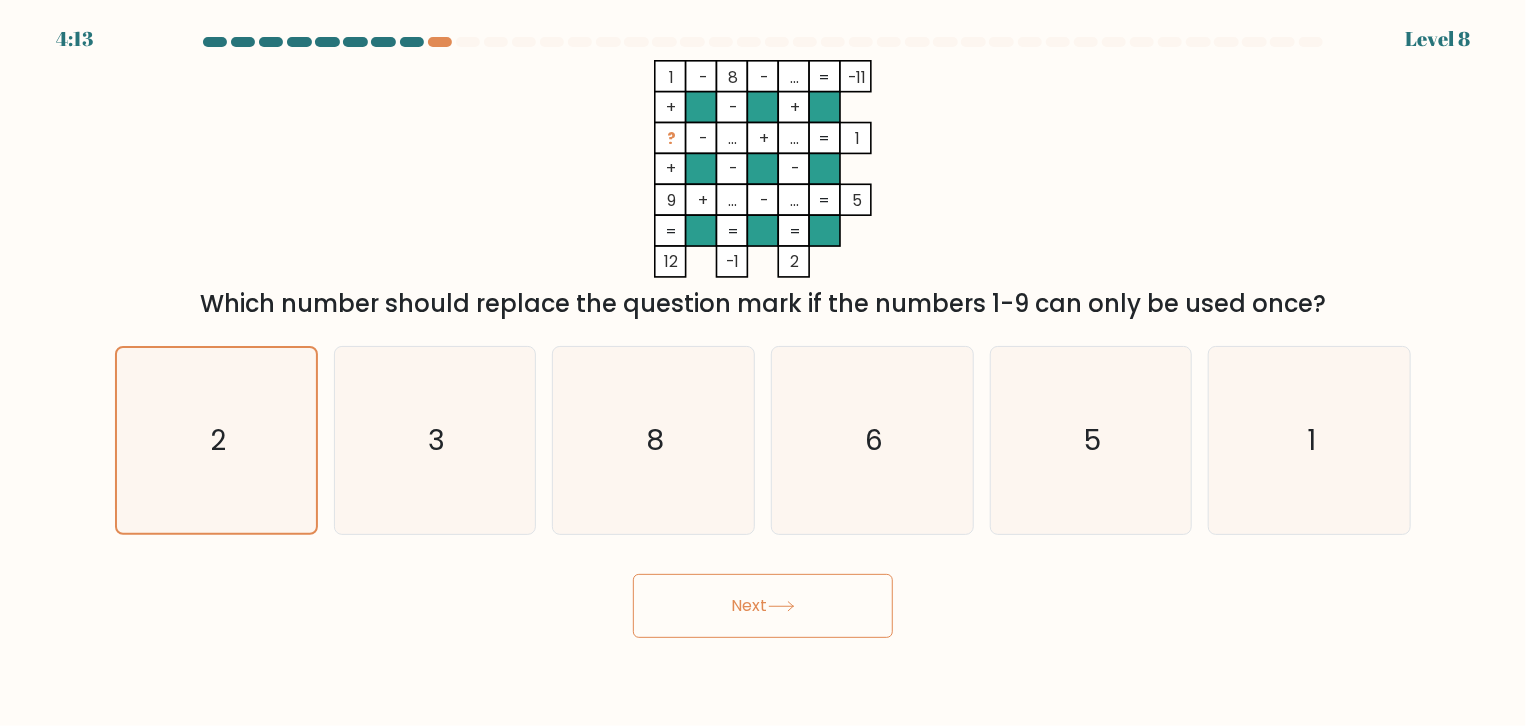 click on "Next" at bounding box center (763, 606) 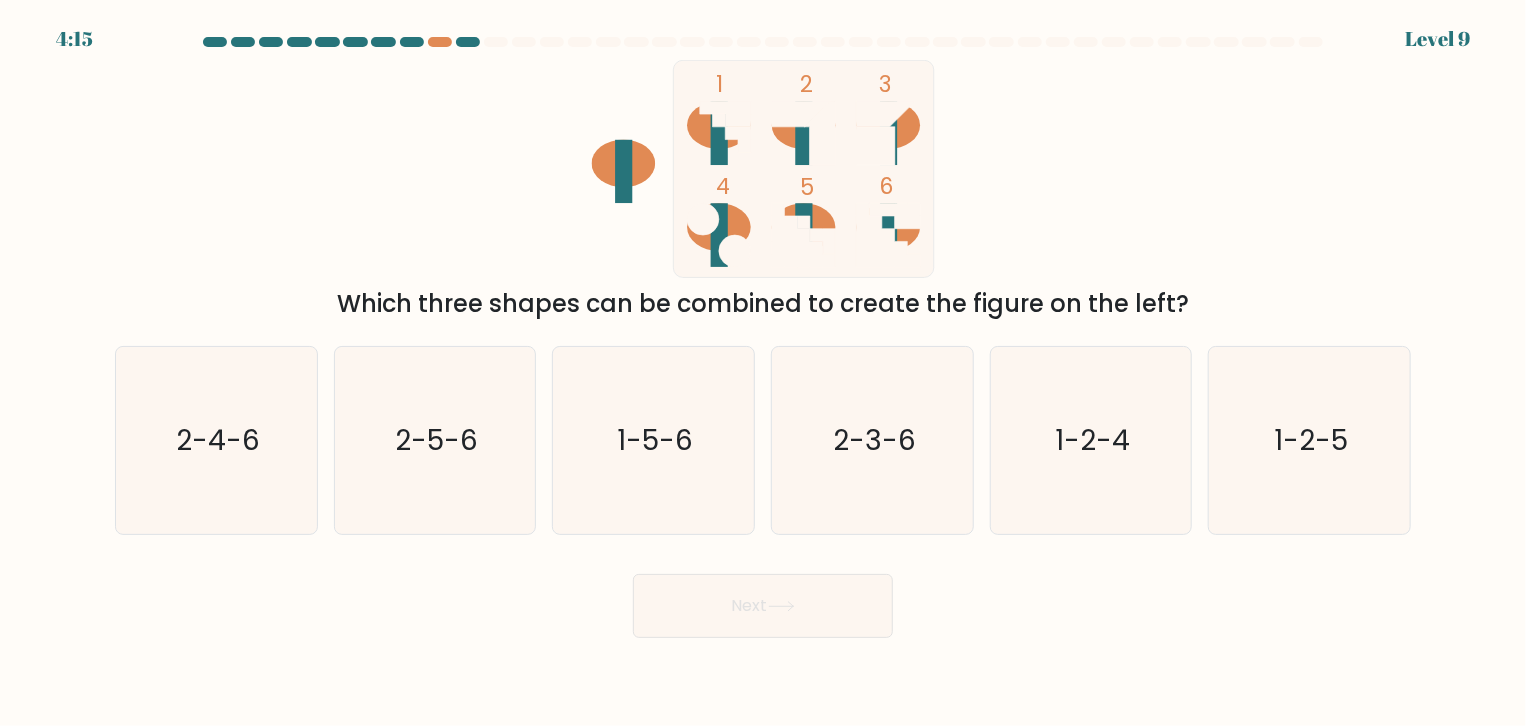 click 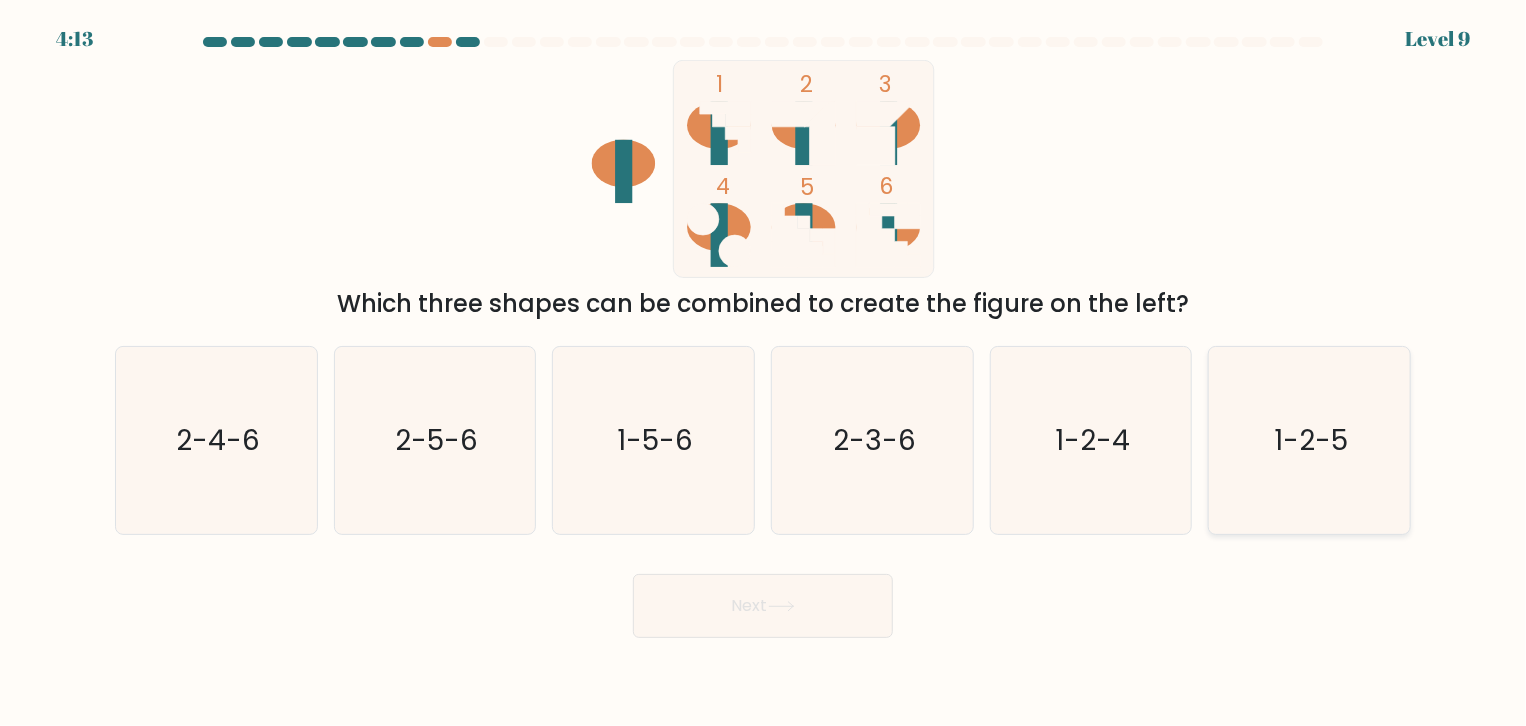 click on "1-2-5" 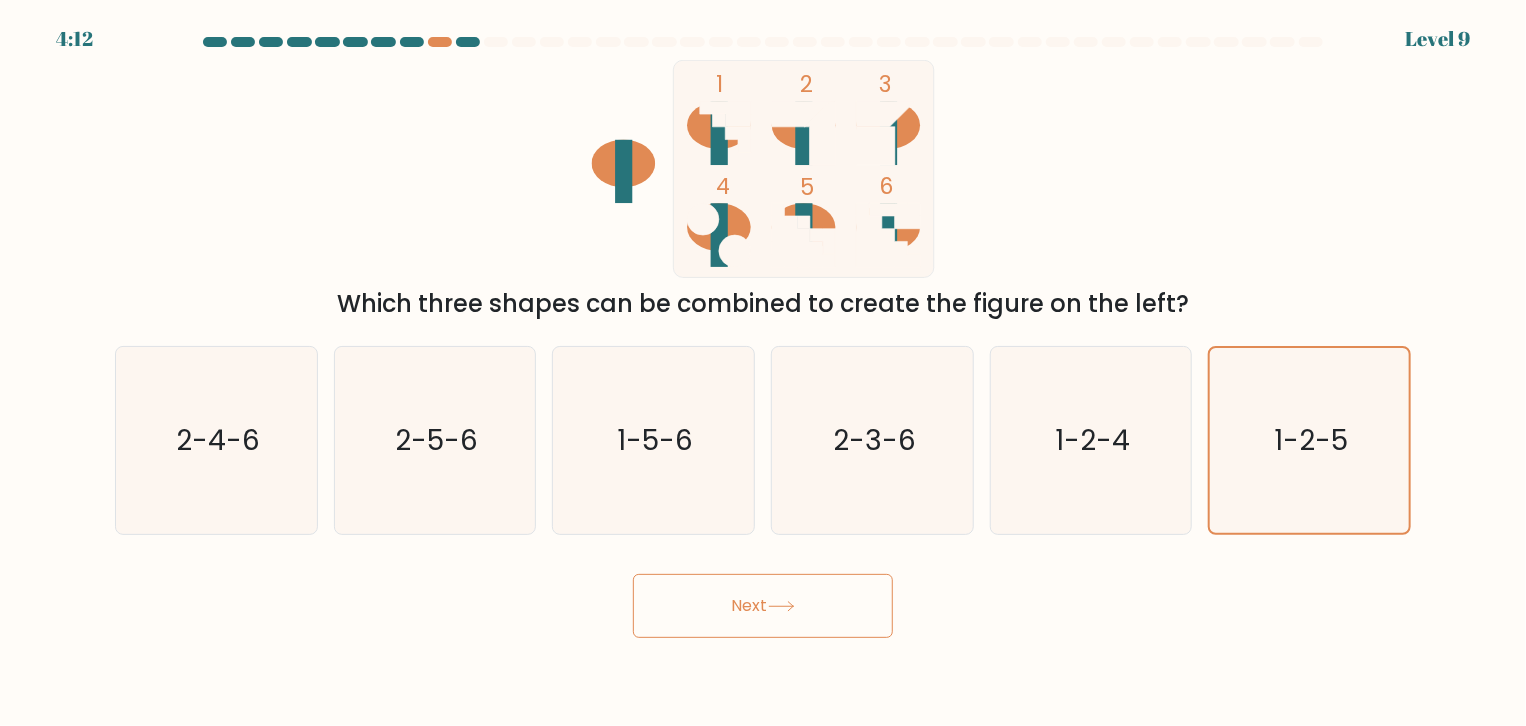 click on "Next" at bounding box center [763, 606] 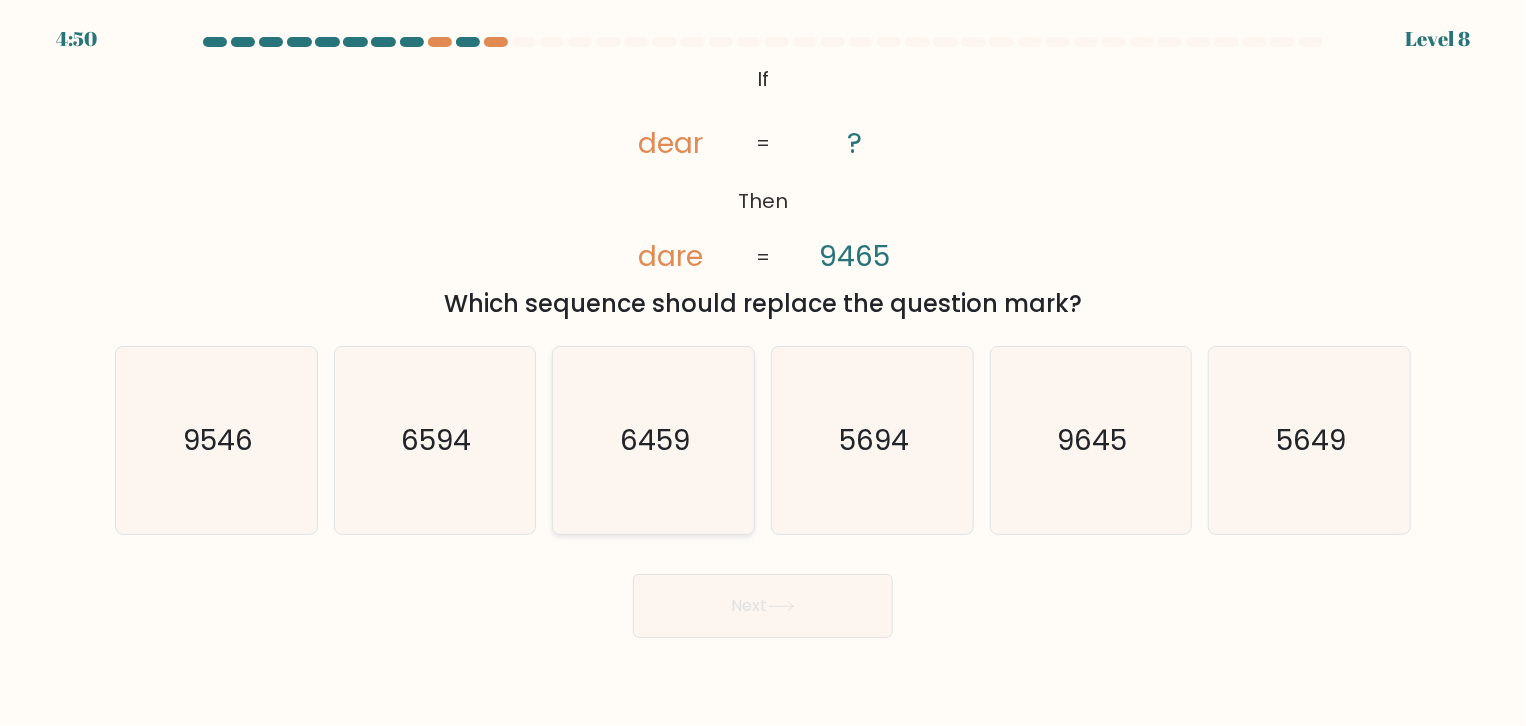 click on "6459" 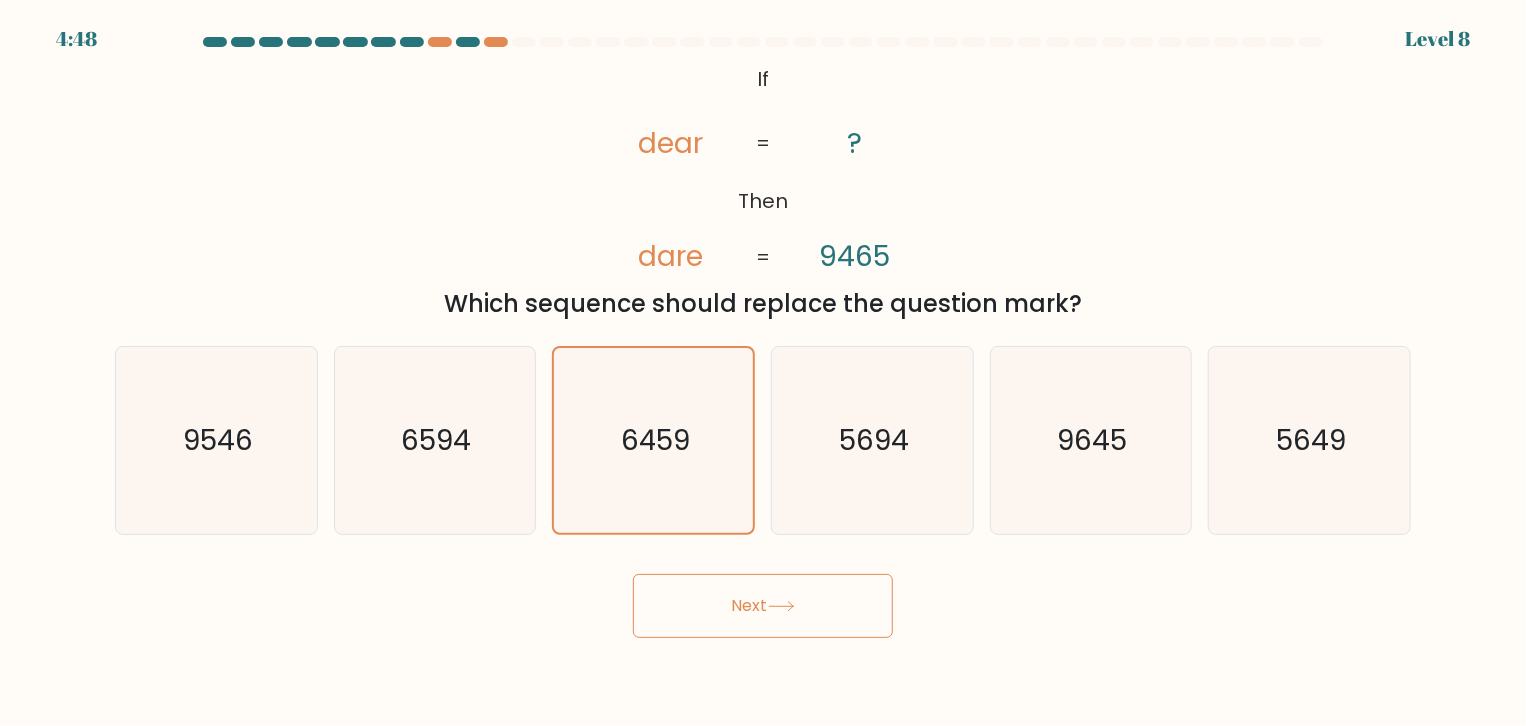 click on "Next" at bounding box center [763, 606] 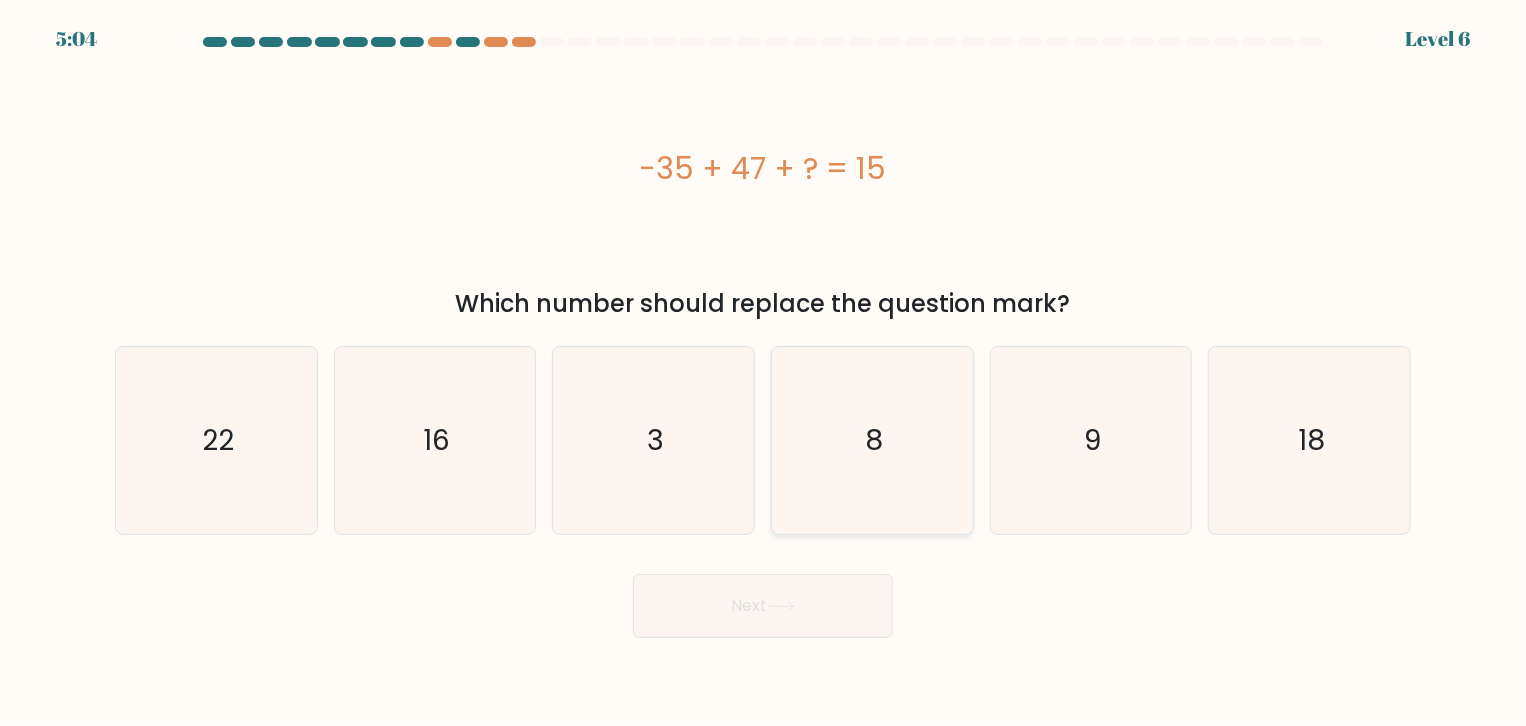 type 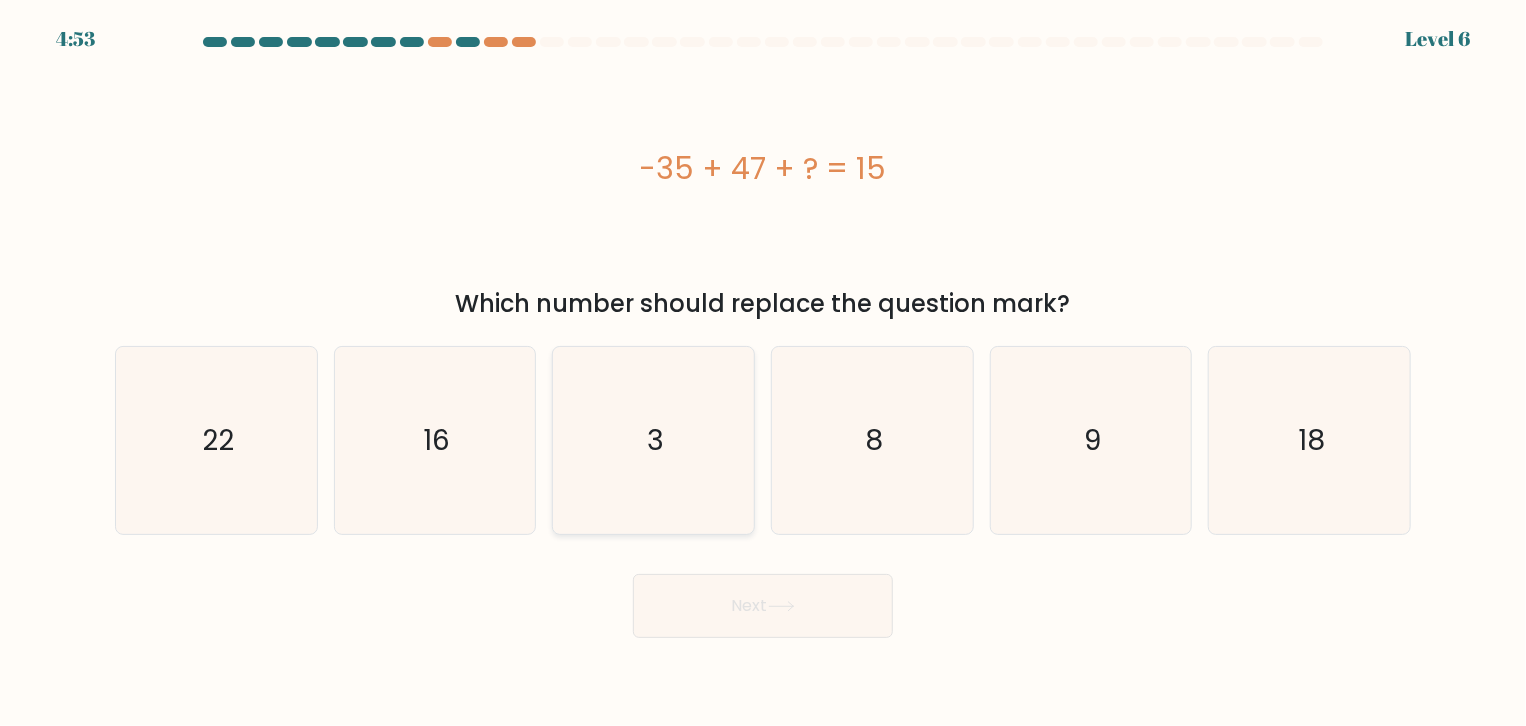 click on "3" 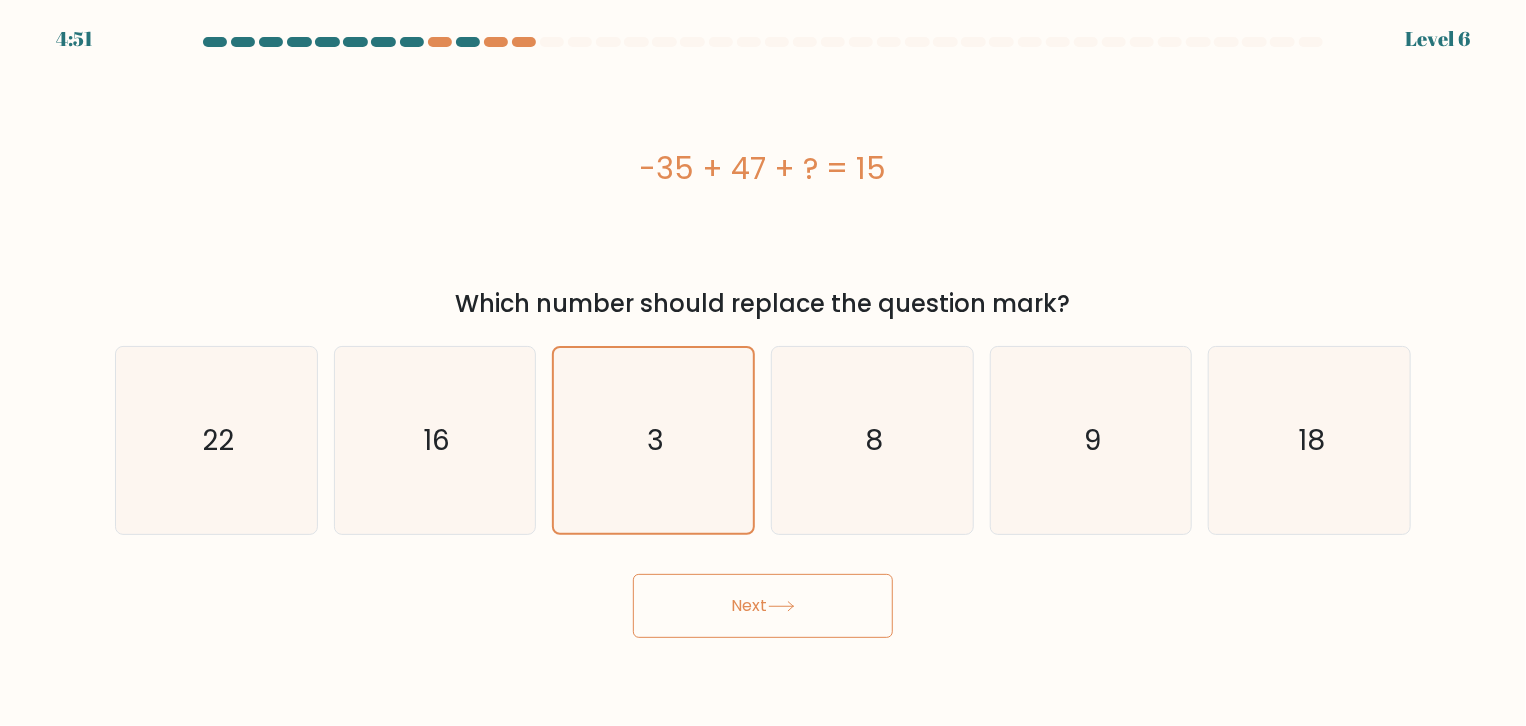 click on "Next" at bounding box center (763, 606) 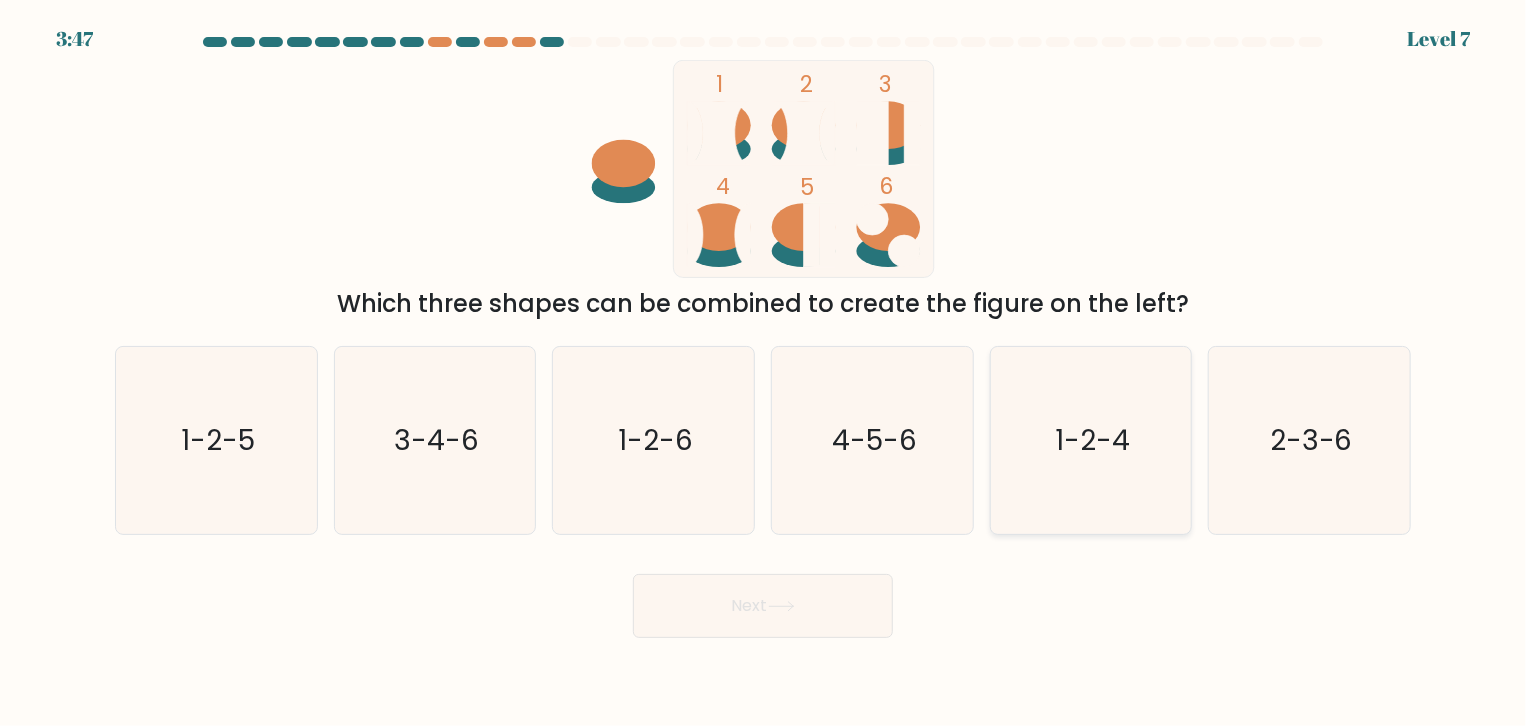 click on "1-2-4" 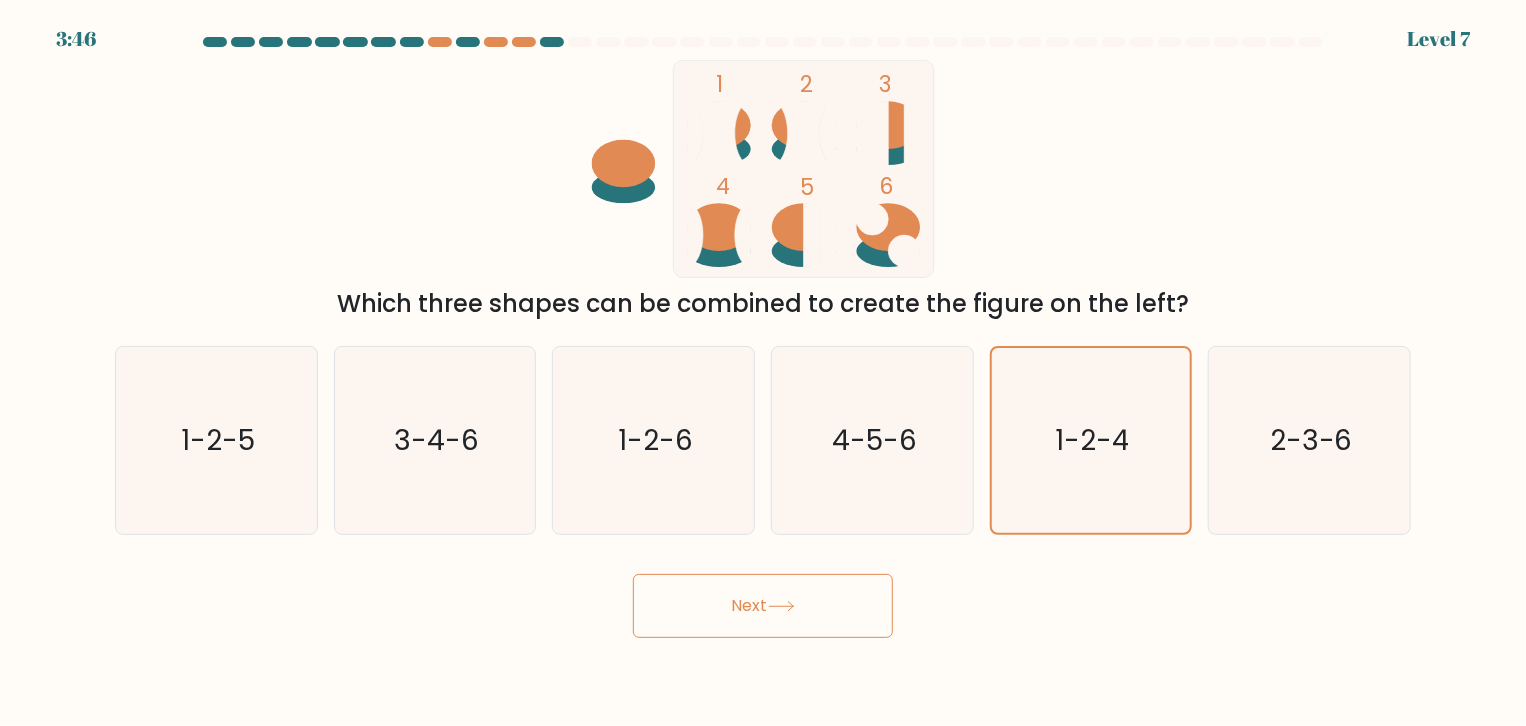 click on "Next" at bounding box center [763, 606] 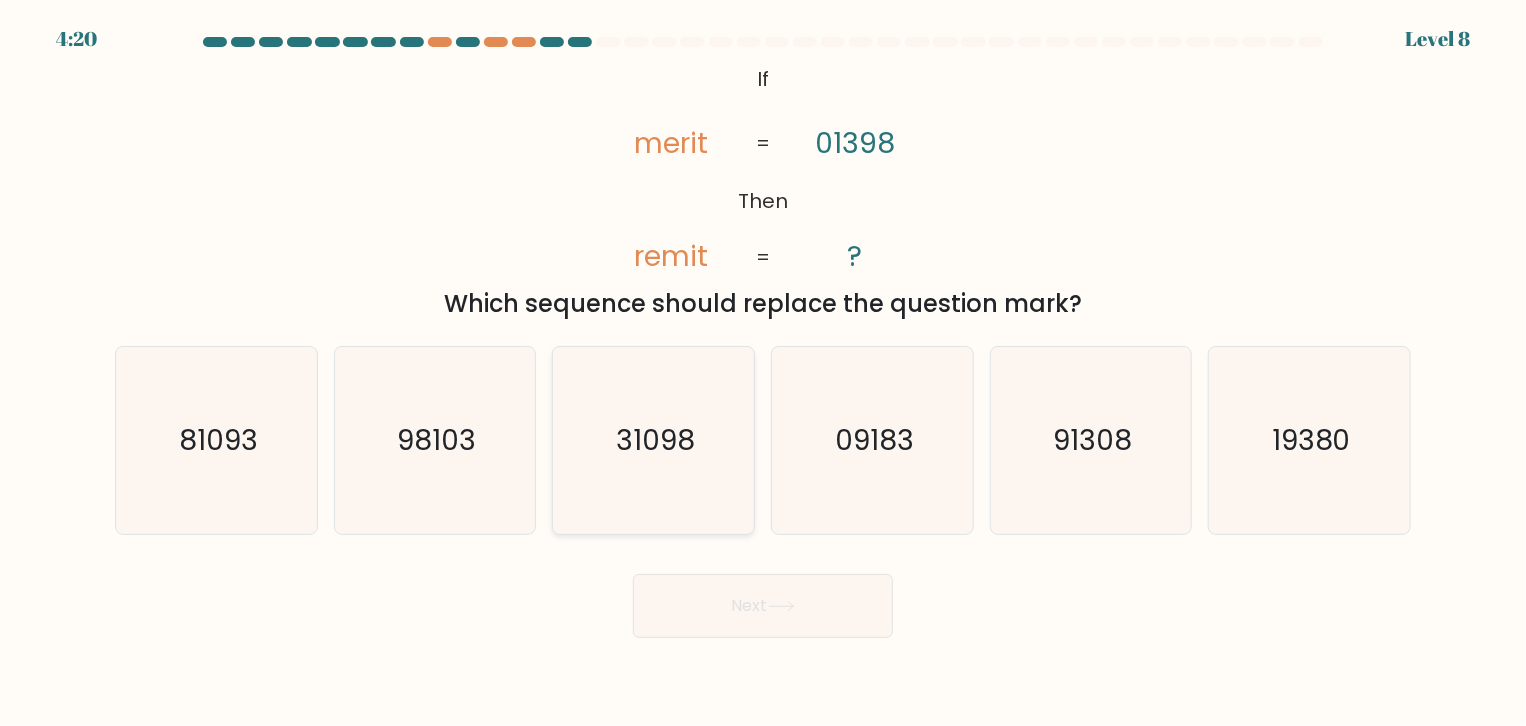 click on "31098" 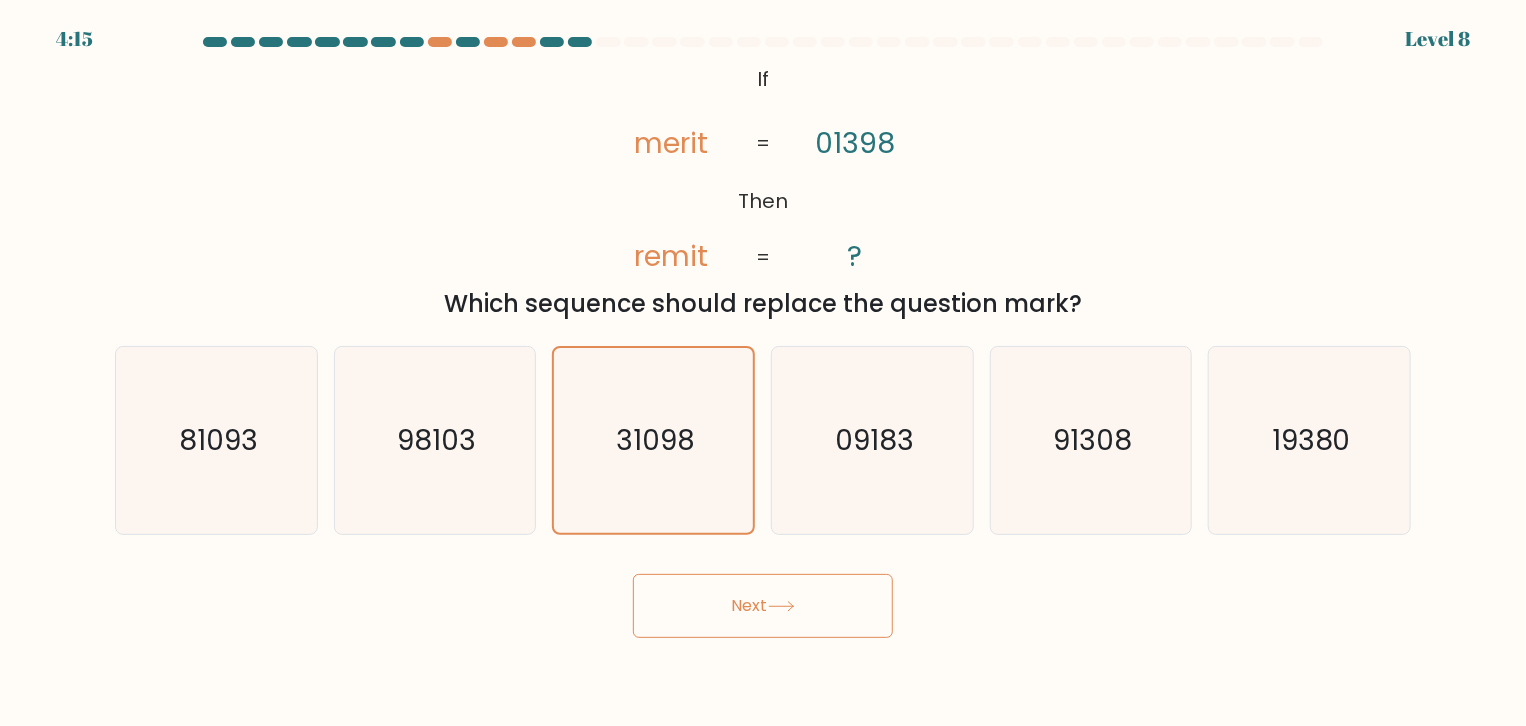 click on "Next" at bounding box center (763, 606) 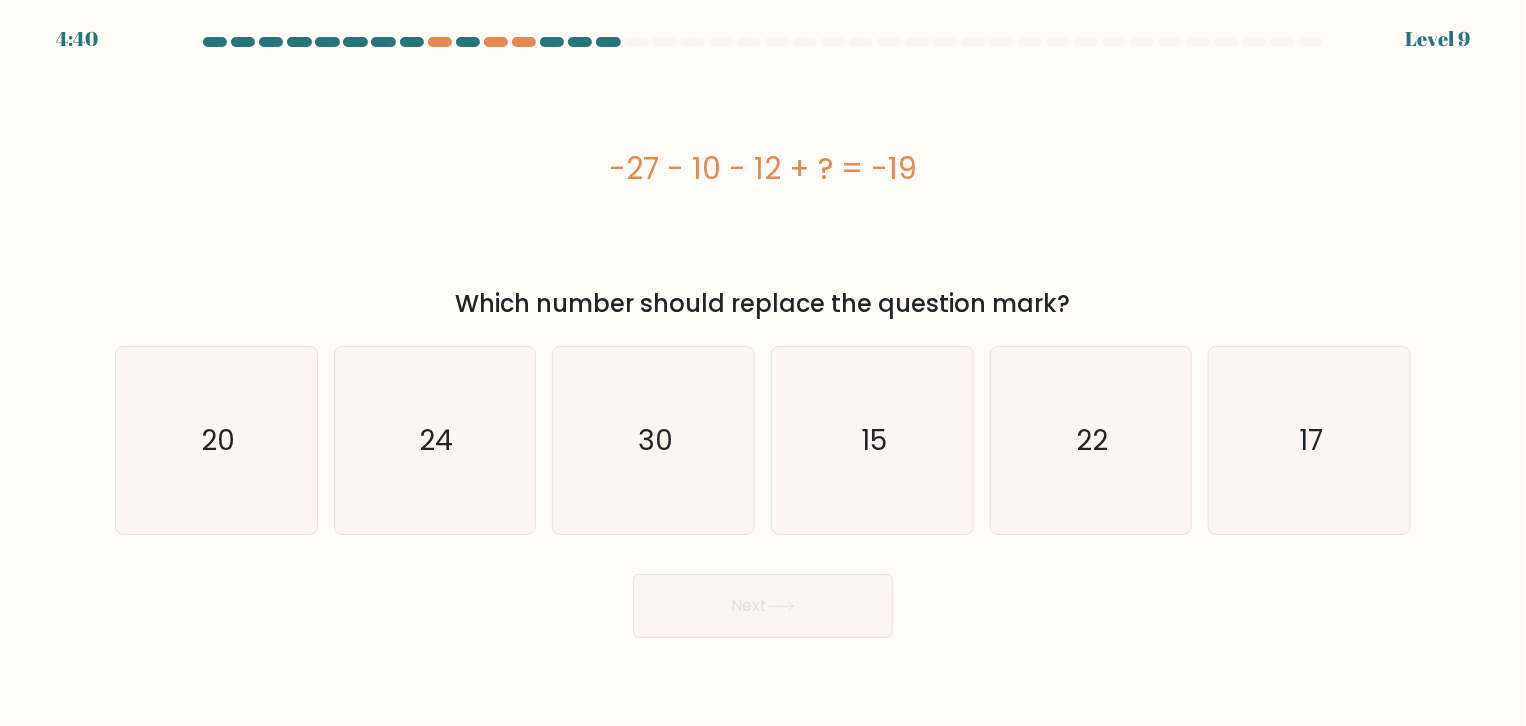 type 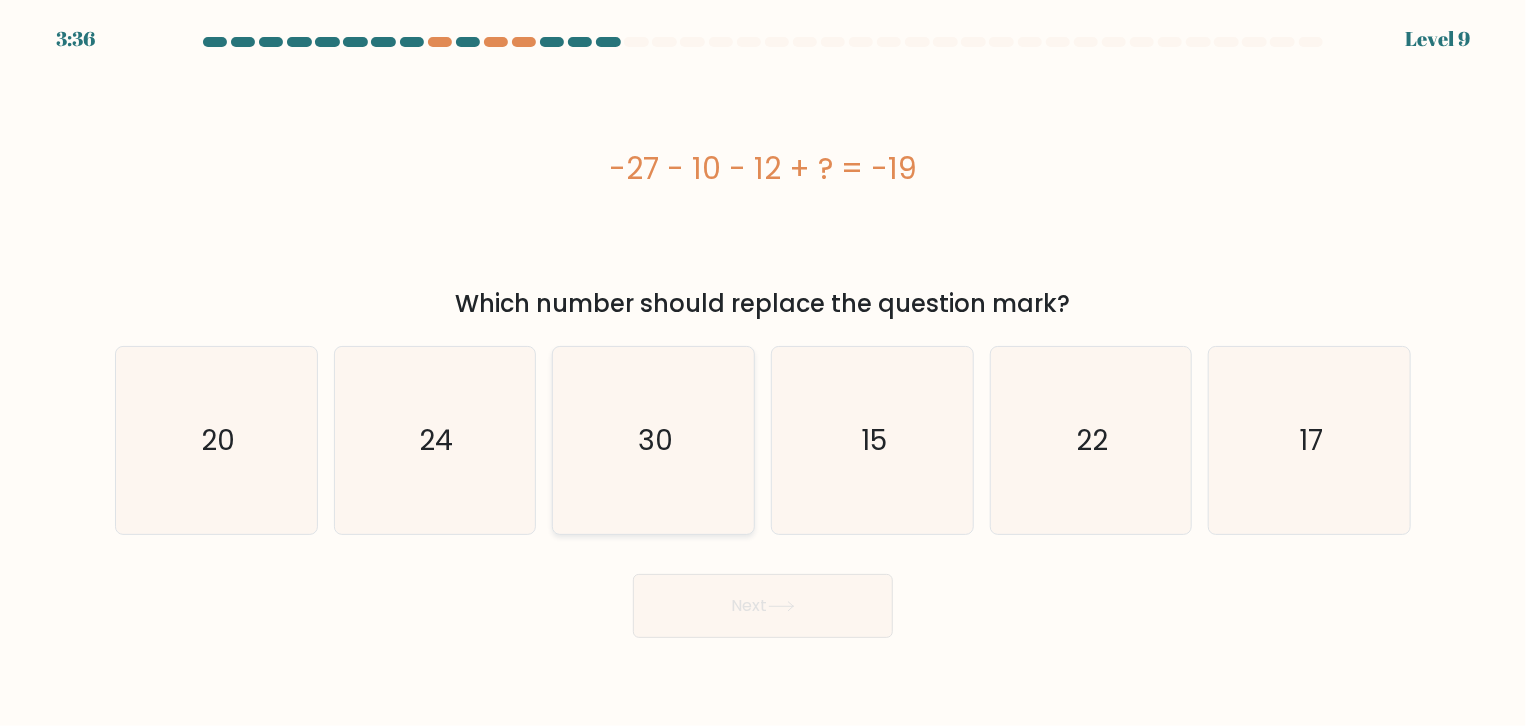 click on "30" 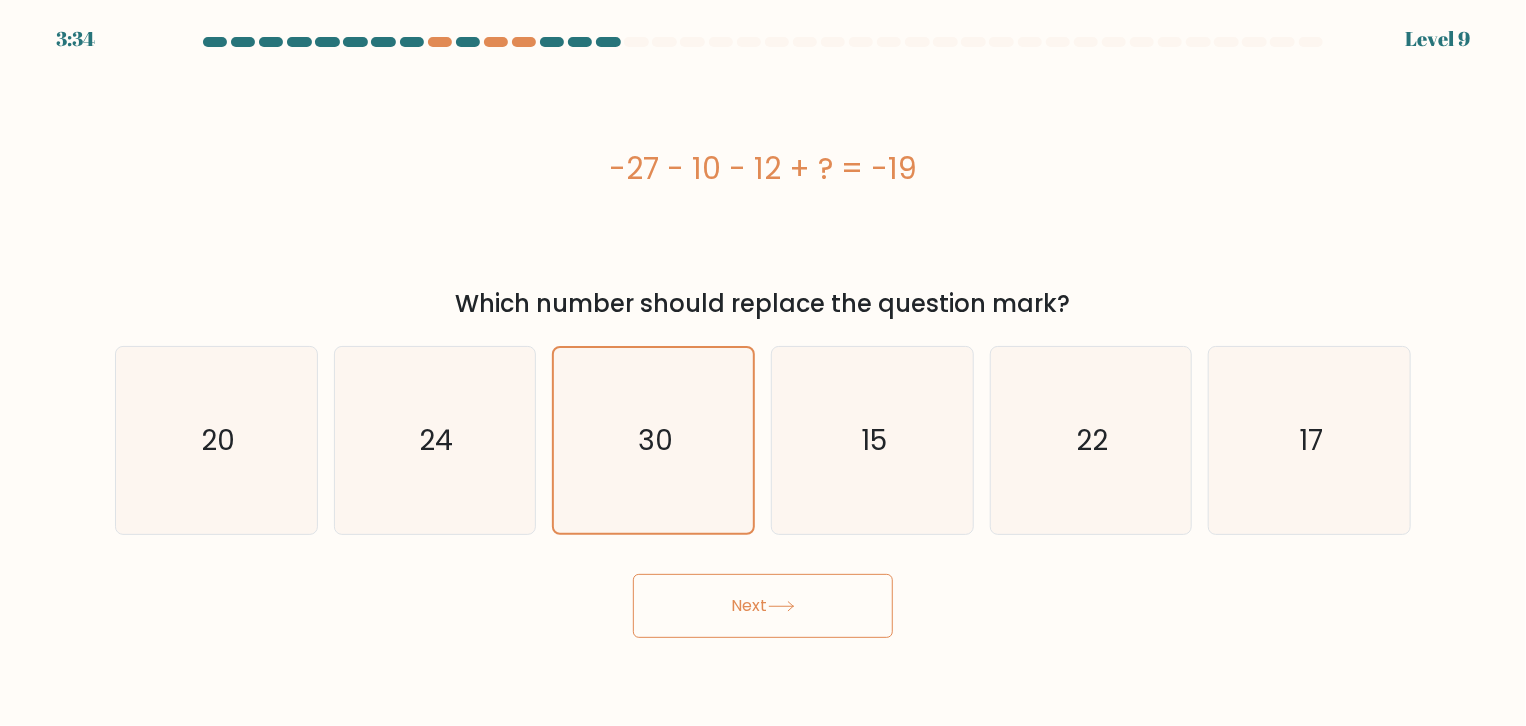 click on "Next" at bounding box center (763, 606) 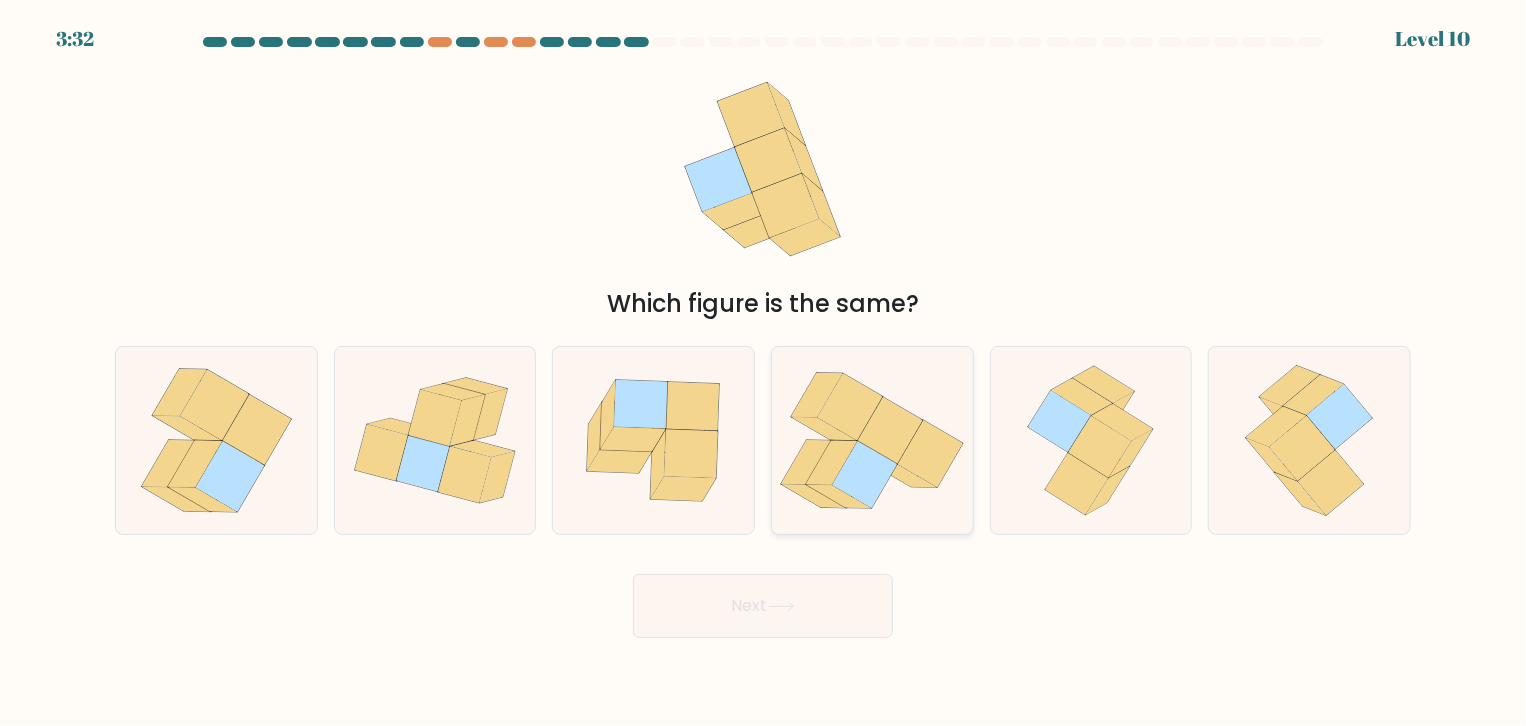 click 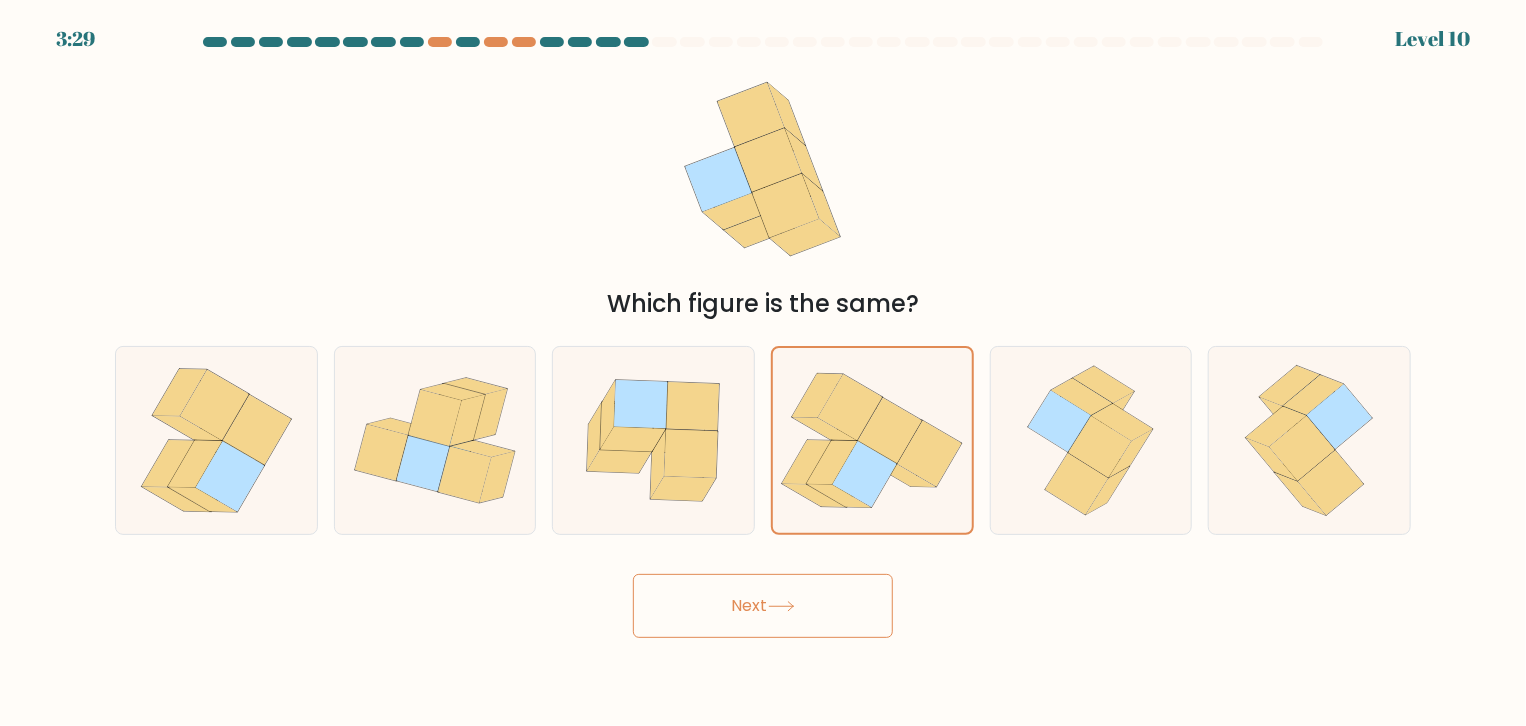 click on "Next" at bounding box center [763, 606] 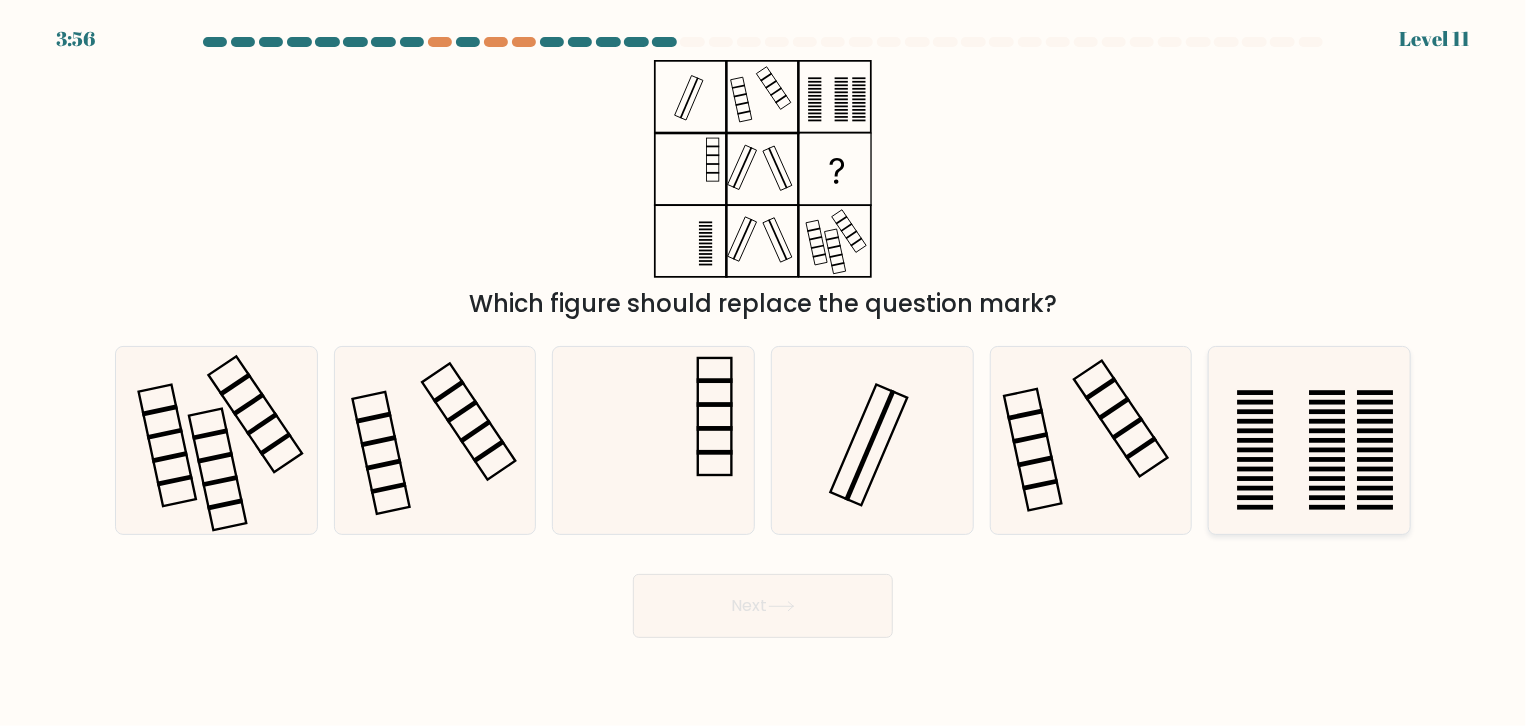 click 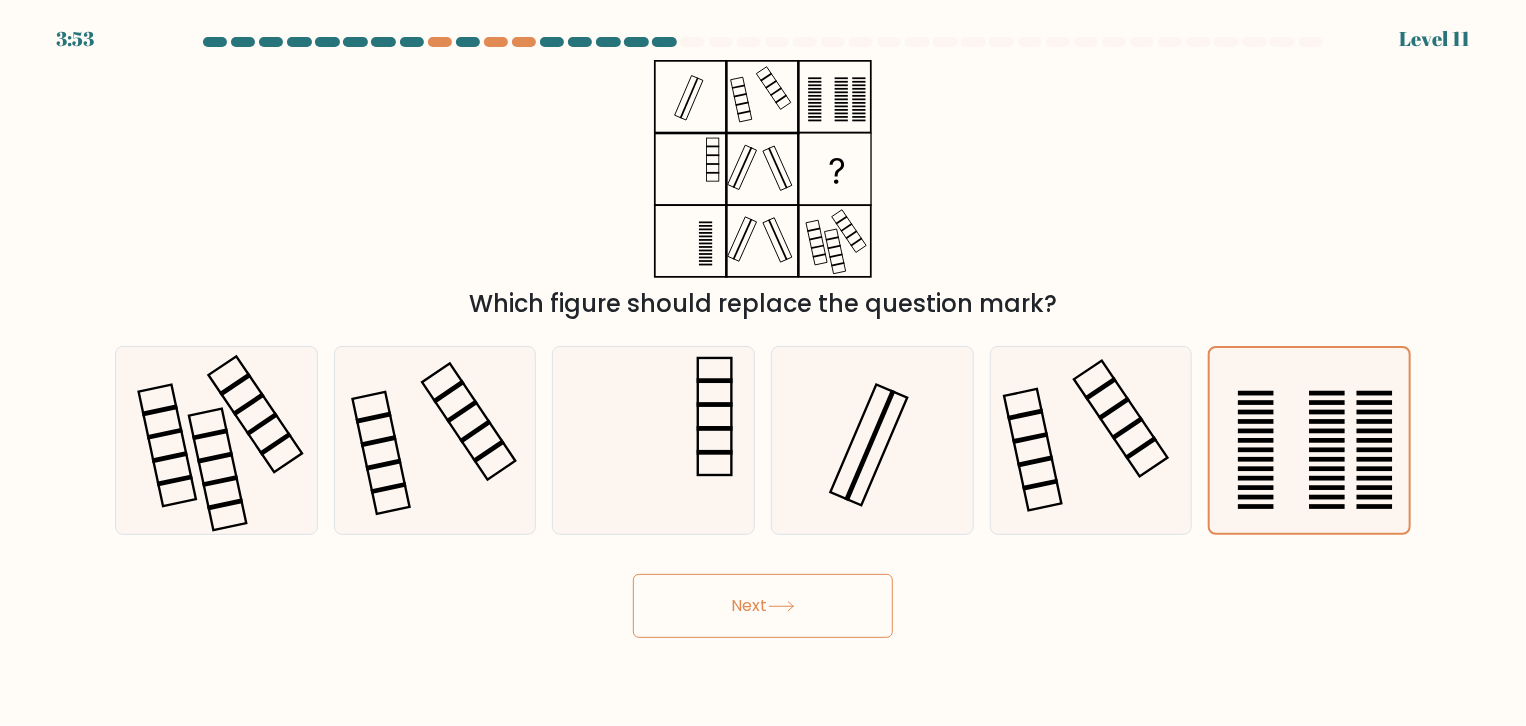 click on "Next" at bounding box center [763, 606] 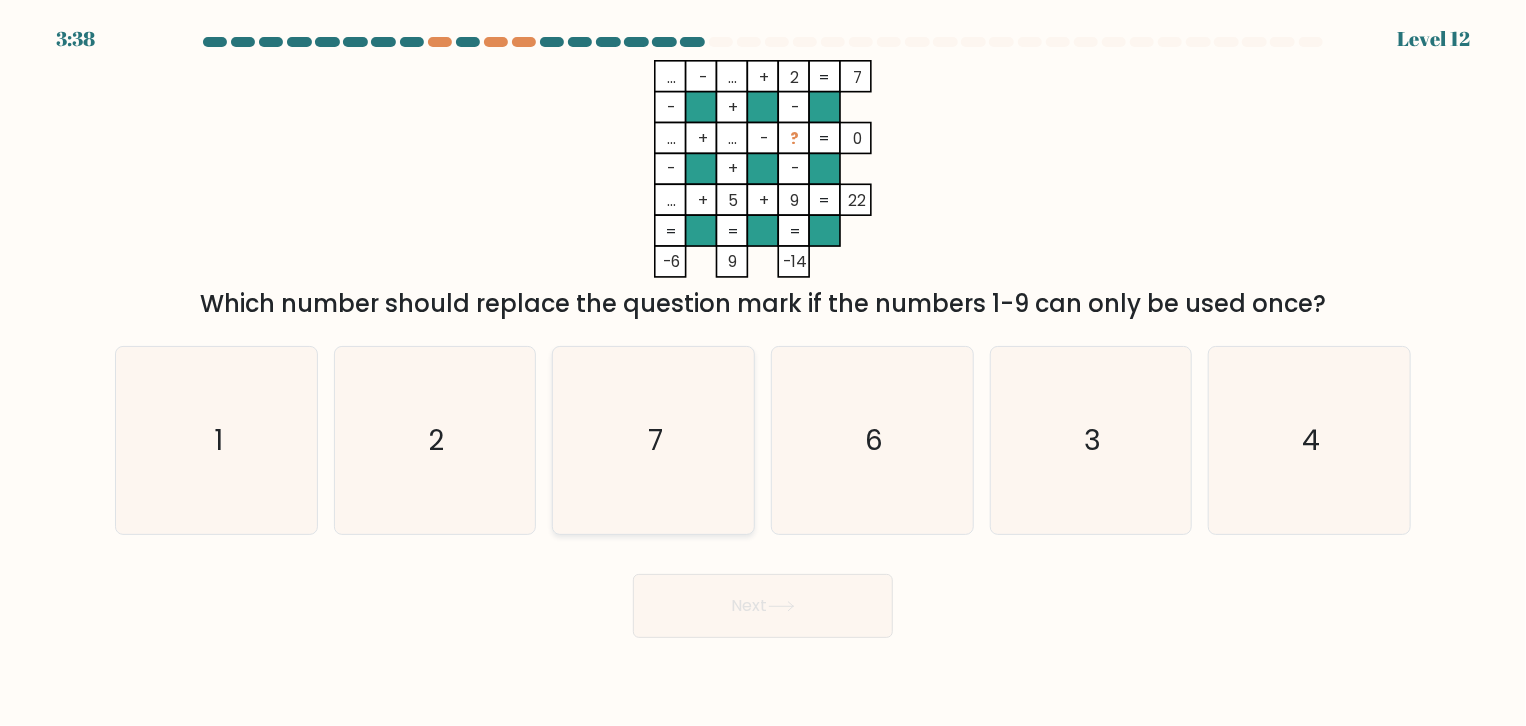 click on "7" 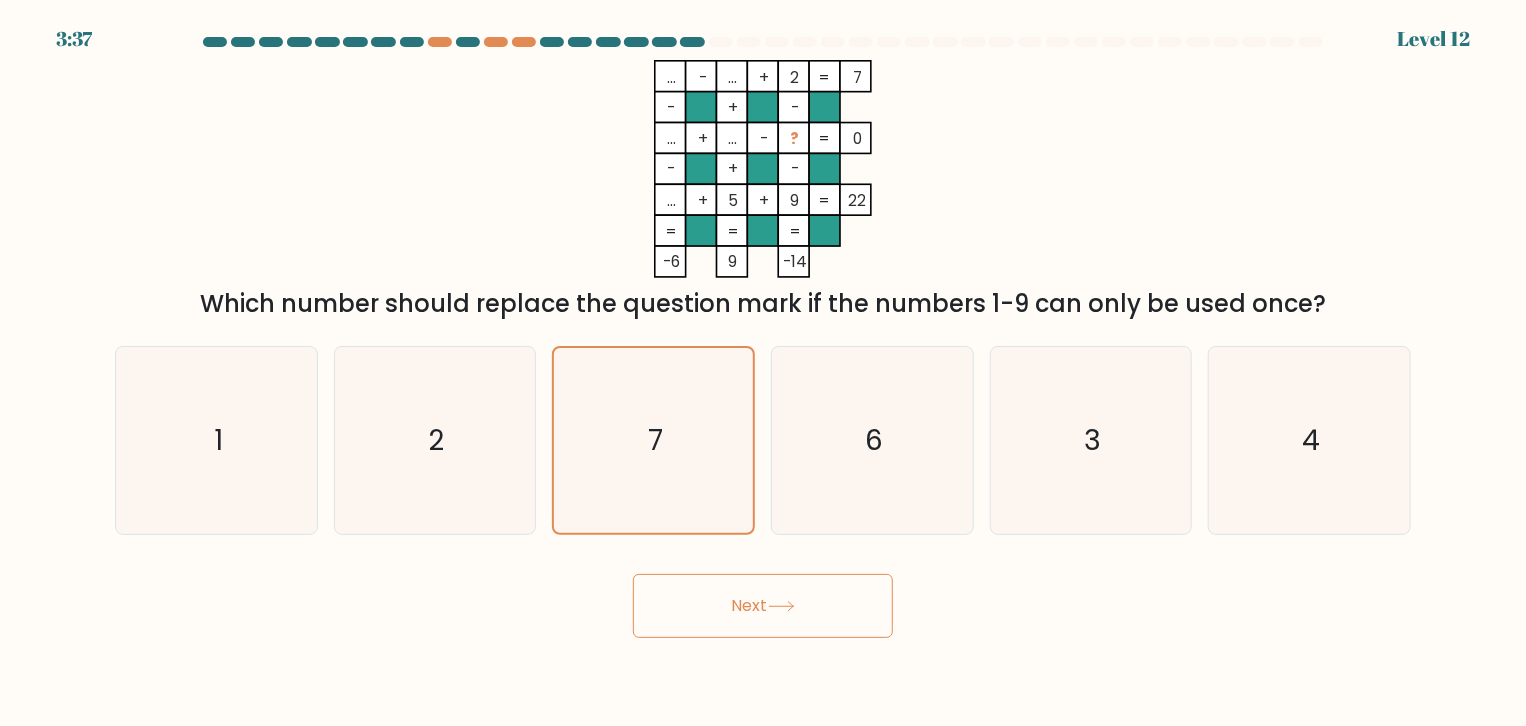 click on "Next" at bounding box center [763, 606] 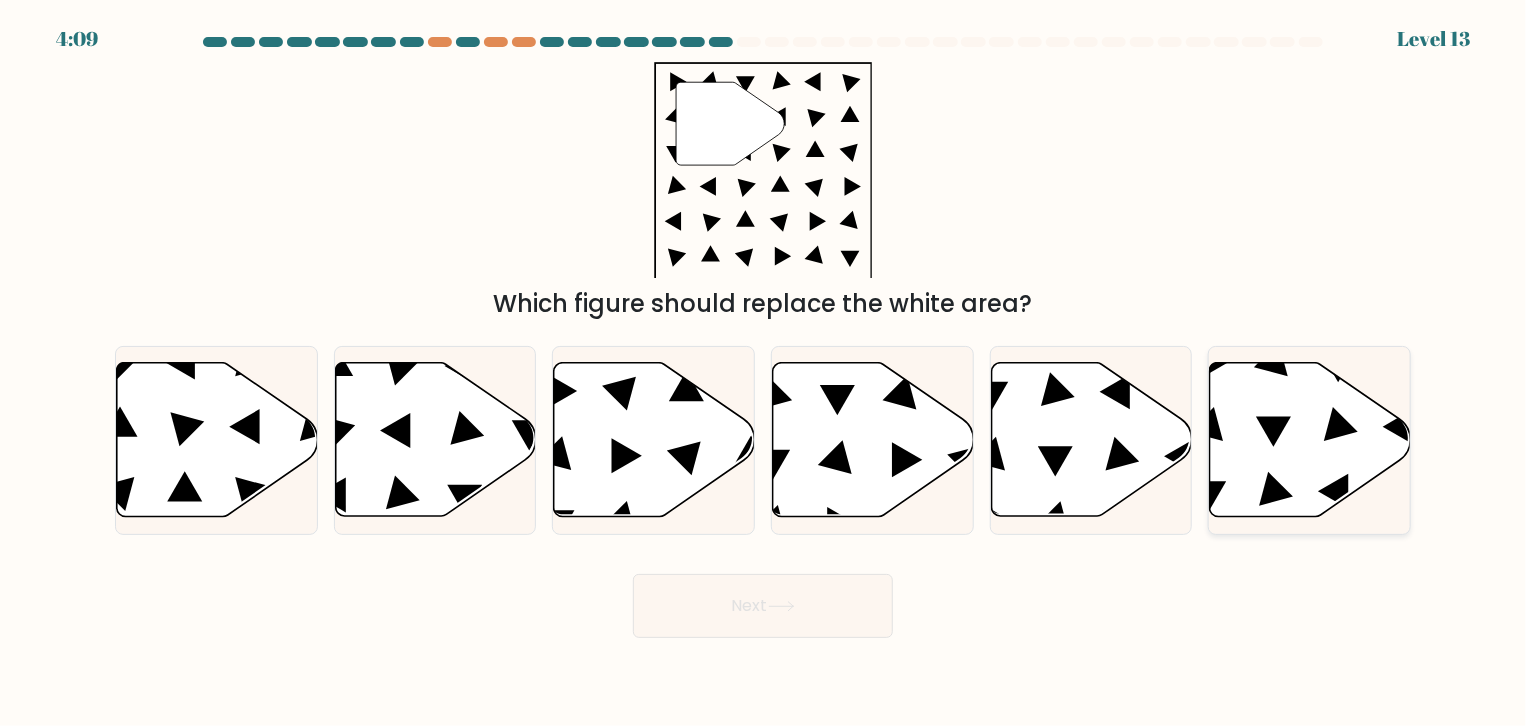 click 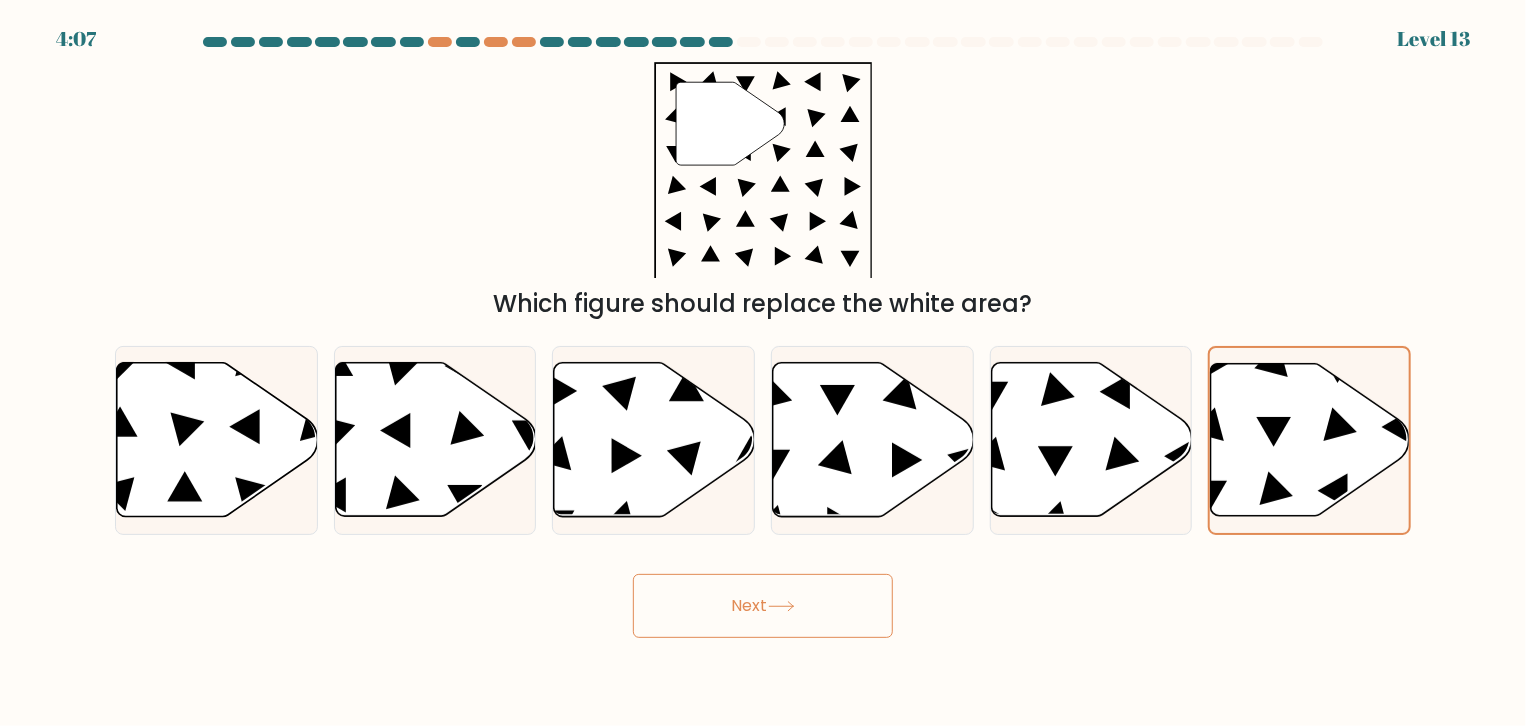 click on "Next" at bounding box center (763, 606) 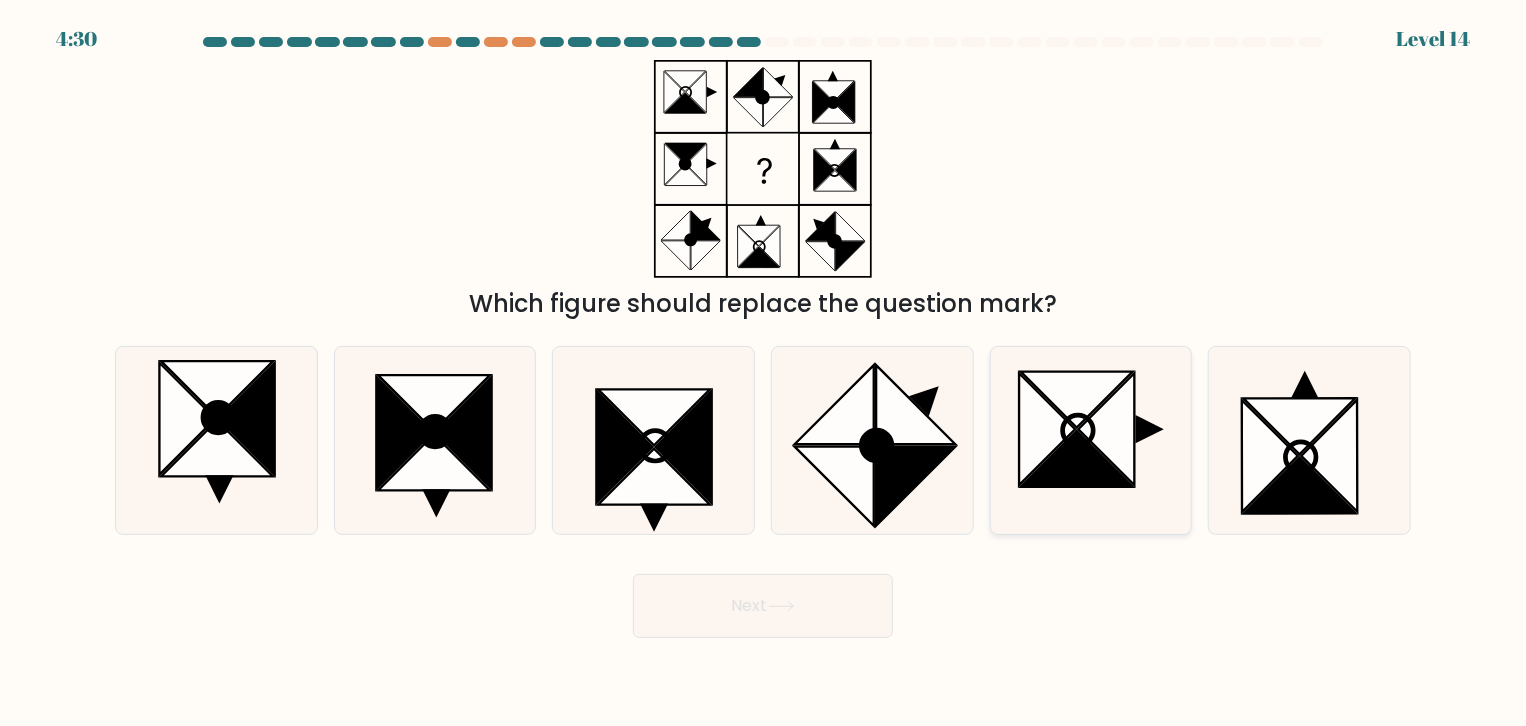 click 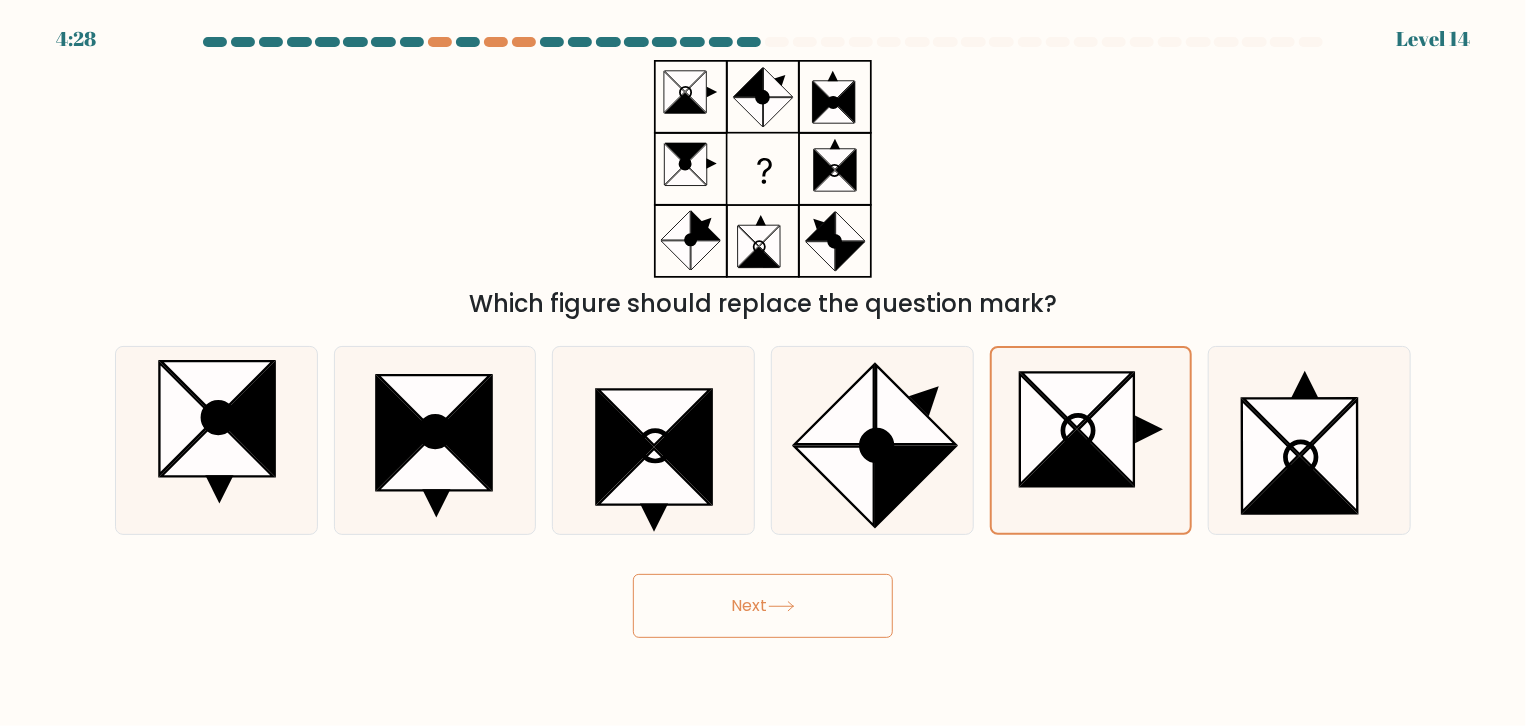 click 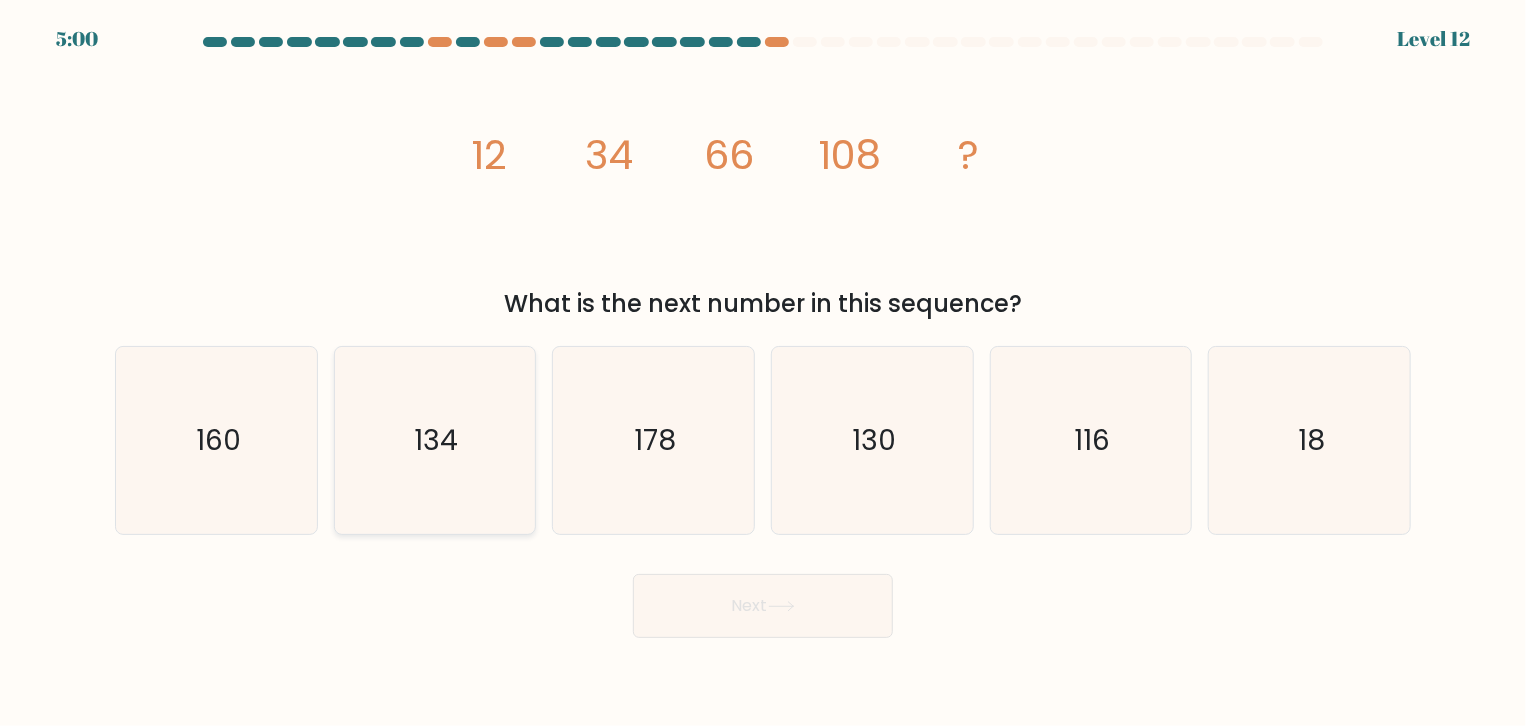click on "134" 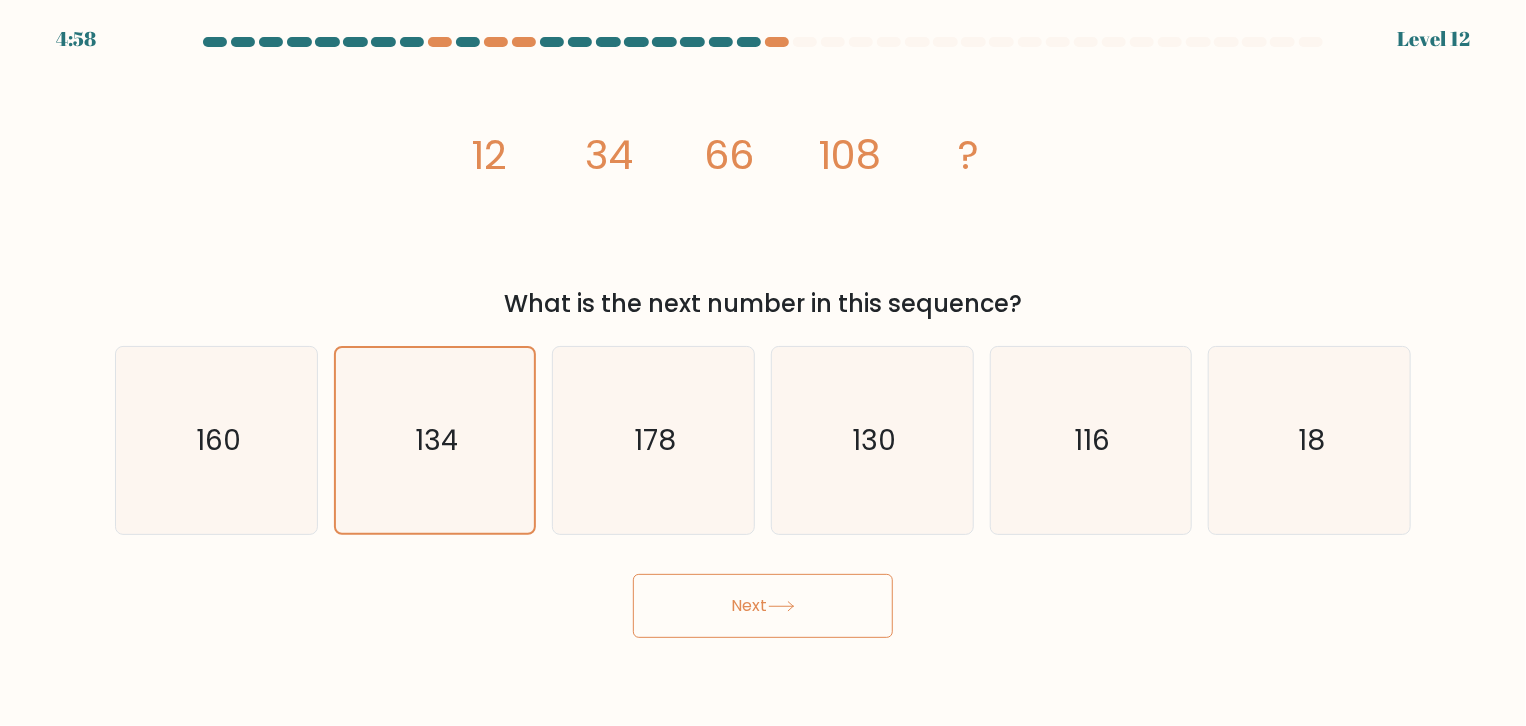 click 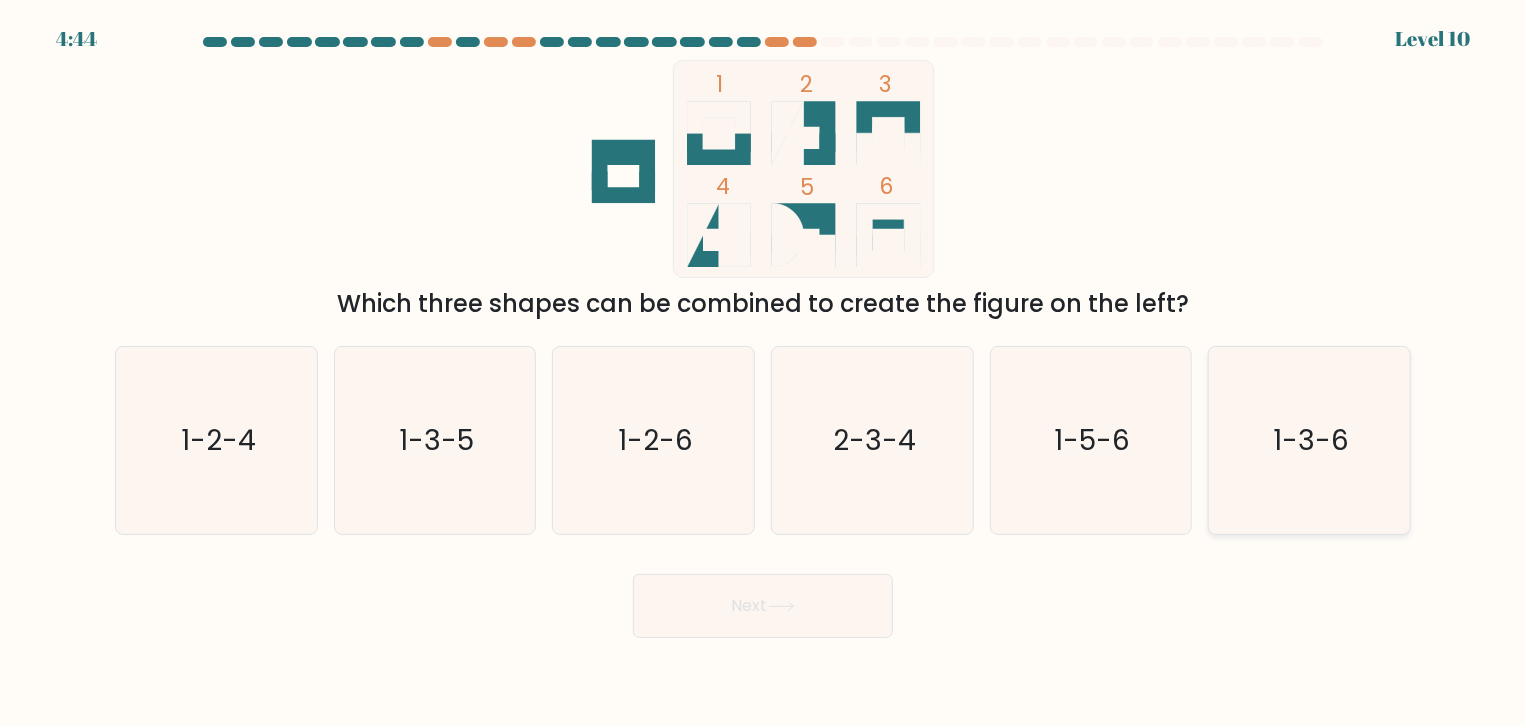 click on "1-3-6" 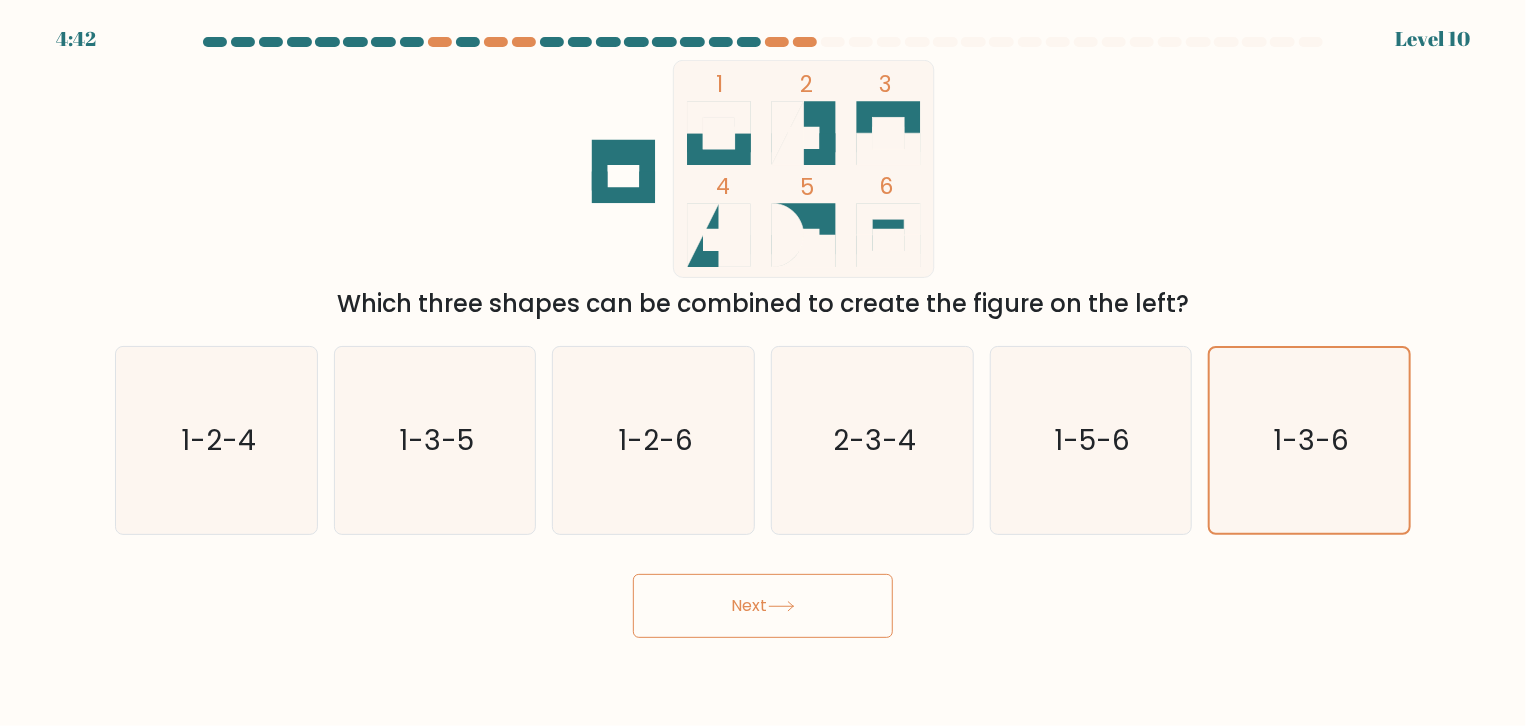 click on "Next" at bounding box center [763, 606] 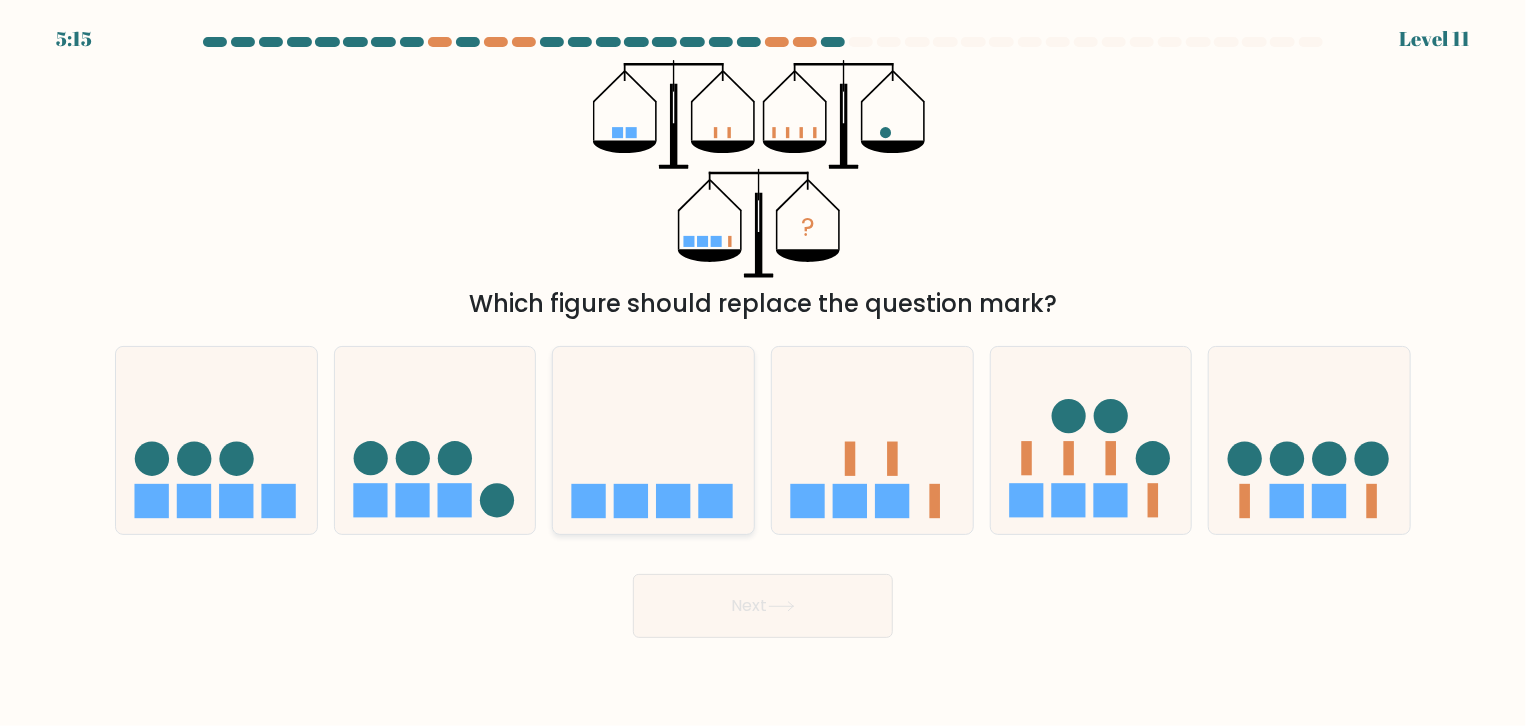 click 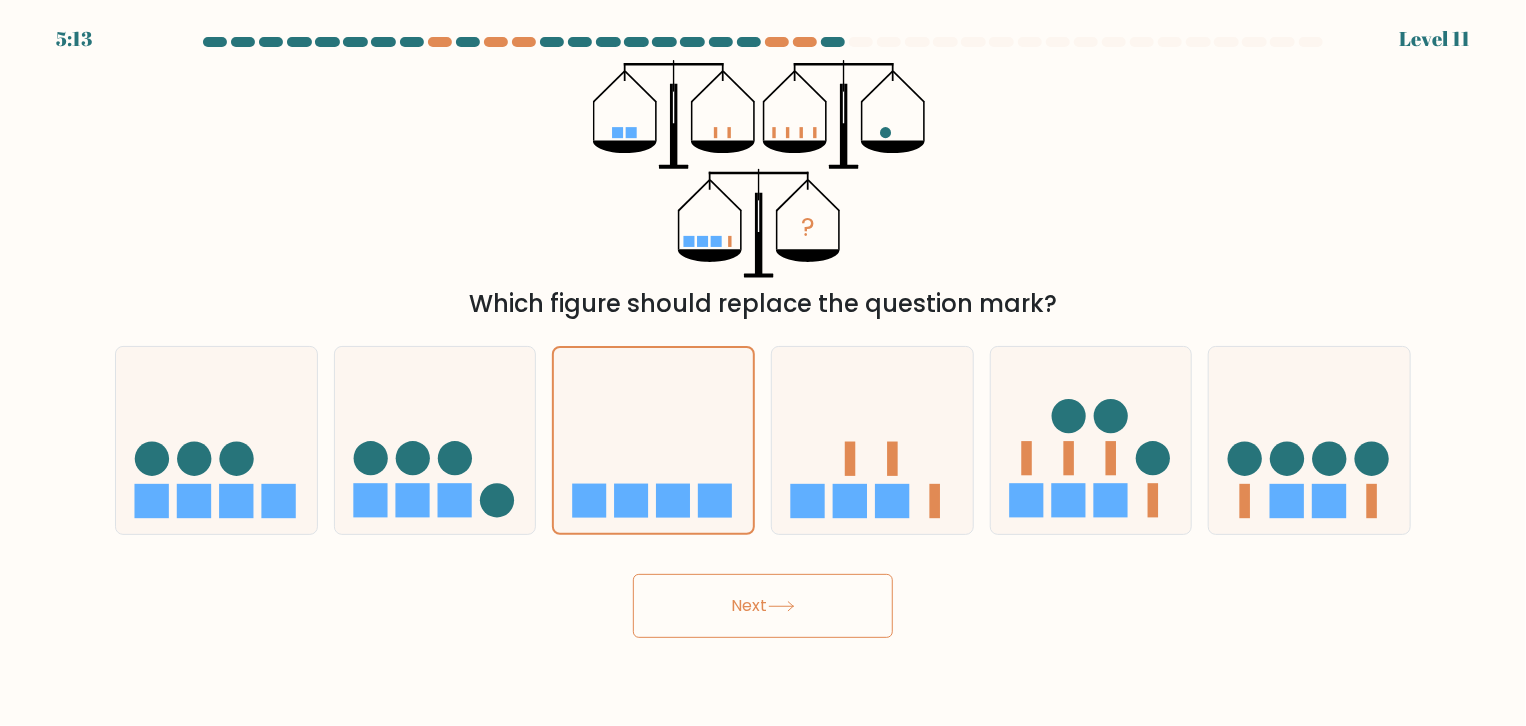 click on "Next" at bounding box center [763, 606] 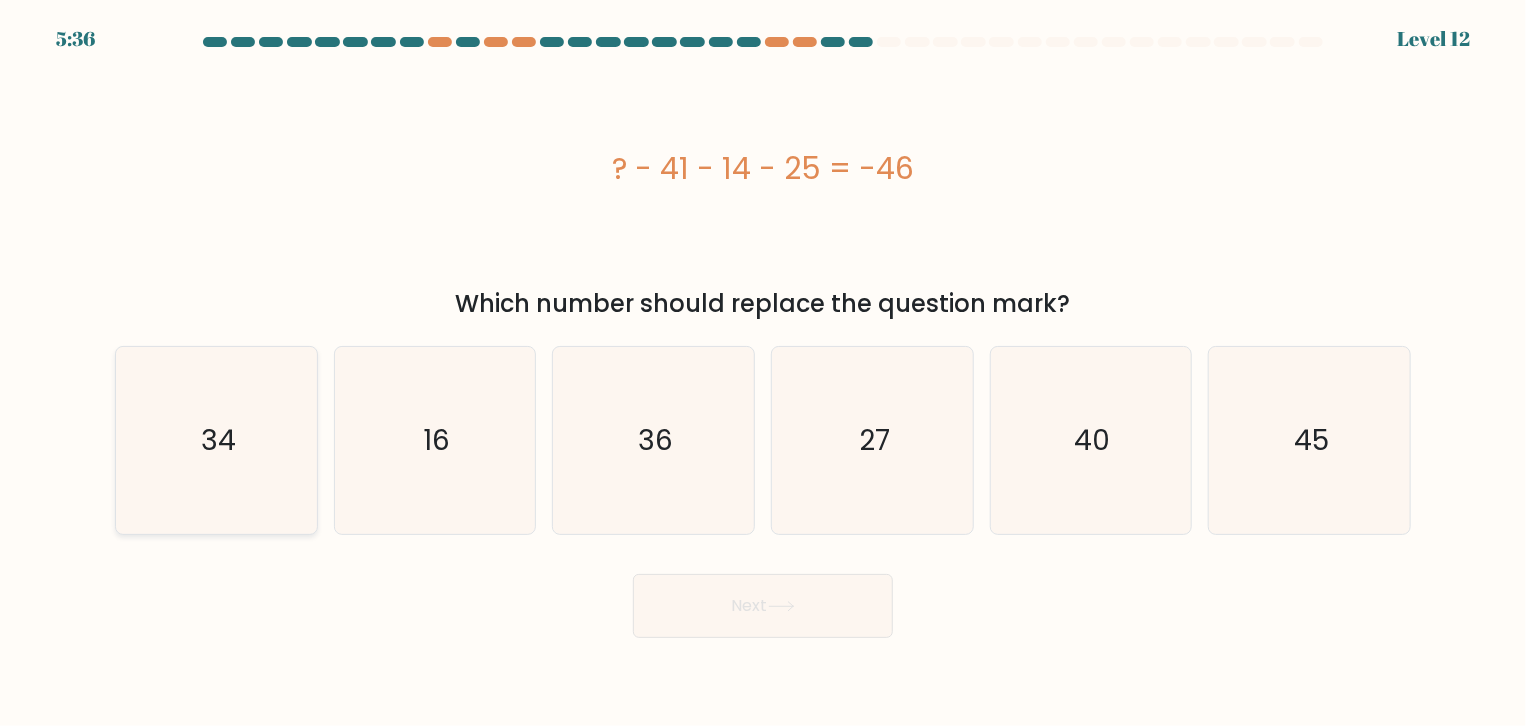 click on "34" 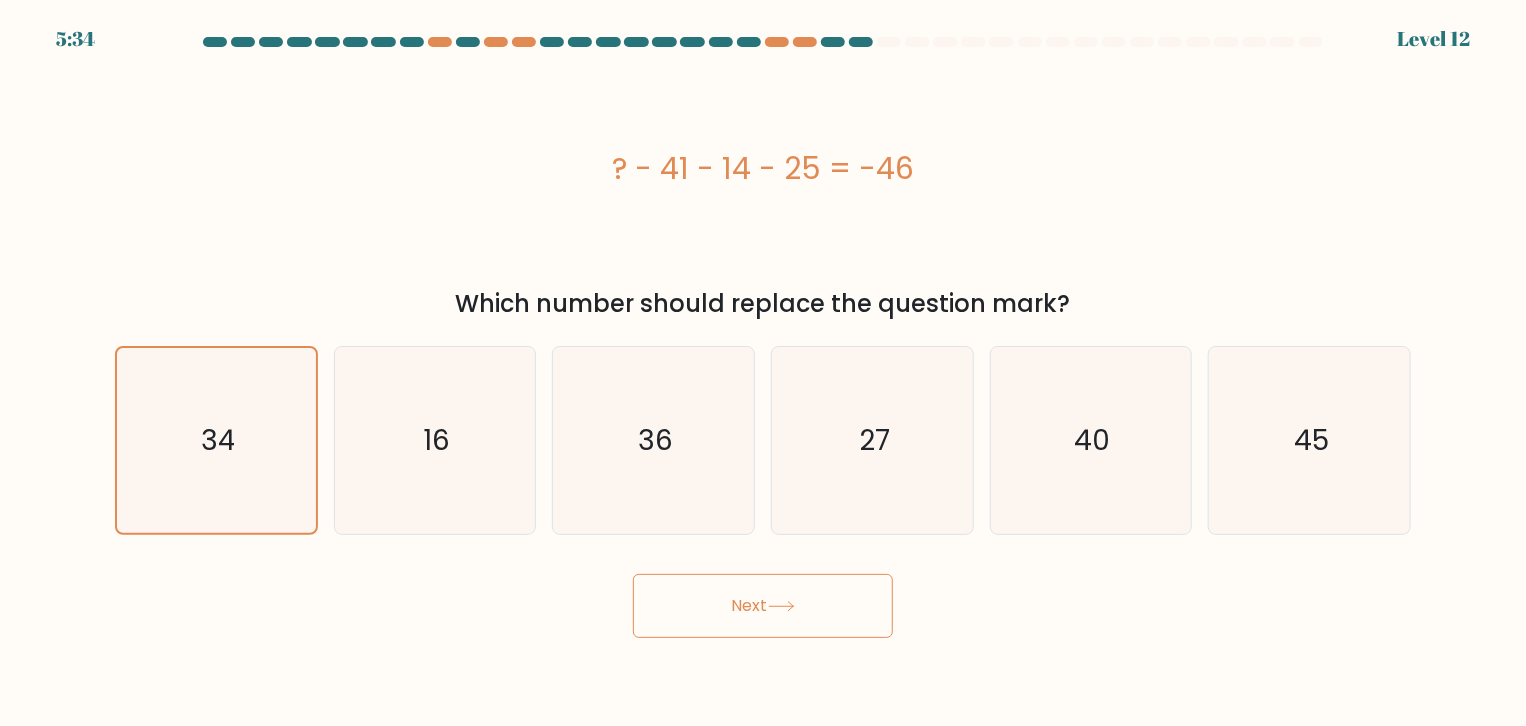 click on "Next" at bounding box center (763, 606) 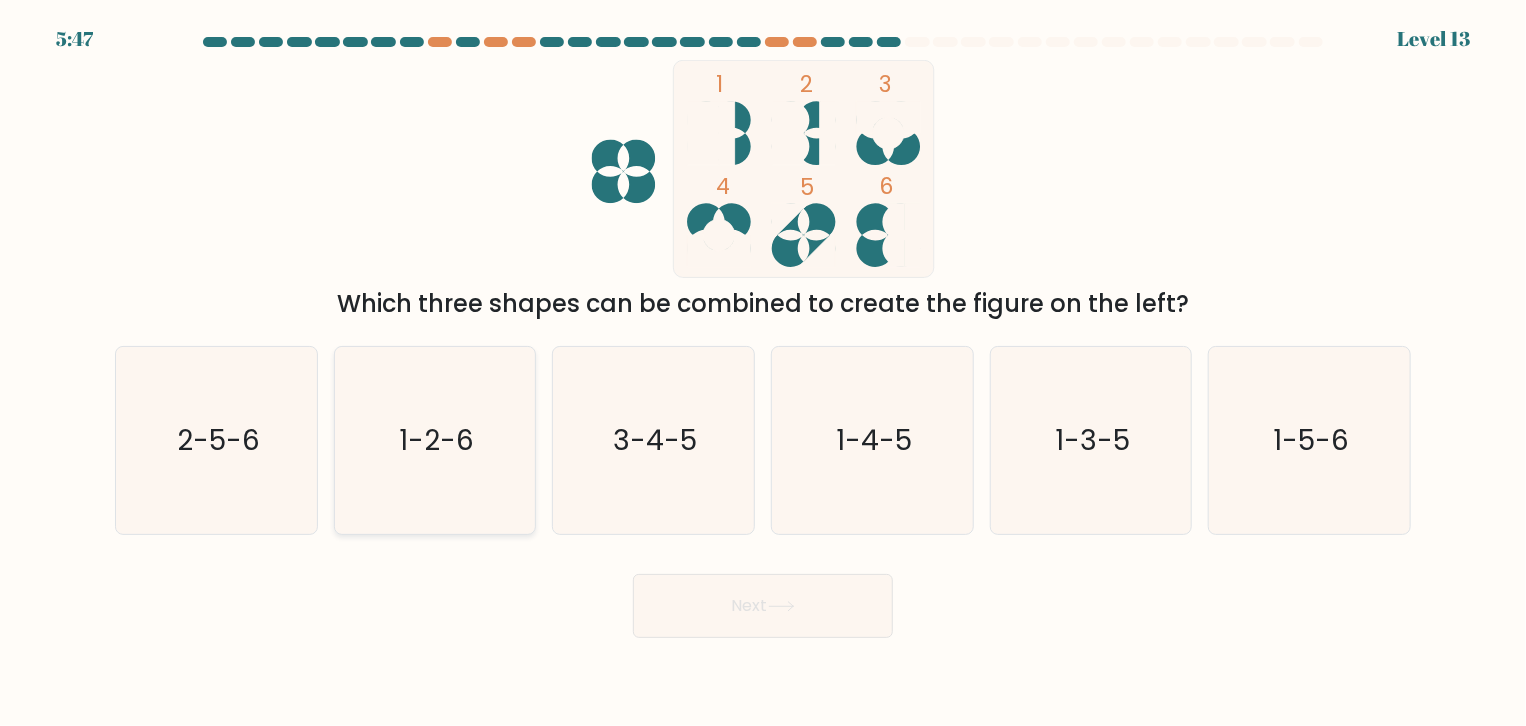 click on "1-2-6" 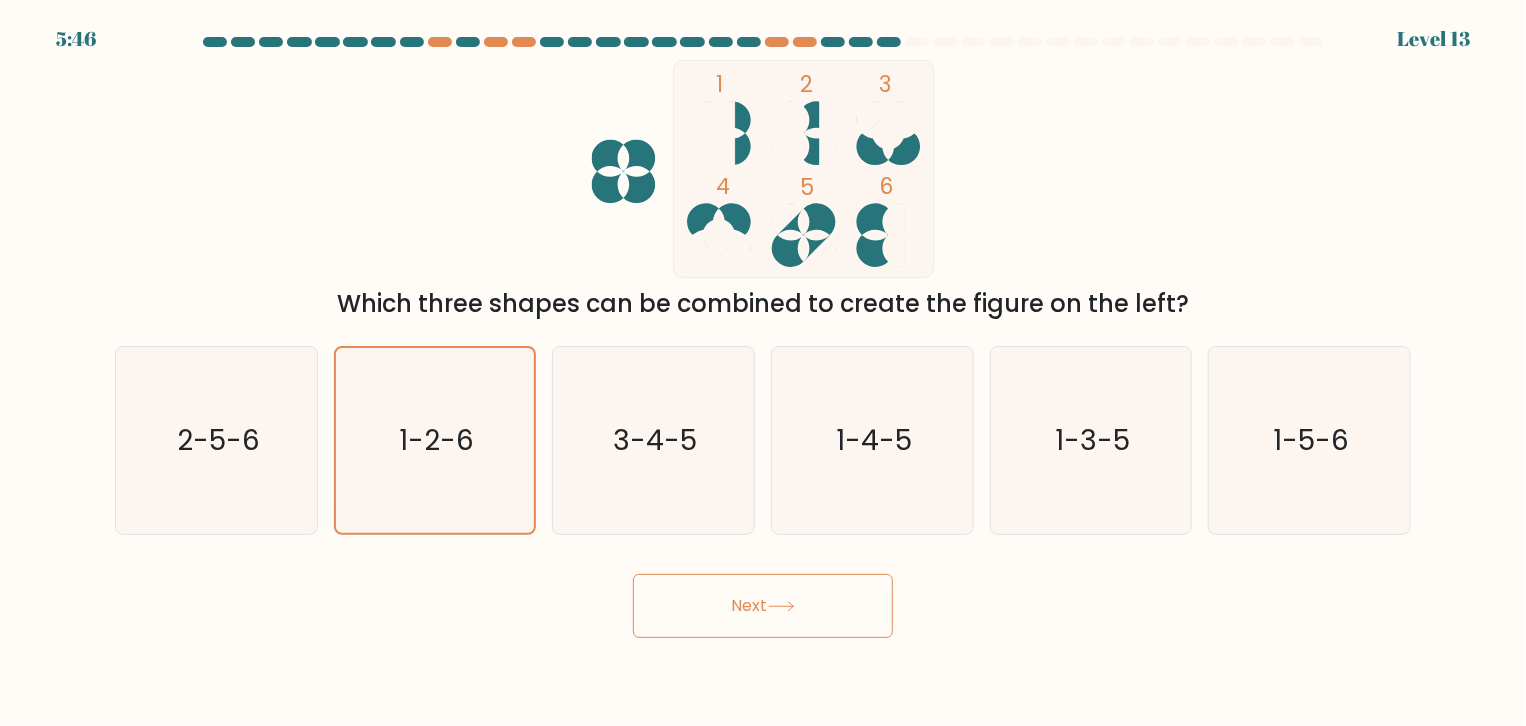 click on "Next" at bounding box center (763, 606) 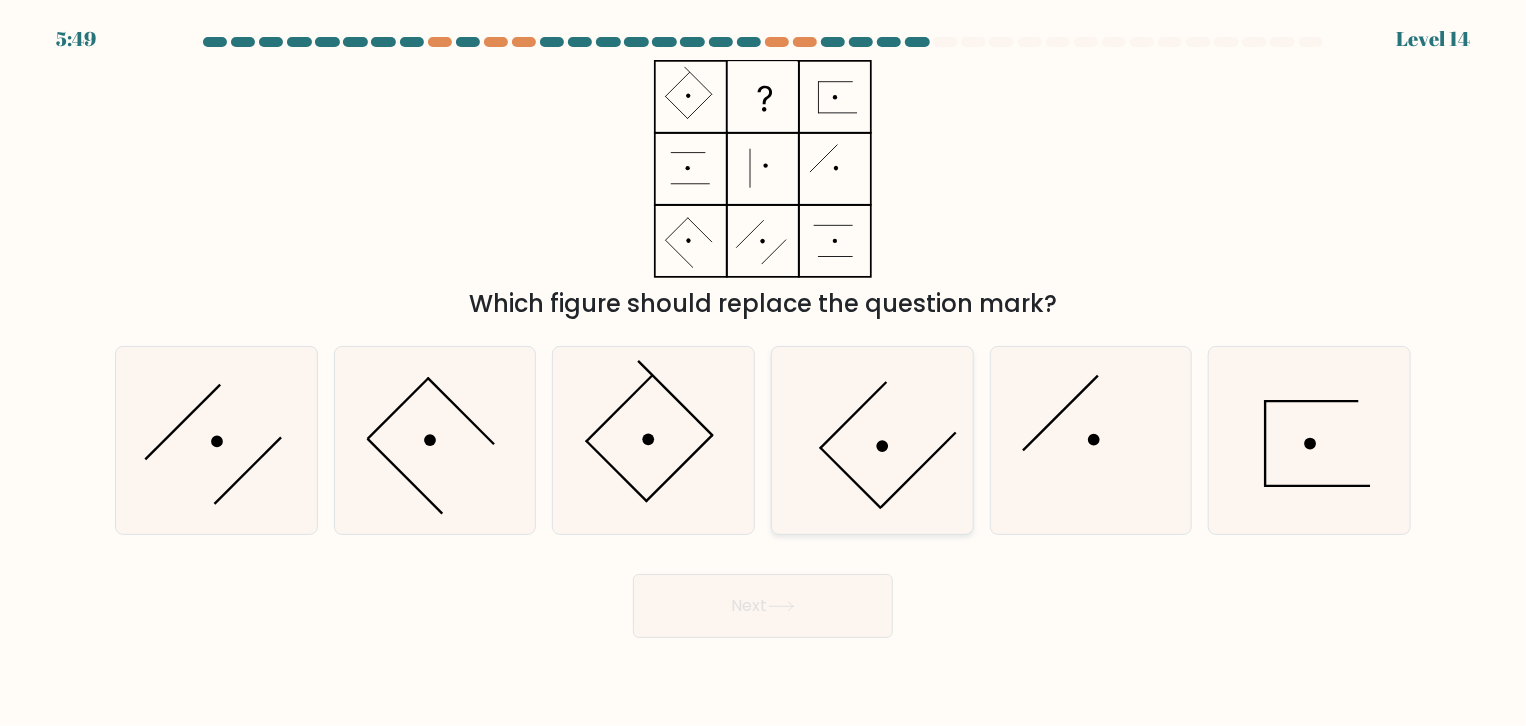 click 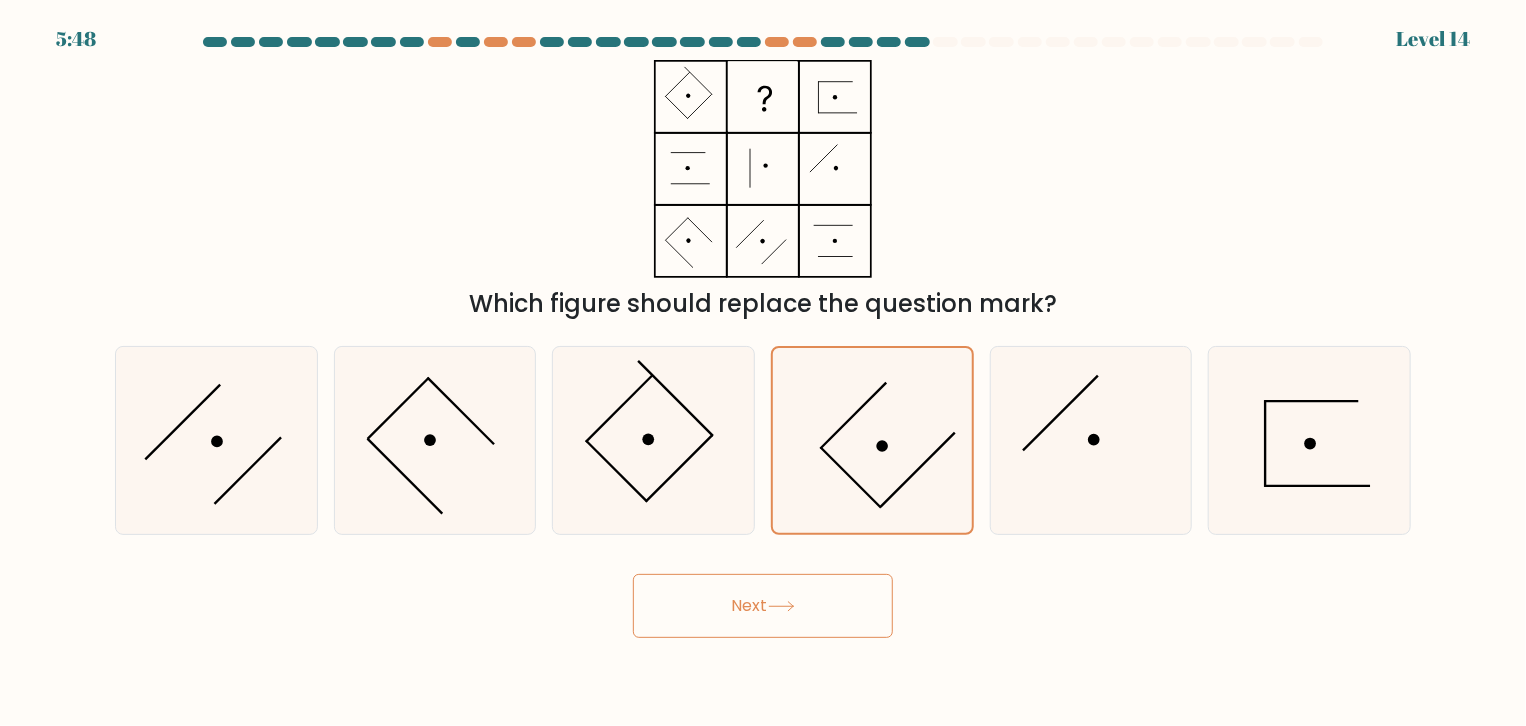 click on "Next" at bounding box center [763, 606] 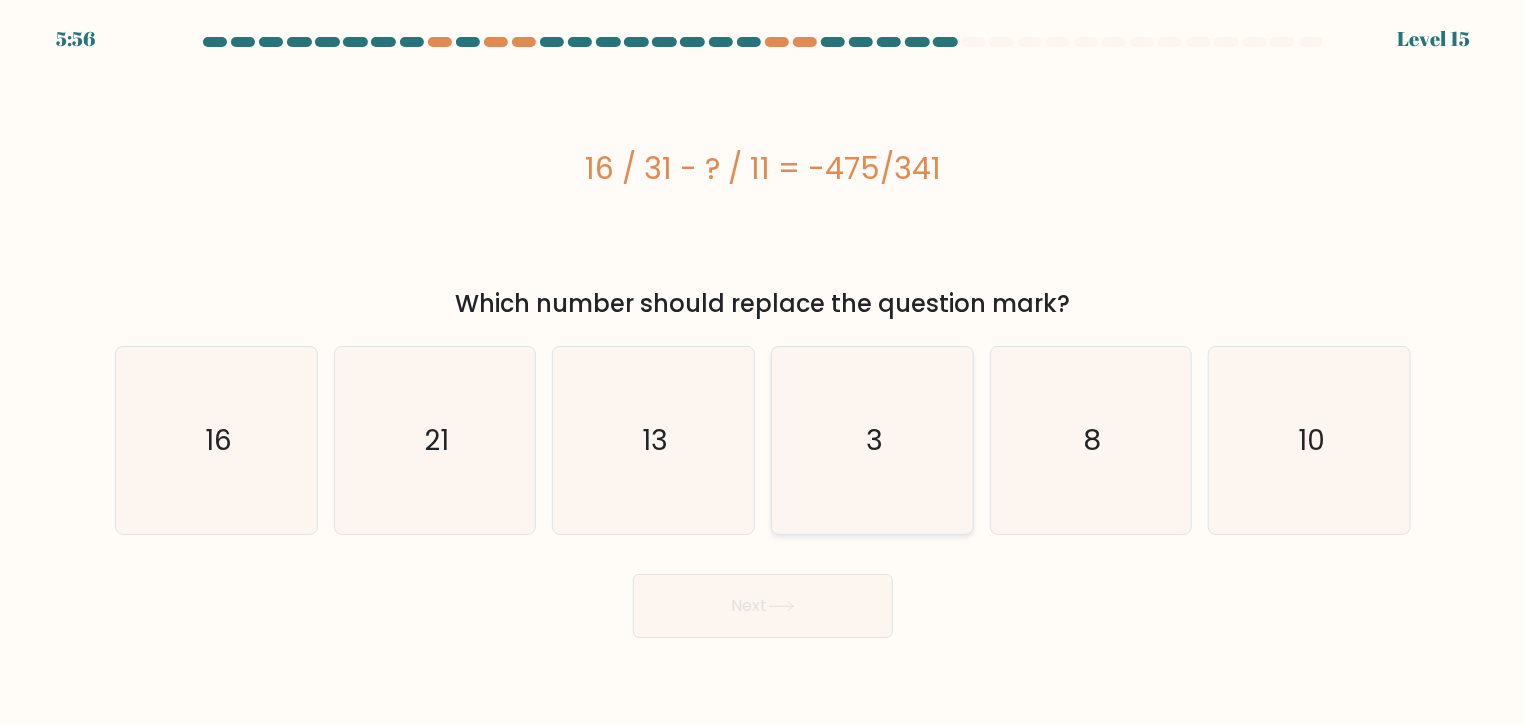 click on "3" 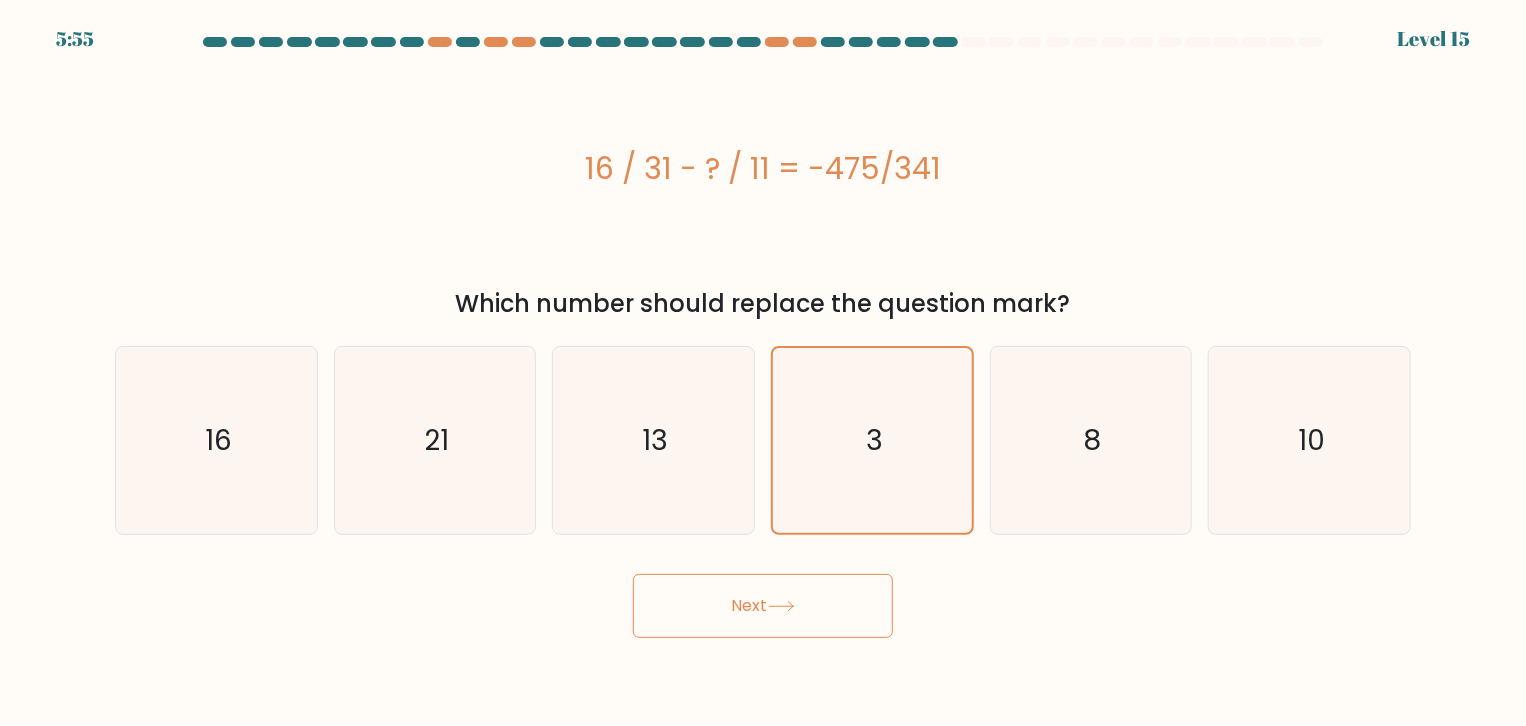 click on "Next" at bounding box center [763, 606] 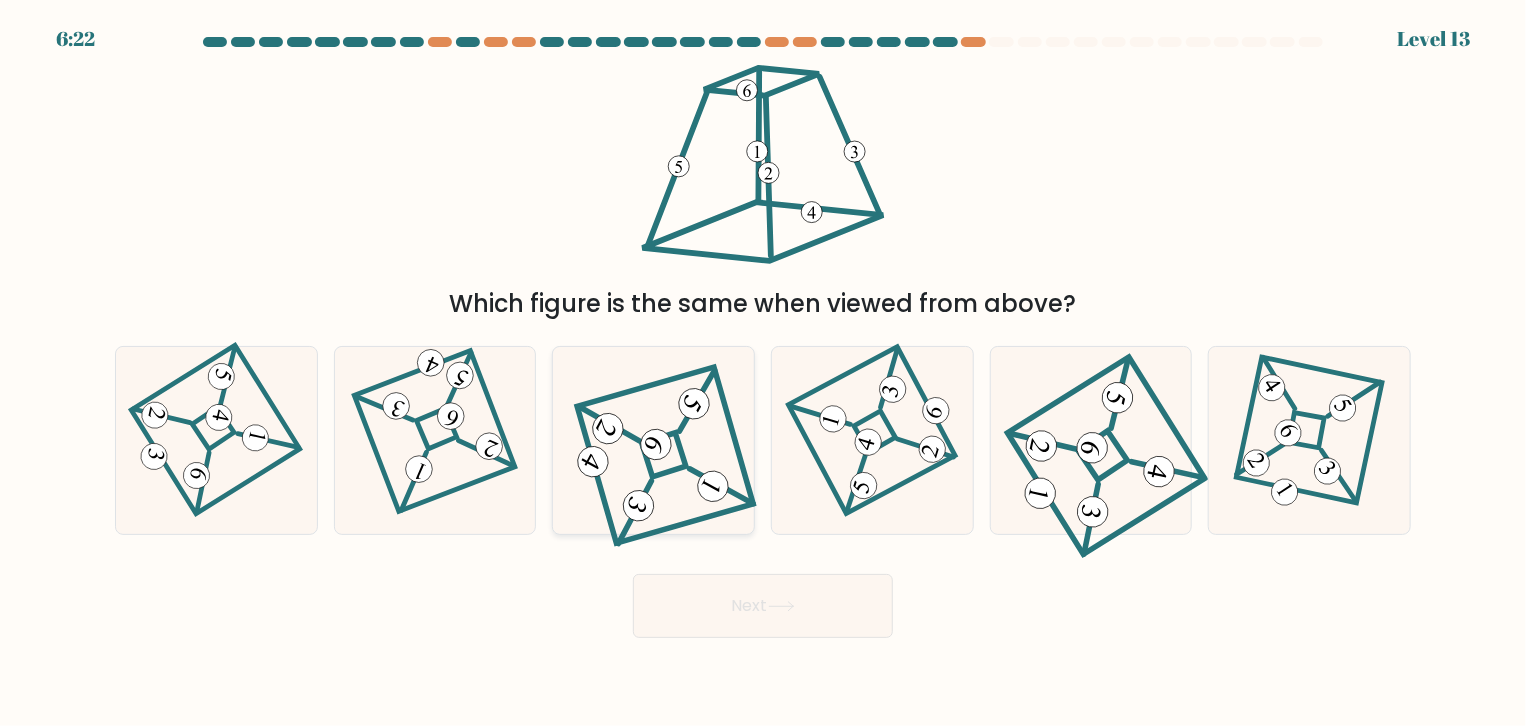 click 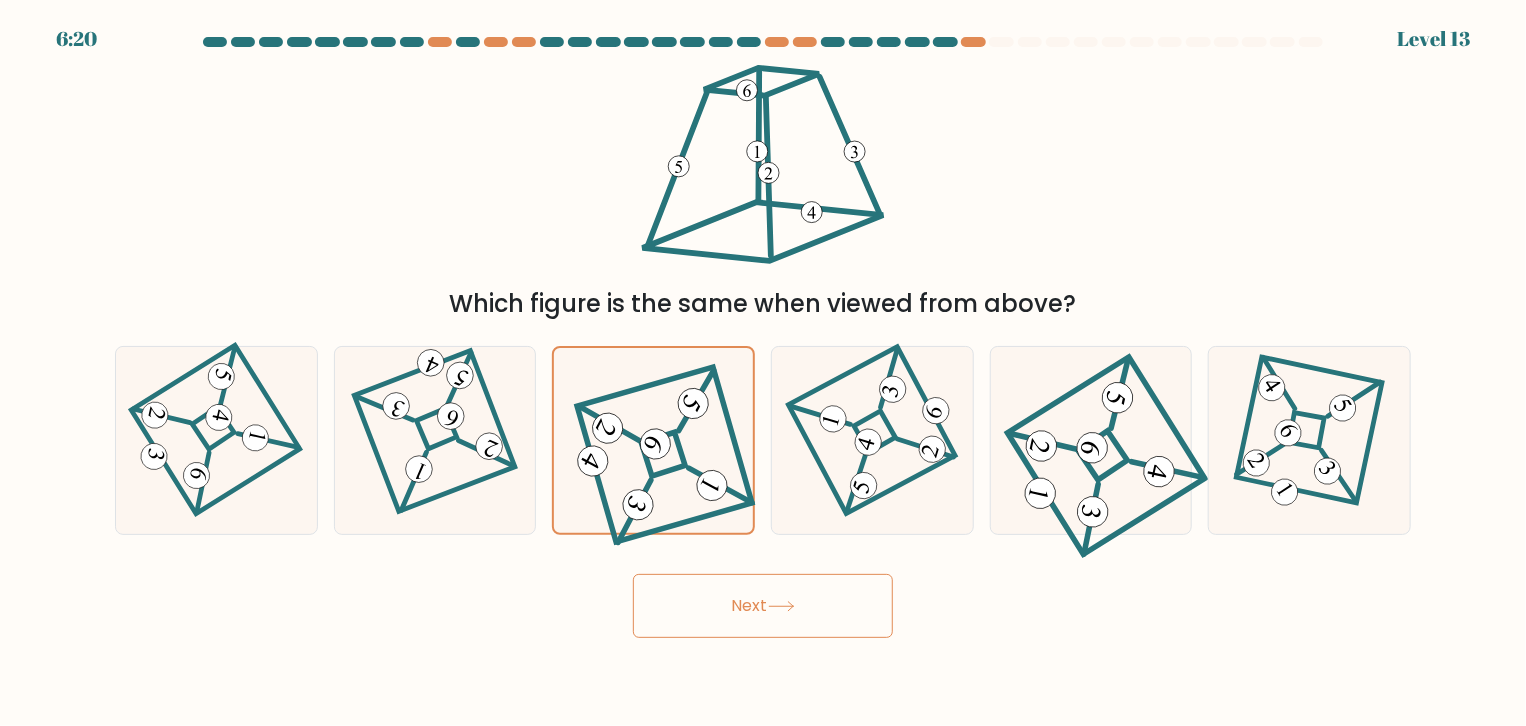 click on "Next" at bounding box center (763, 606) 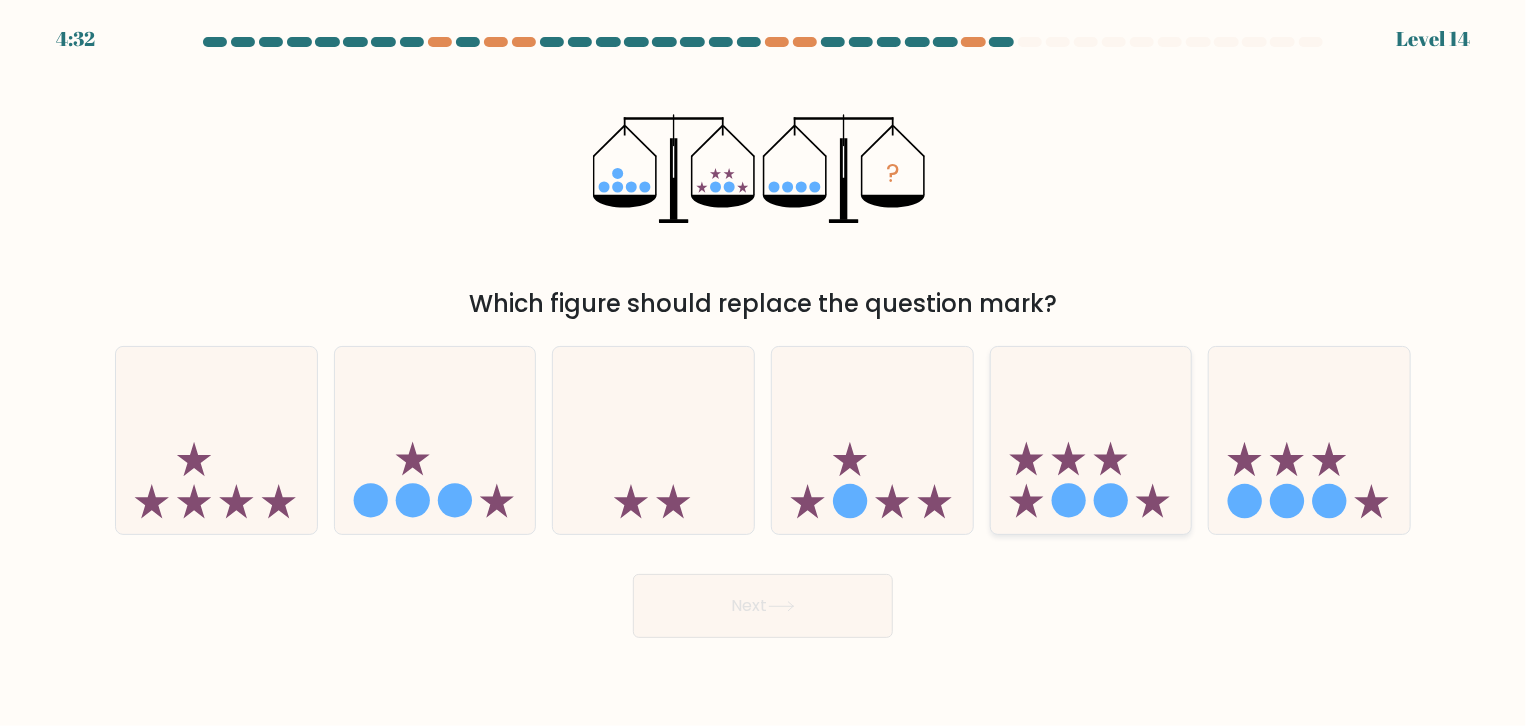 click 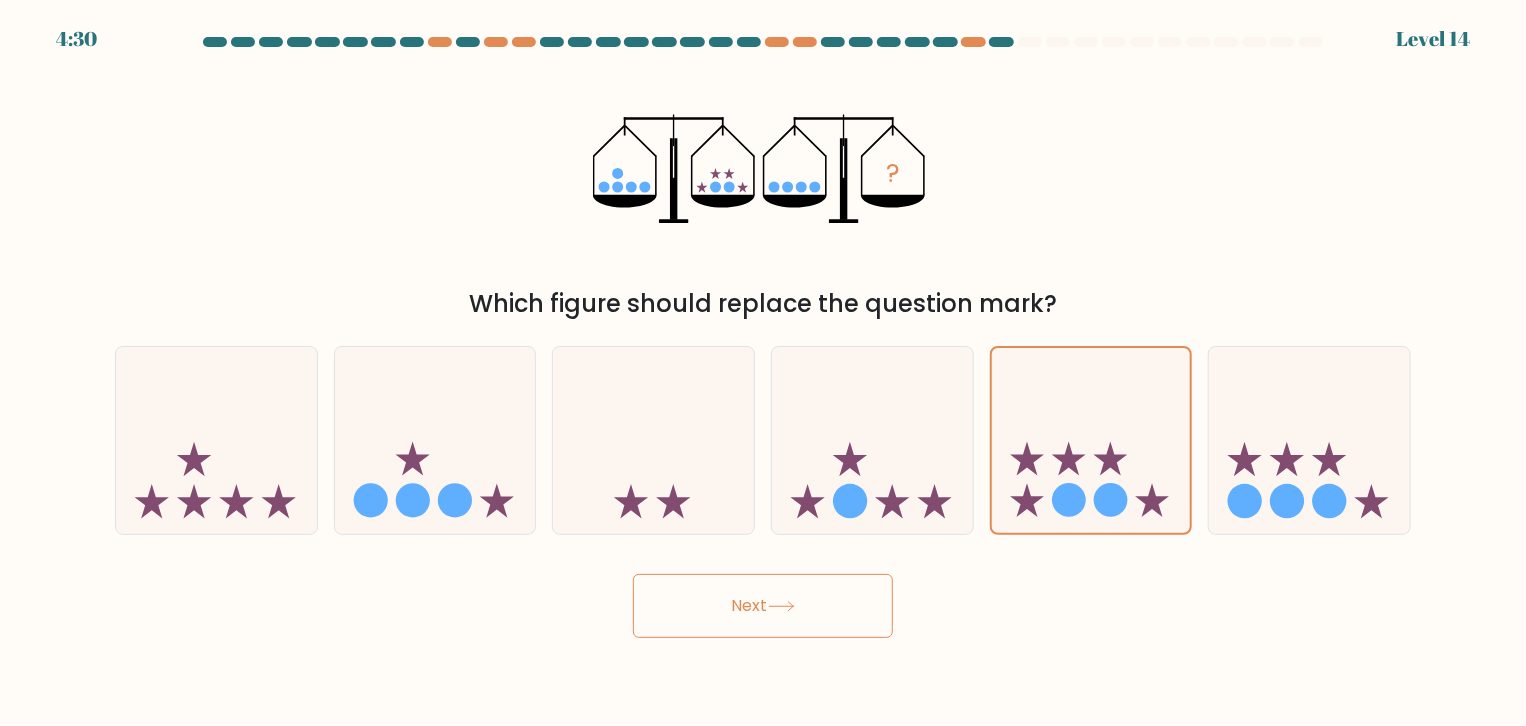 click on "Next" at bounding box center (763, 606) 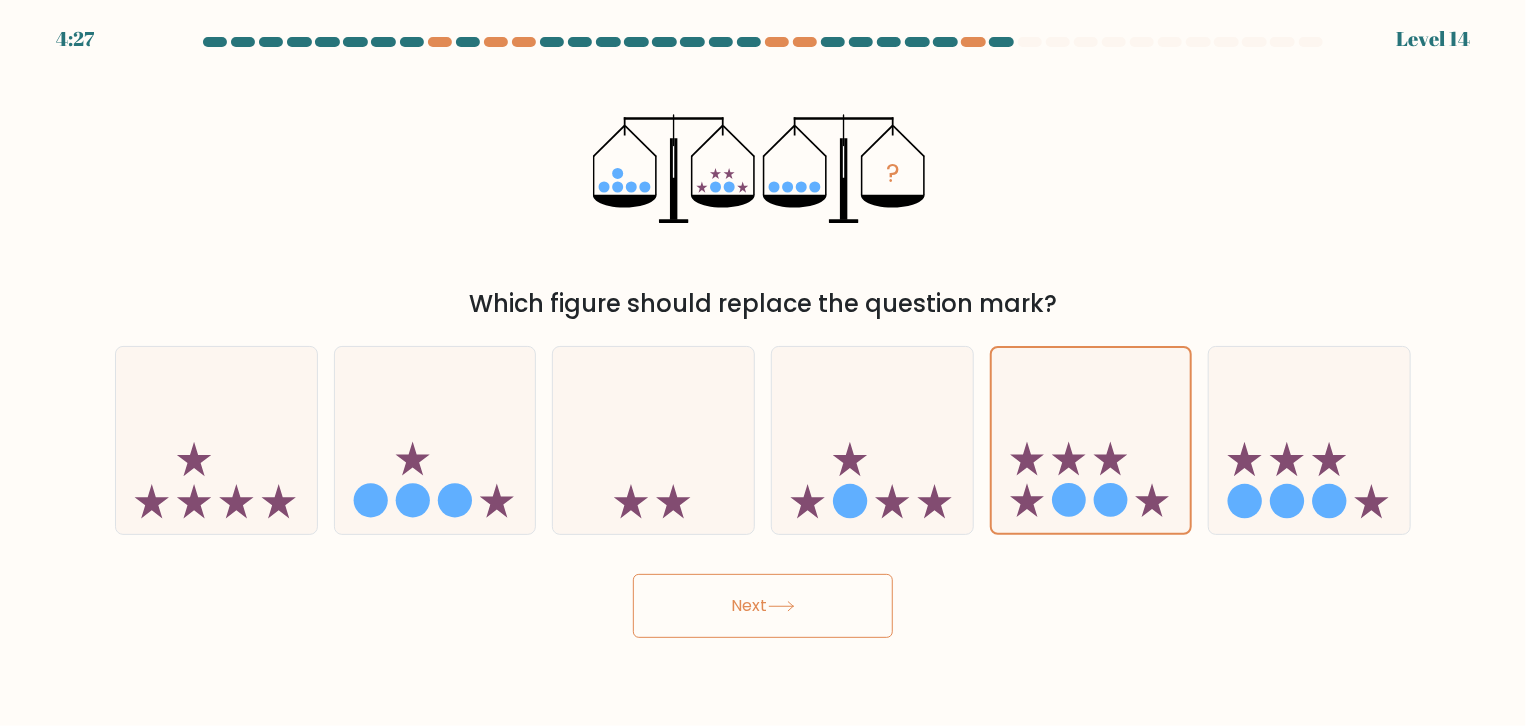 click on "Next" at bounding box center (763, 606) 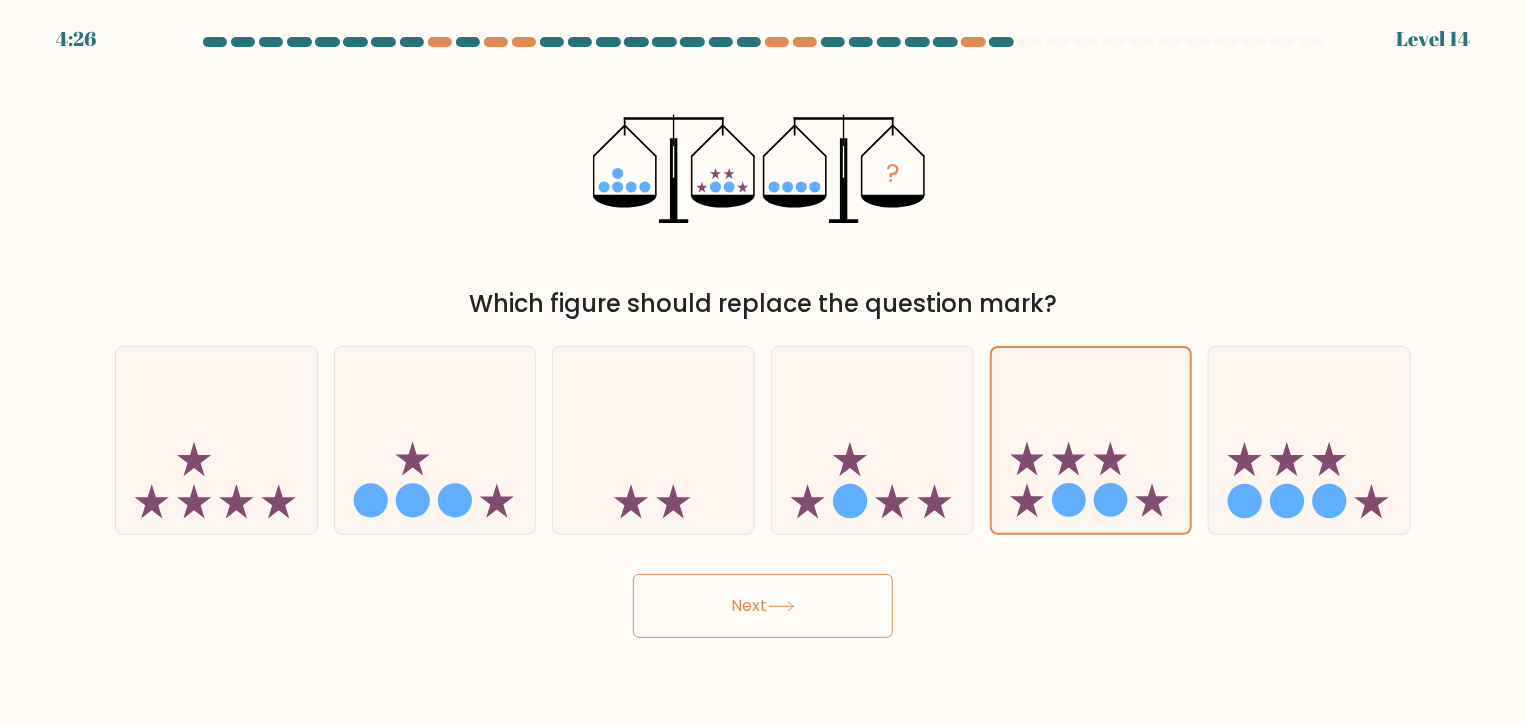 click on "Next" at bounding box center [763, 606] 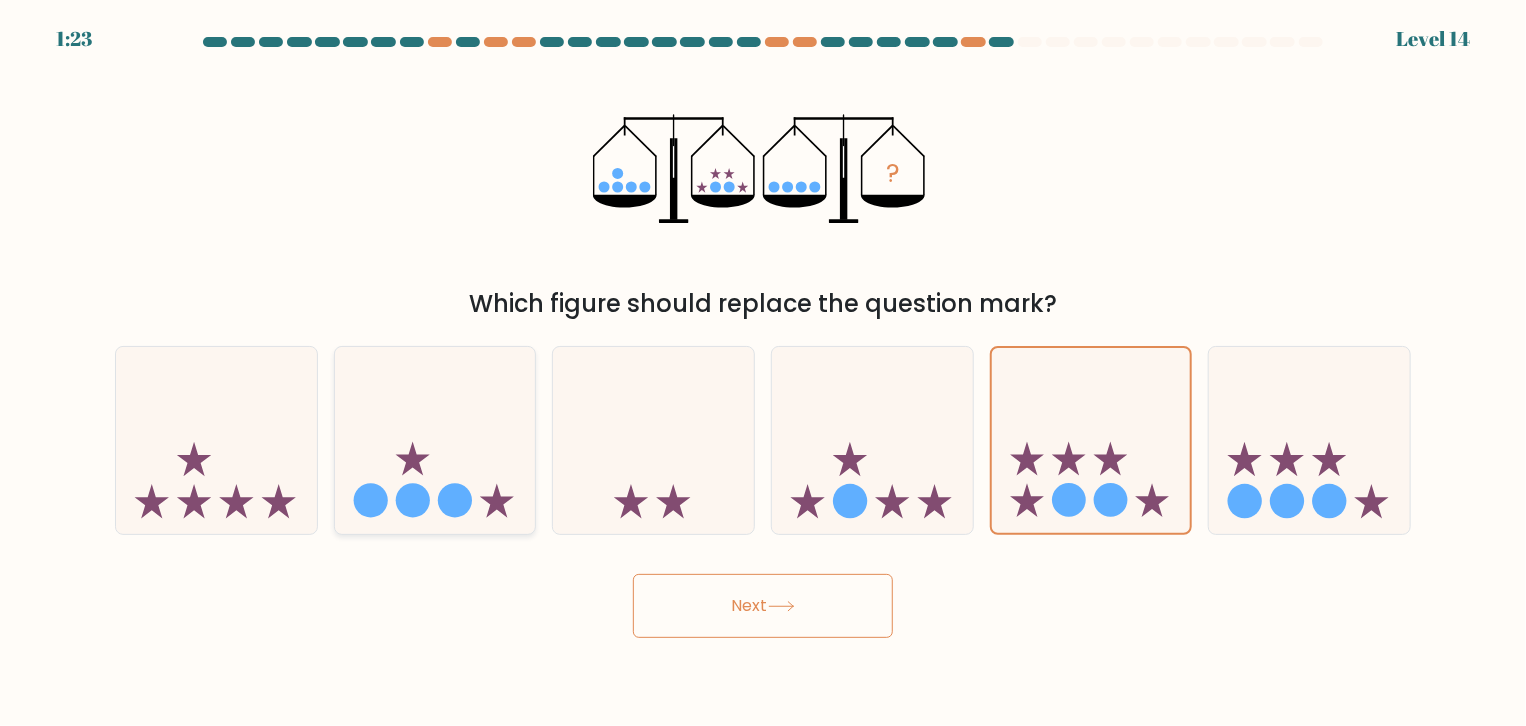 click 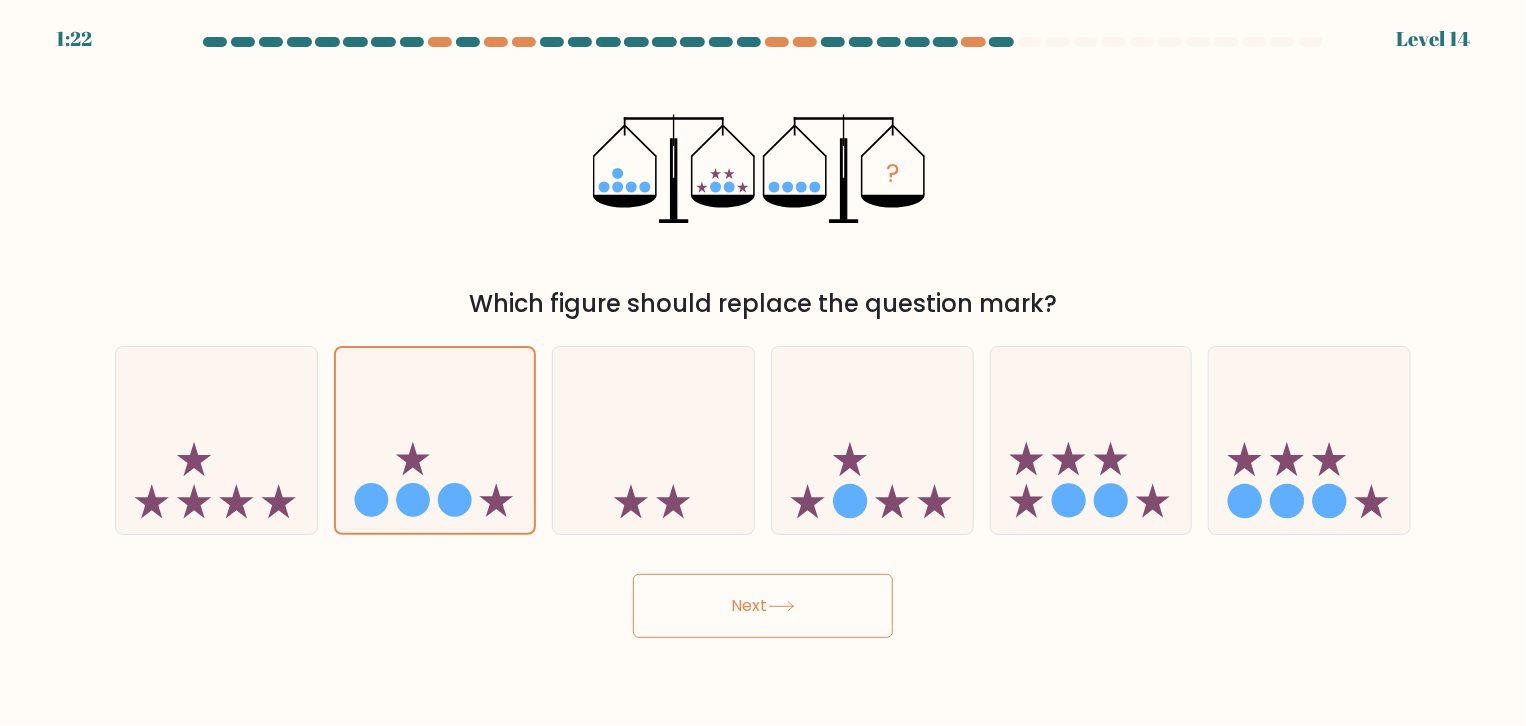 click on "Next" at bounding box center [763, 606] 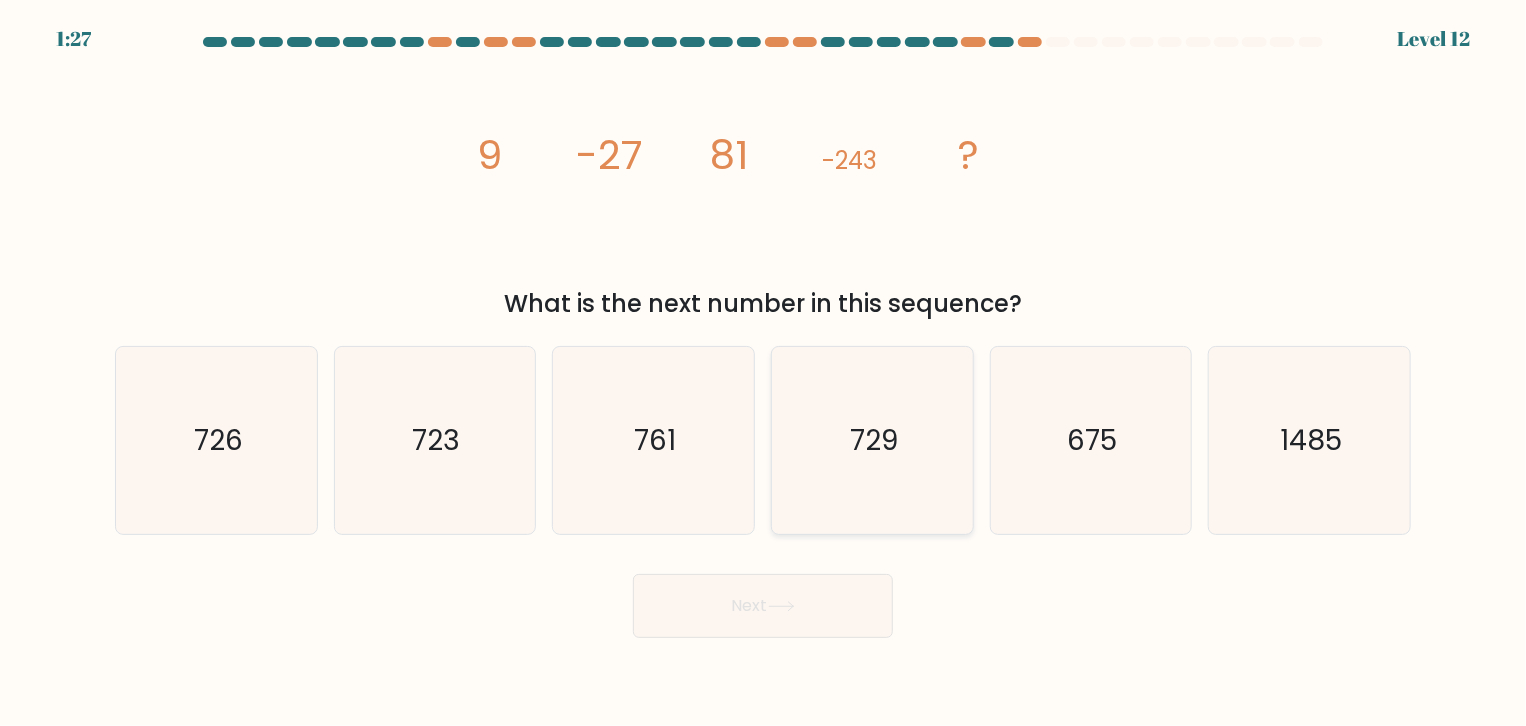 click on "729" 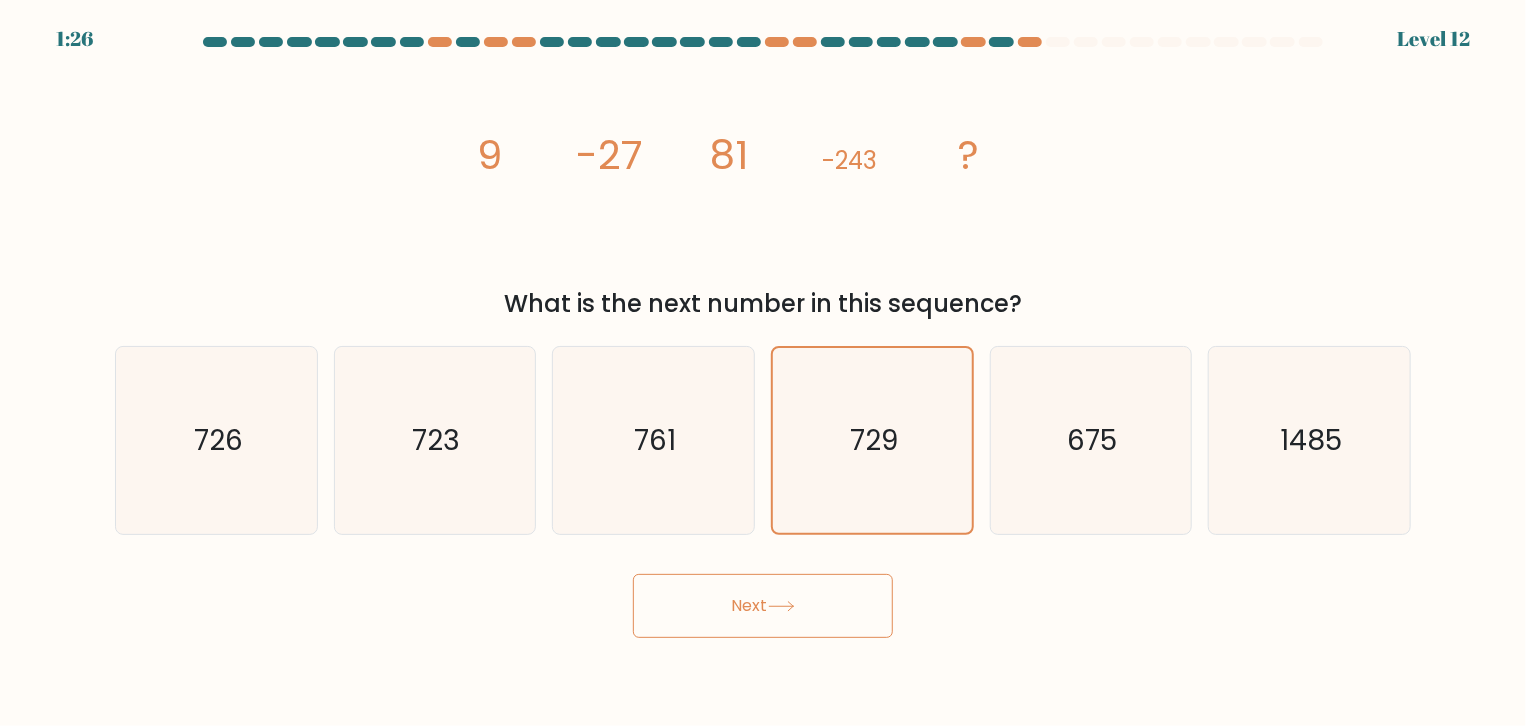 click on "Next" at bounding box center (763, 606) 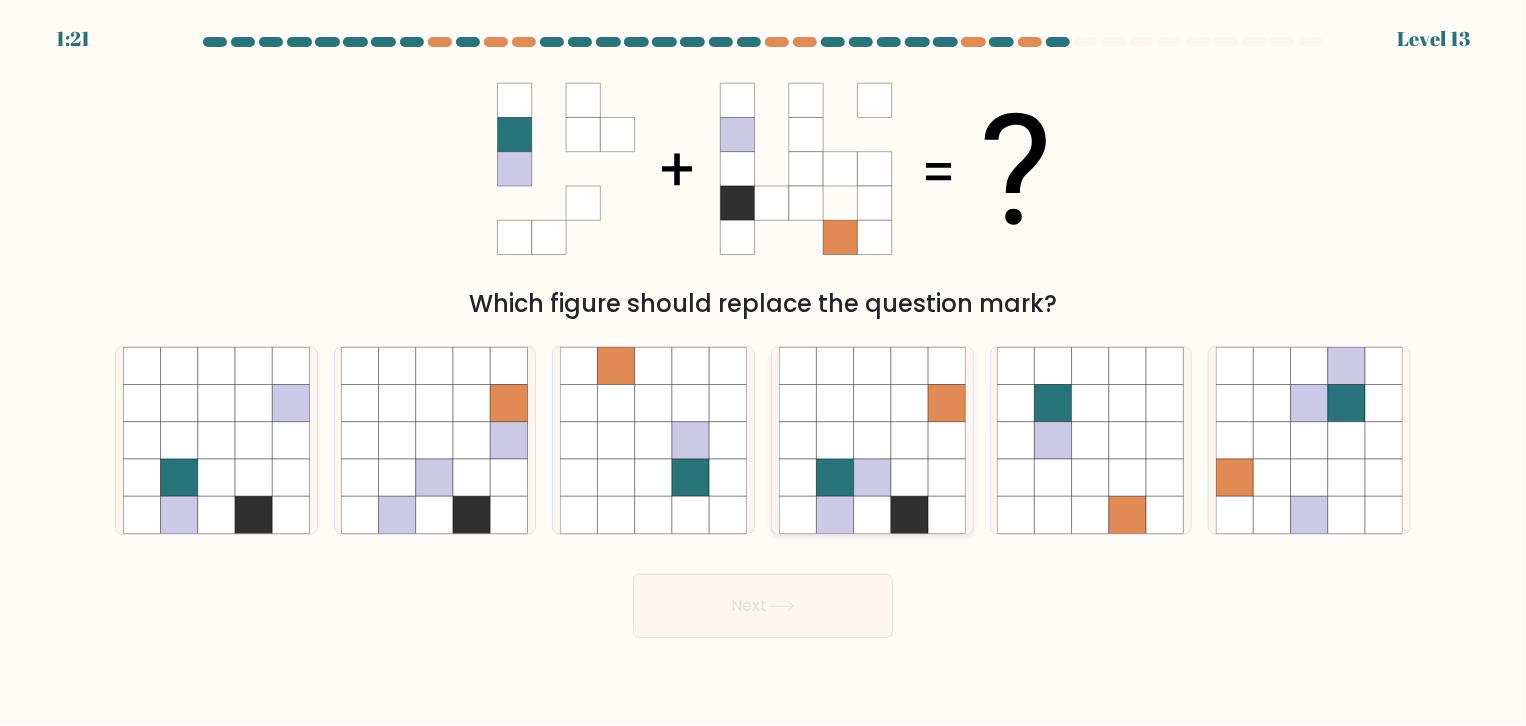 click 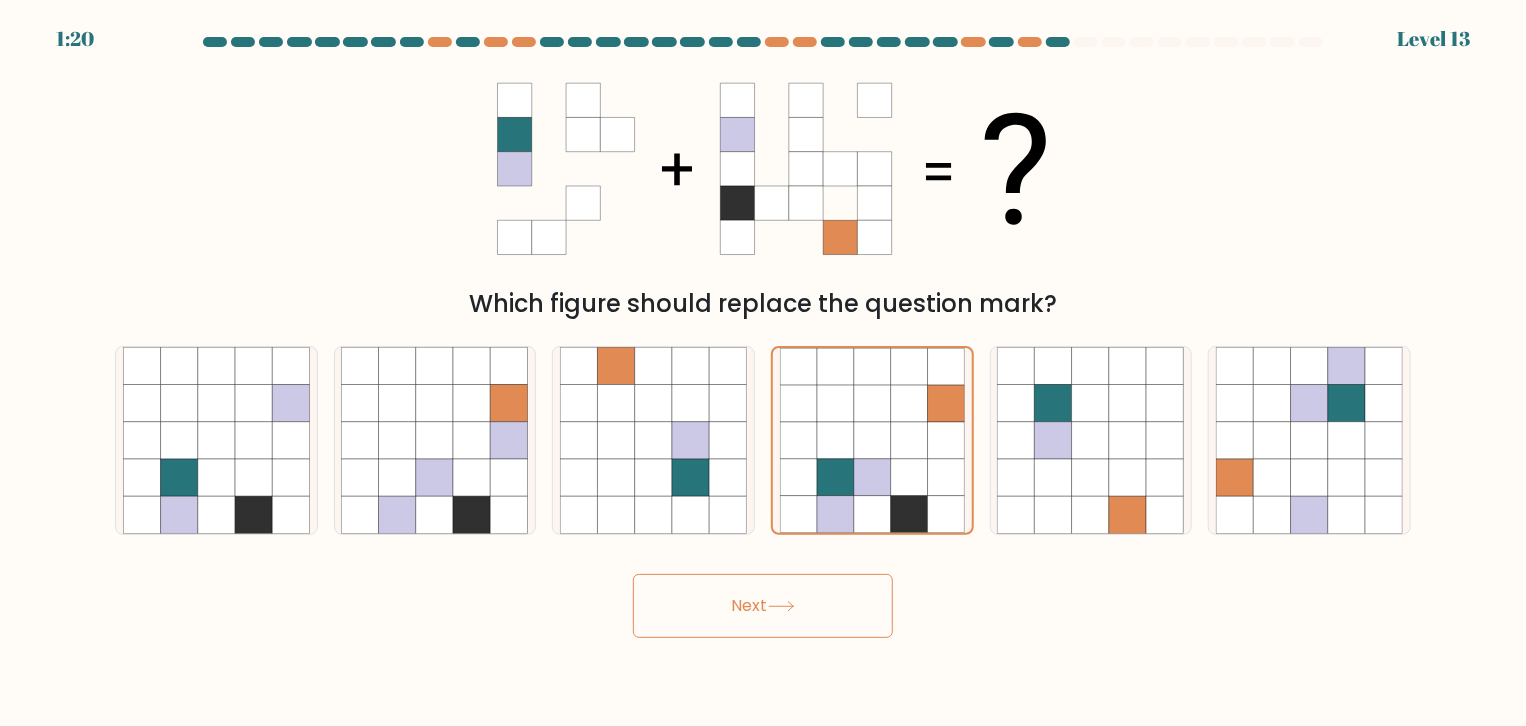 click on "Next" at bounding box center [763, 606] 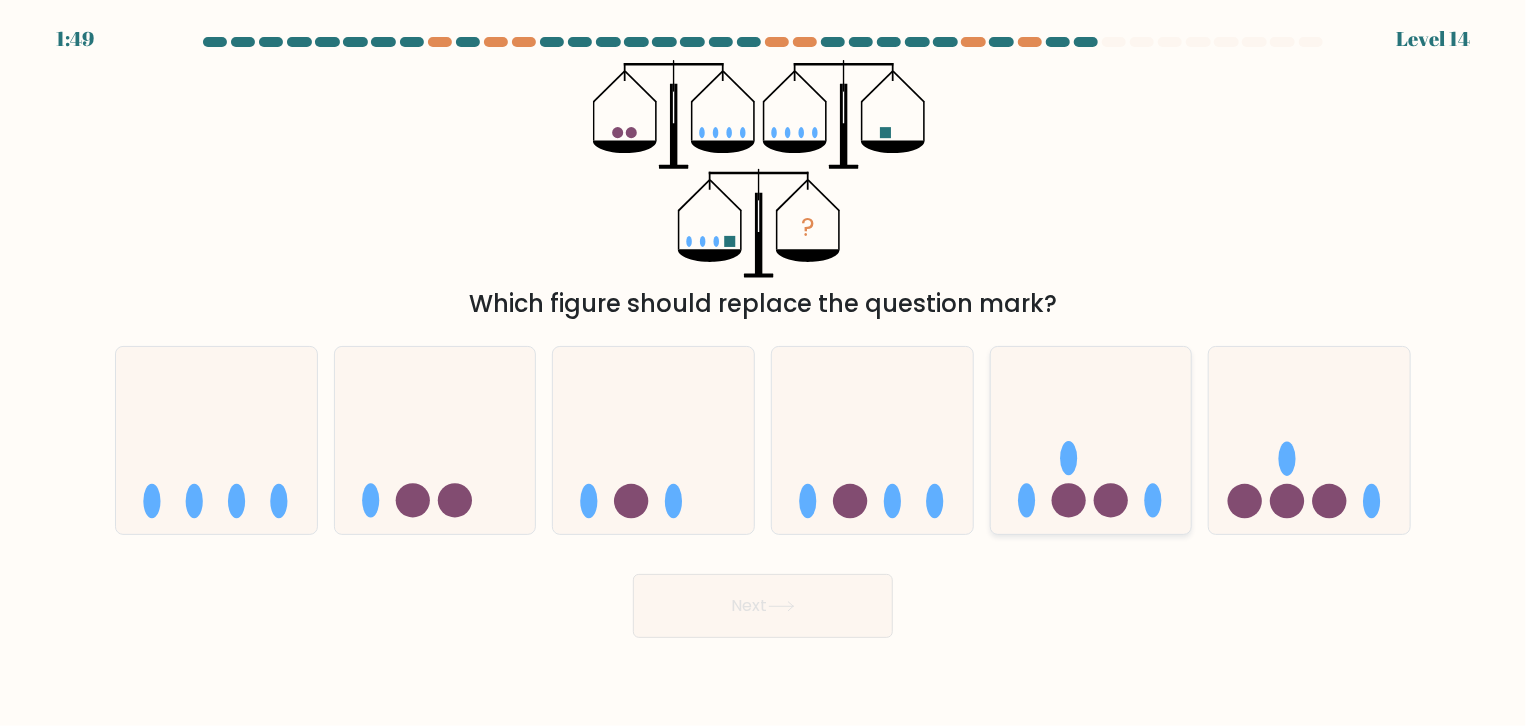 click 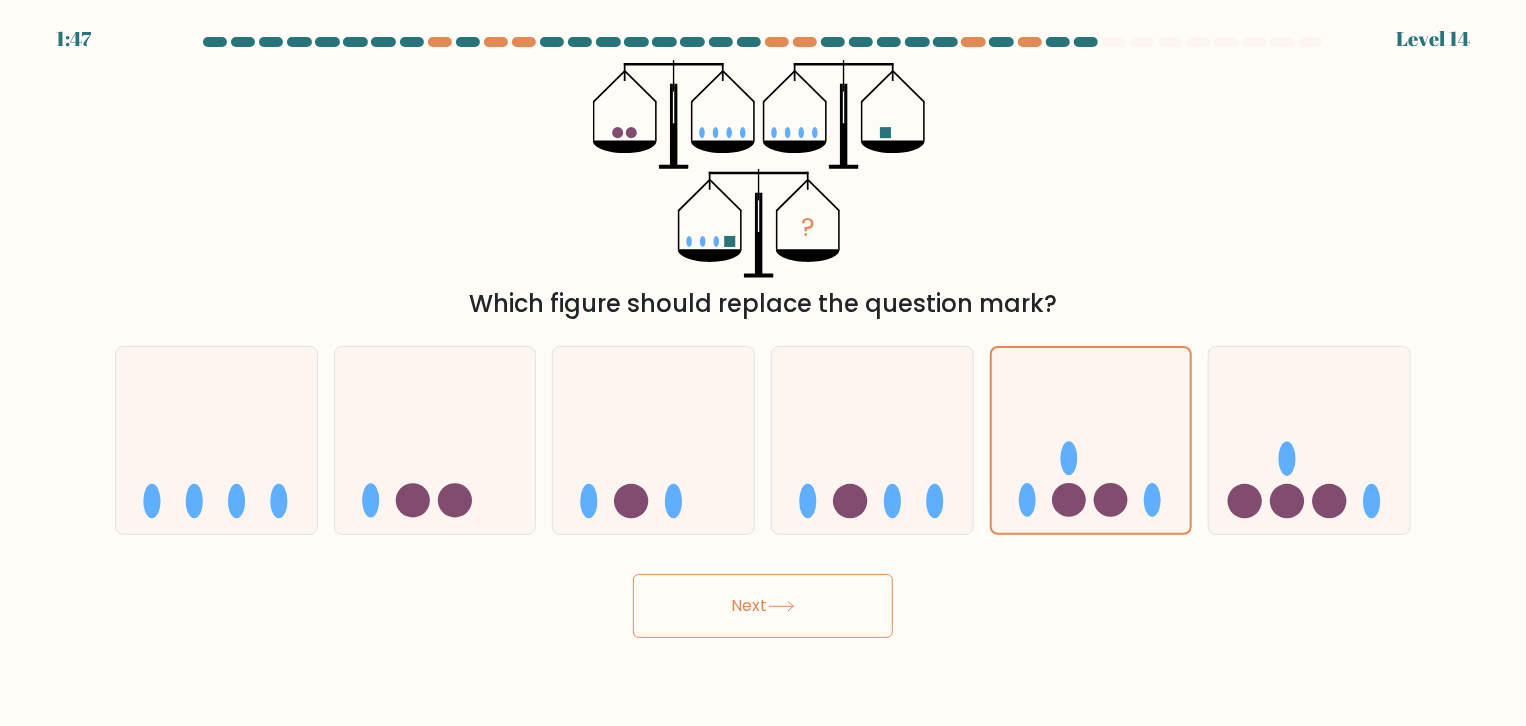click on "Next" at bounding box center [763, 606] 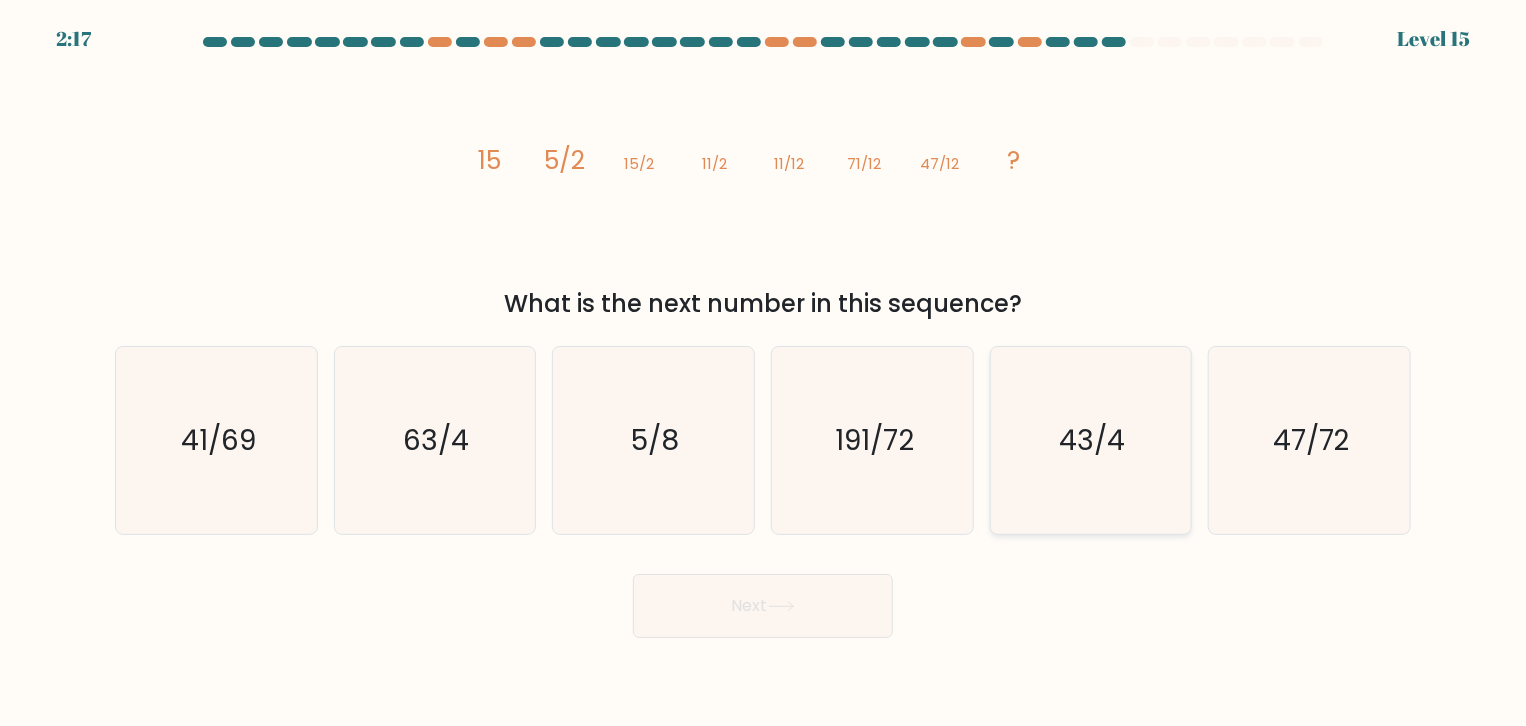 click on "43/4" 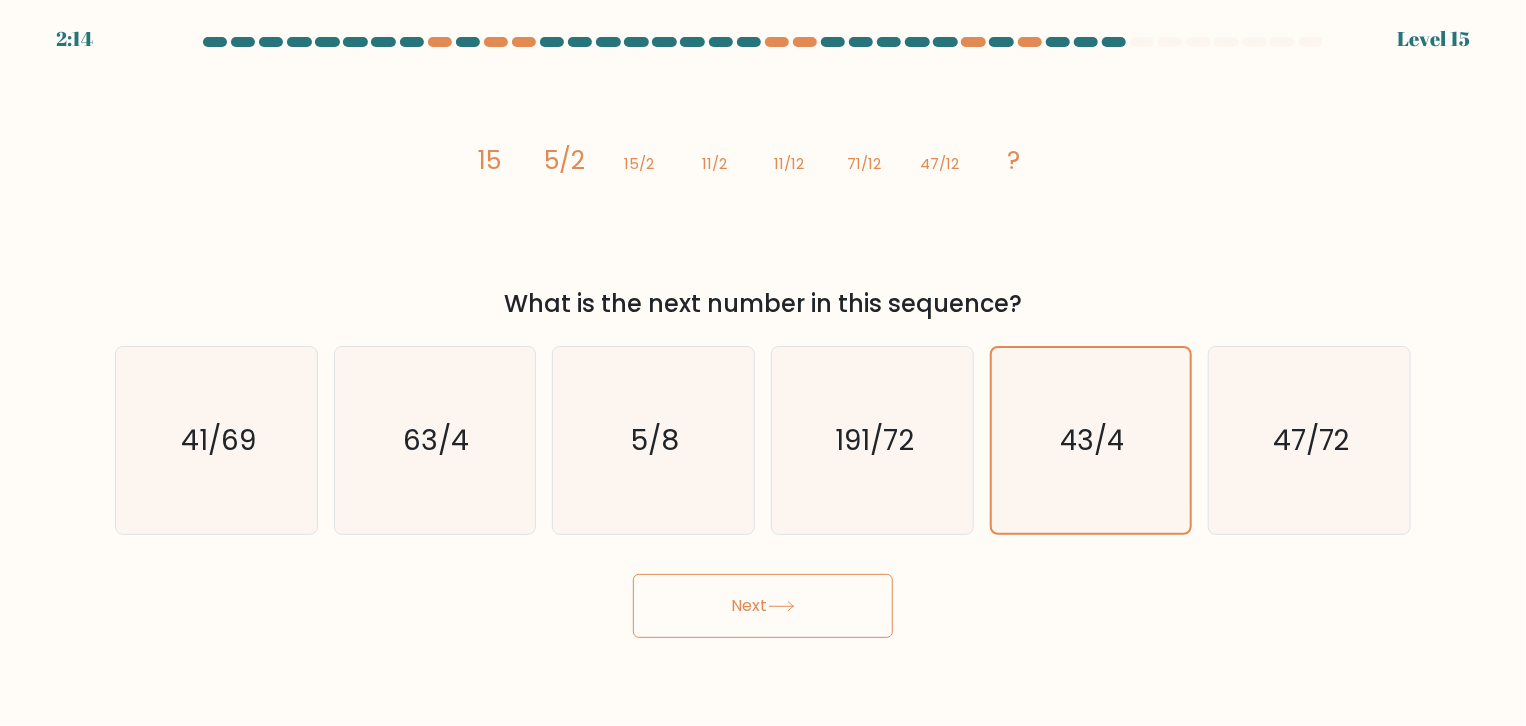 click on "Next" at bounding box center (763, 606) 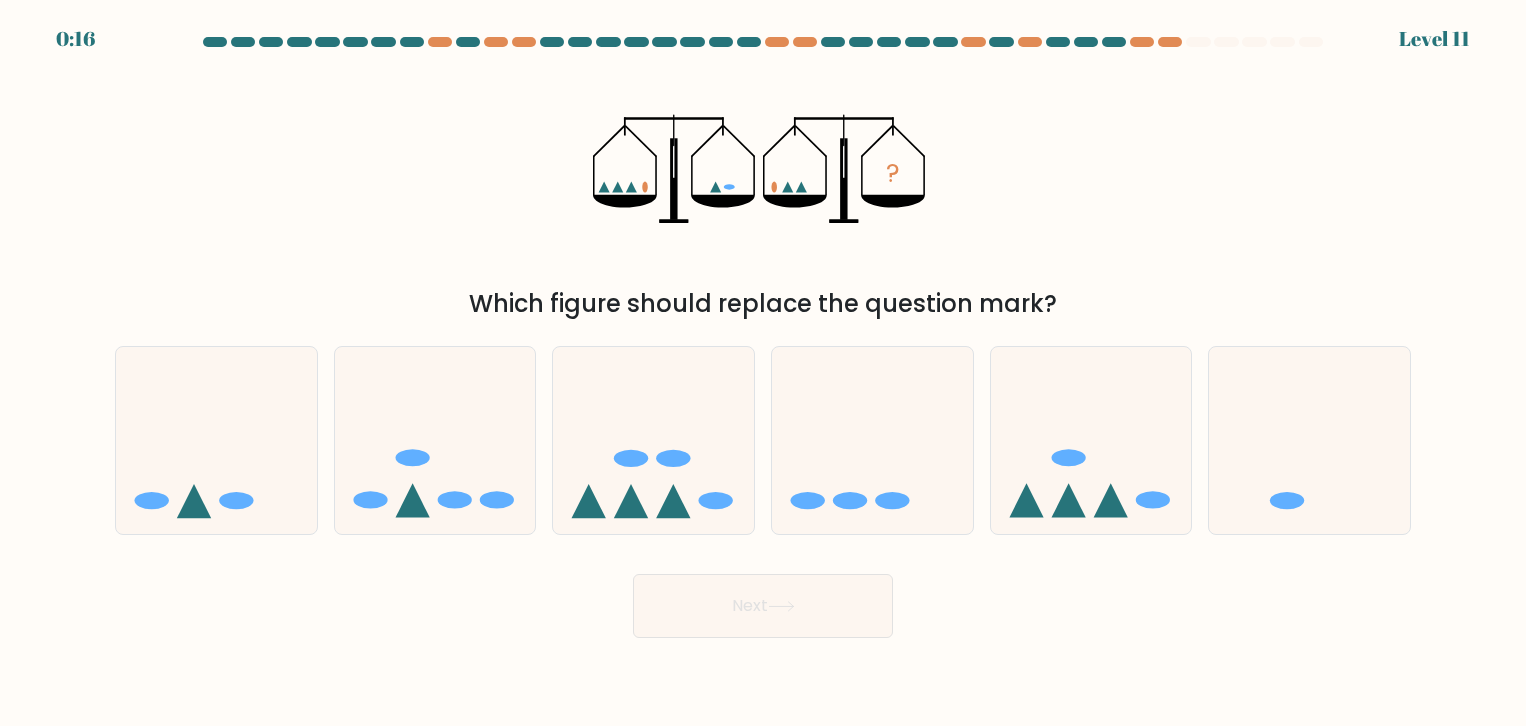 scroll, scrollTop: 0, scrollLeft: 0, axis: both 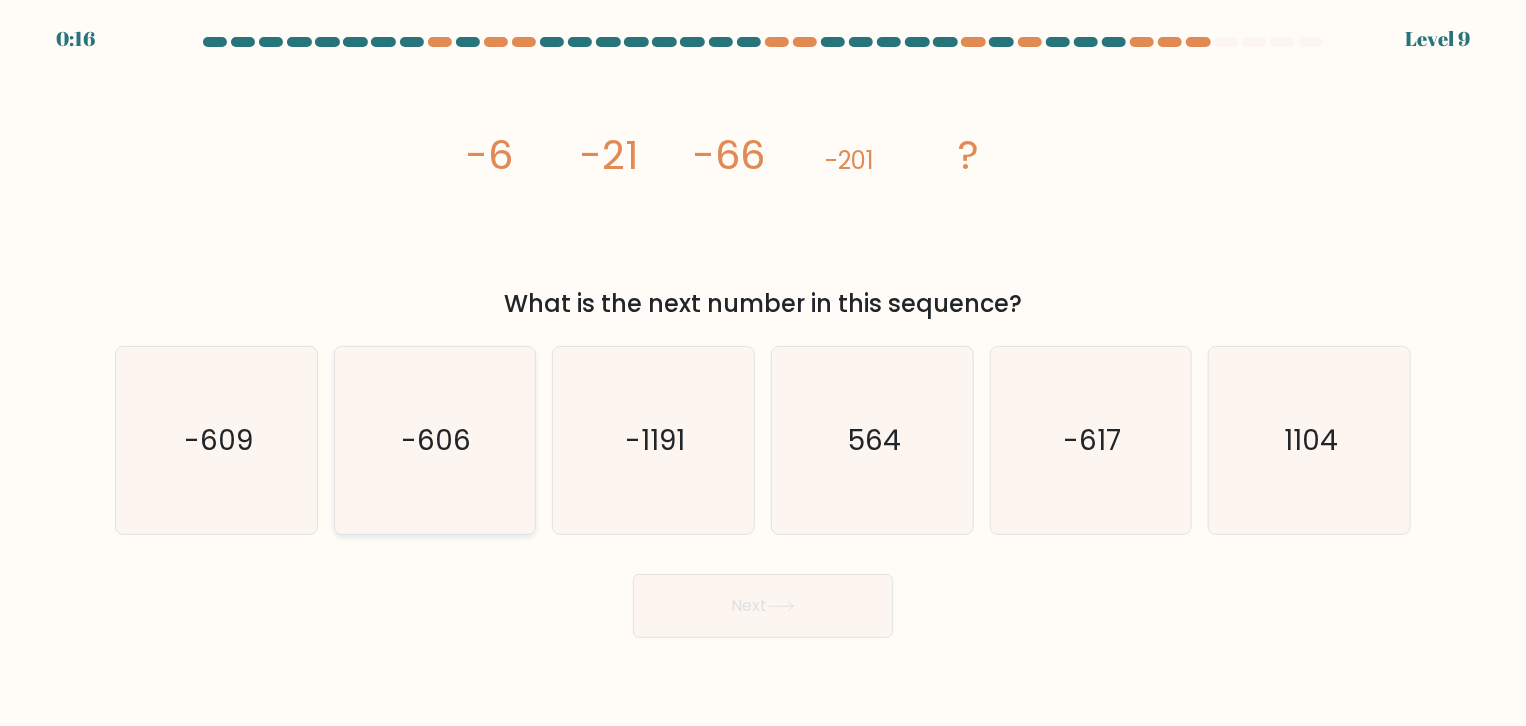 click on "-606" 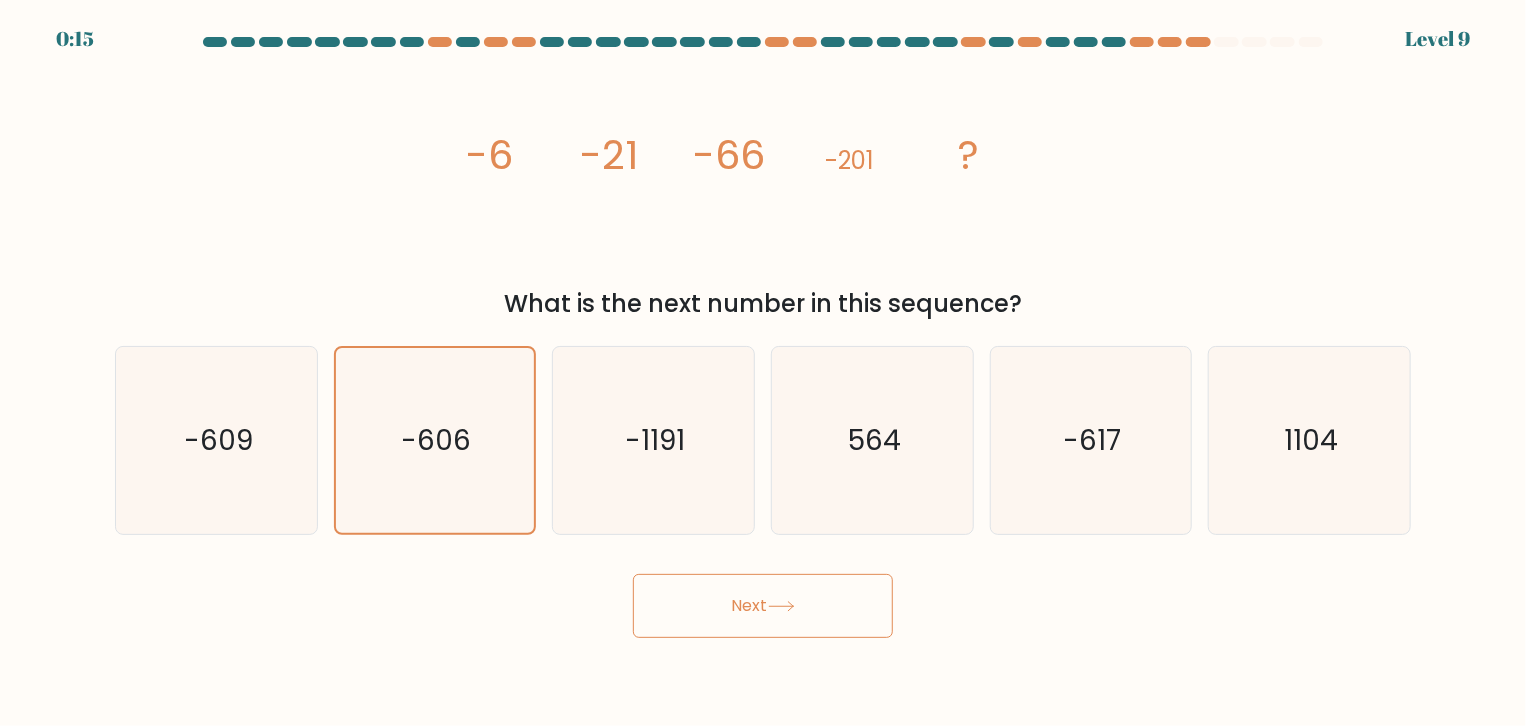 click on "Next" at bounding box center [763, 606] 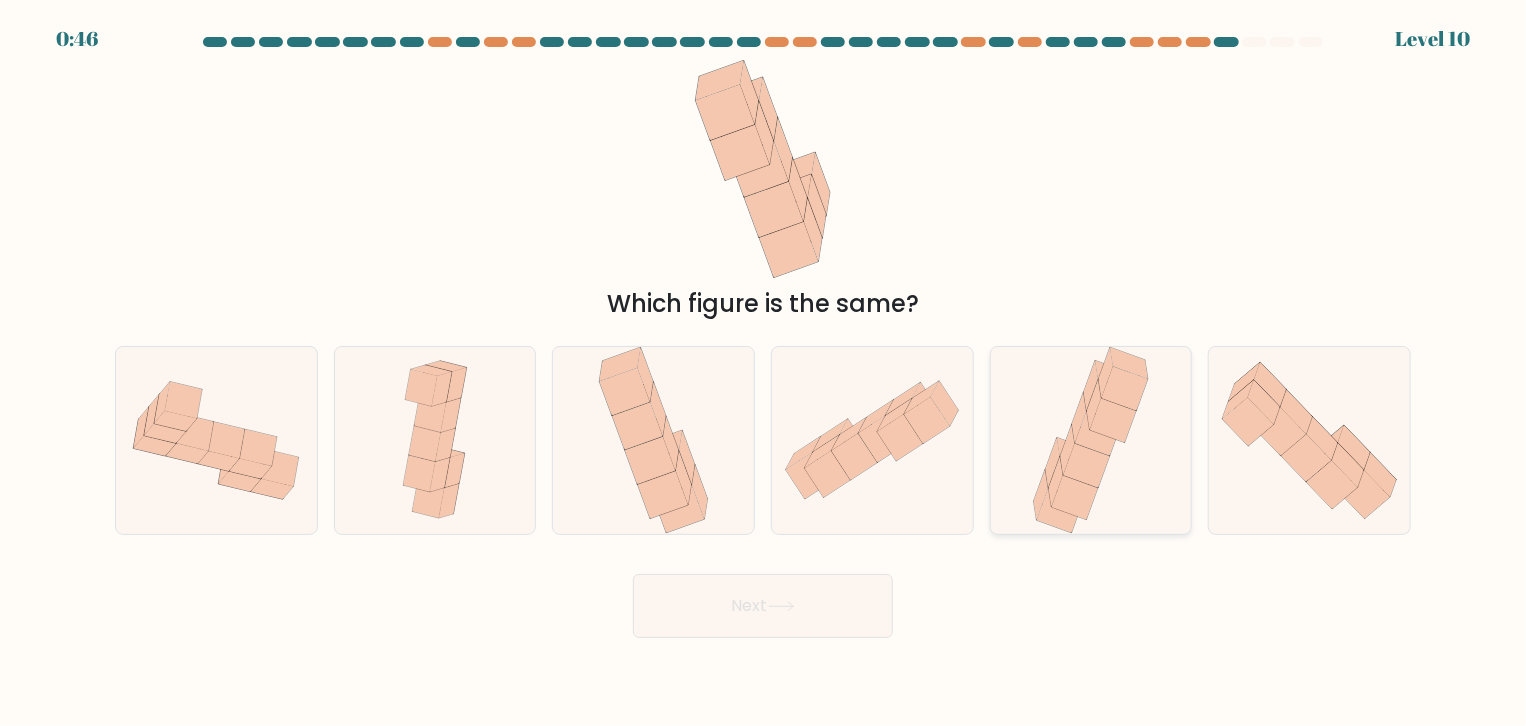click 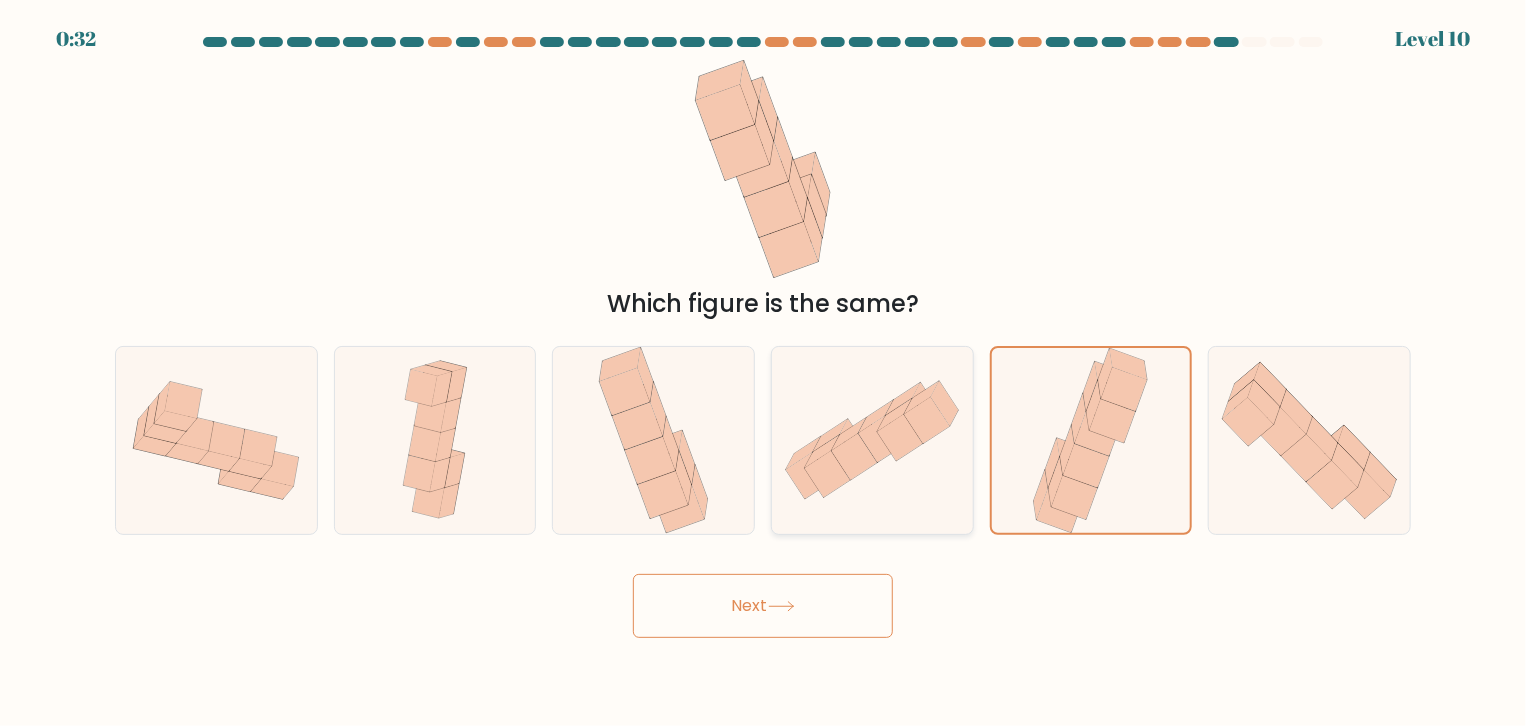 click 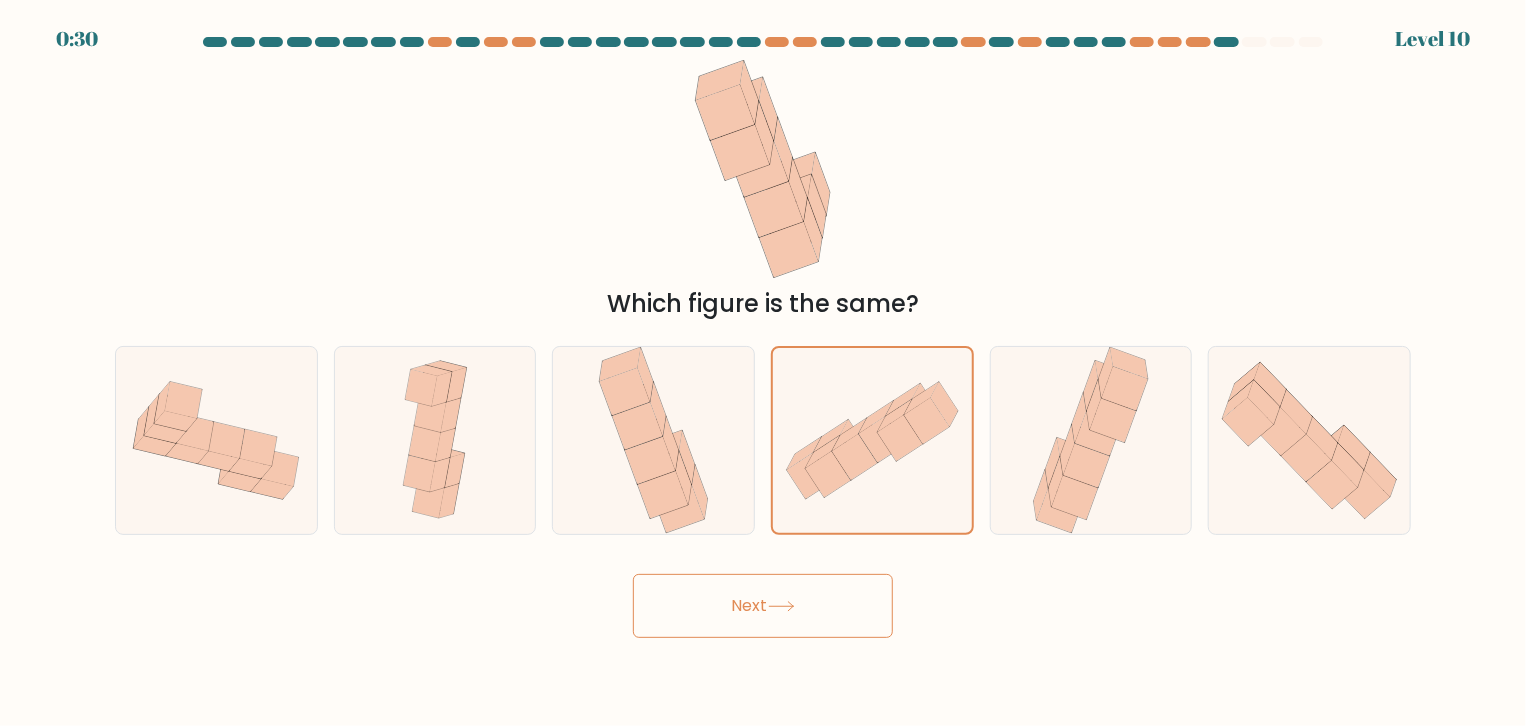 click on "Next" at bounding box center [763, 606] 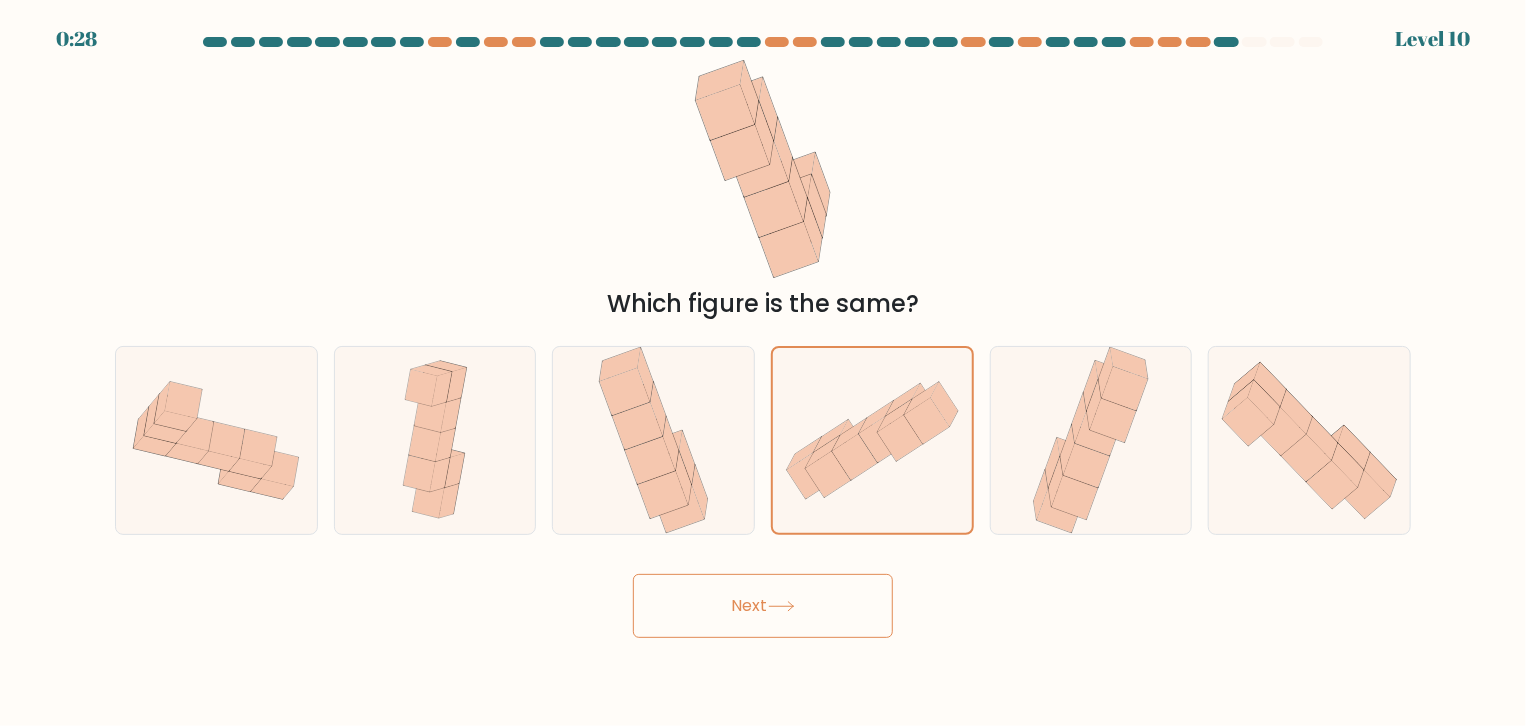 click on "Next" at bounding box center [763, 606] 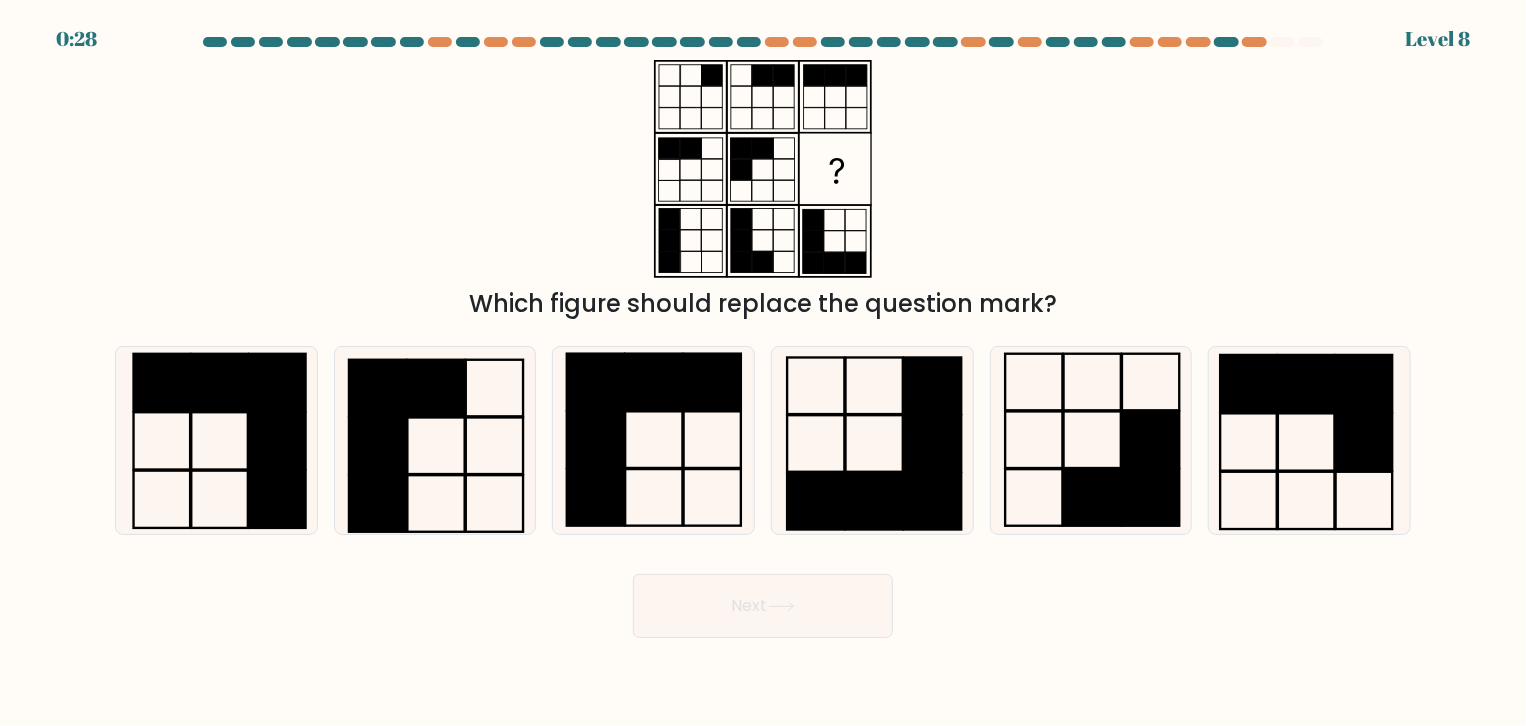 click on "Next" at bounding box center [763, 606] 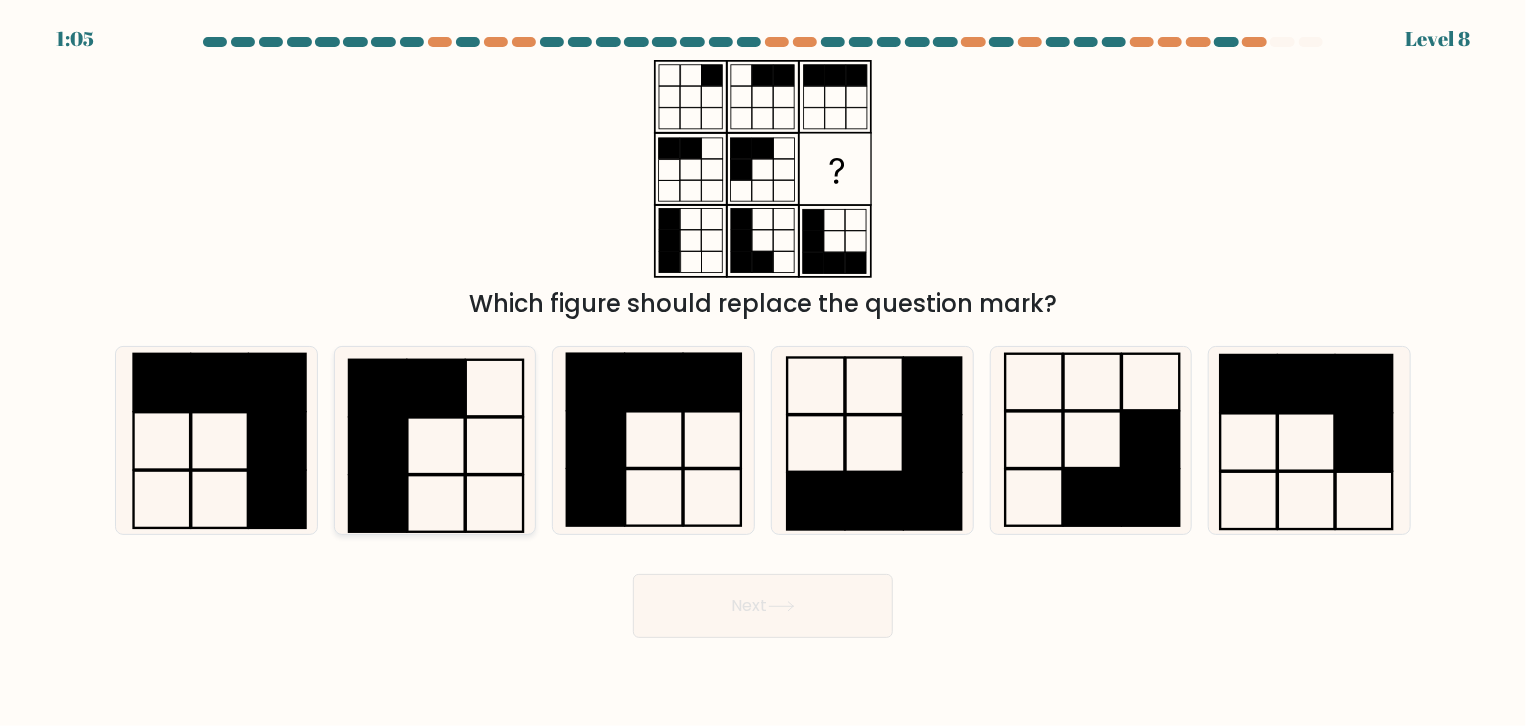 click 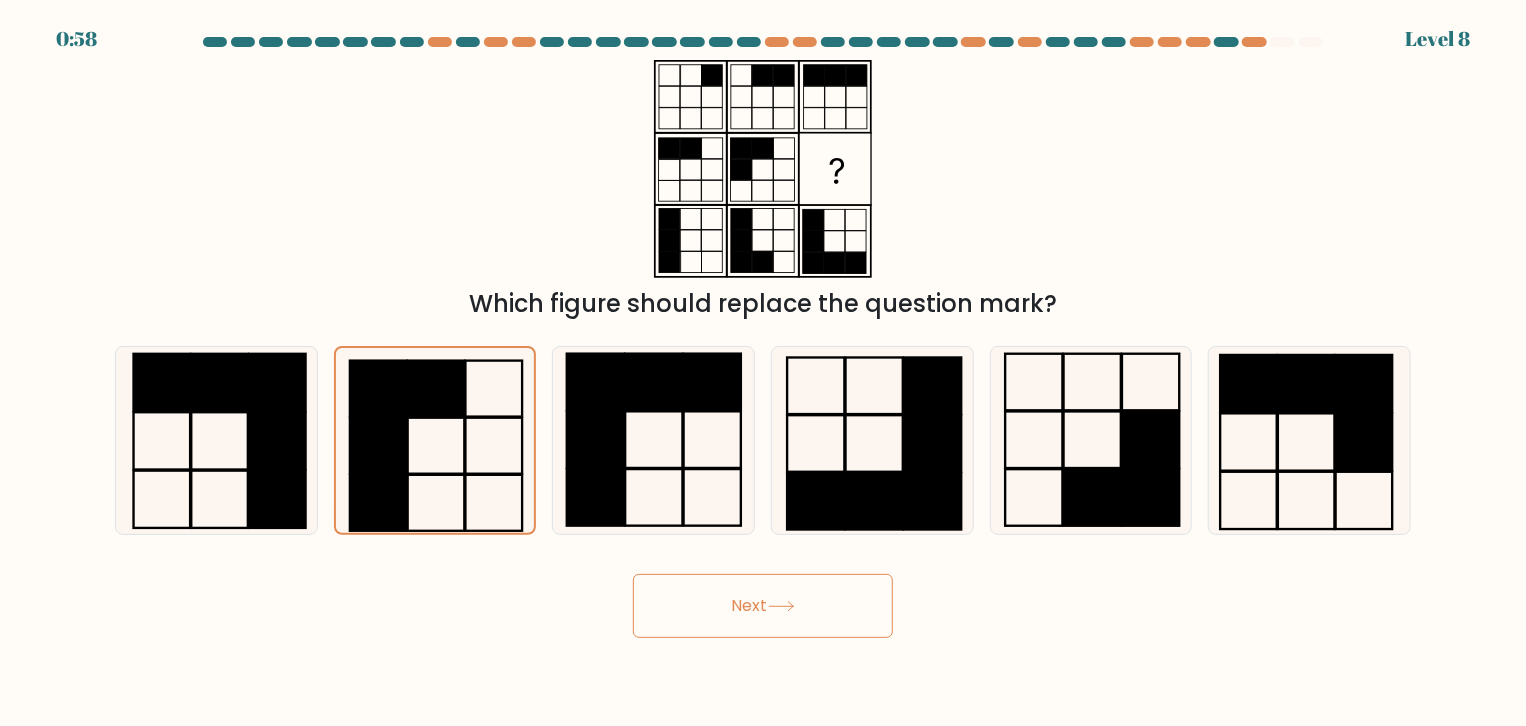 click on "Next" at bounding box center [763, 606] 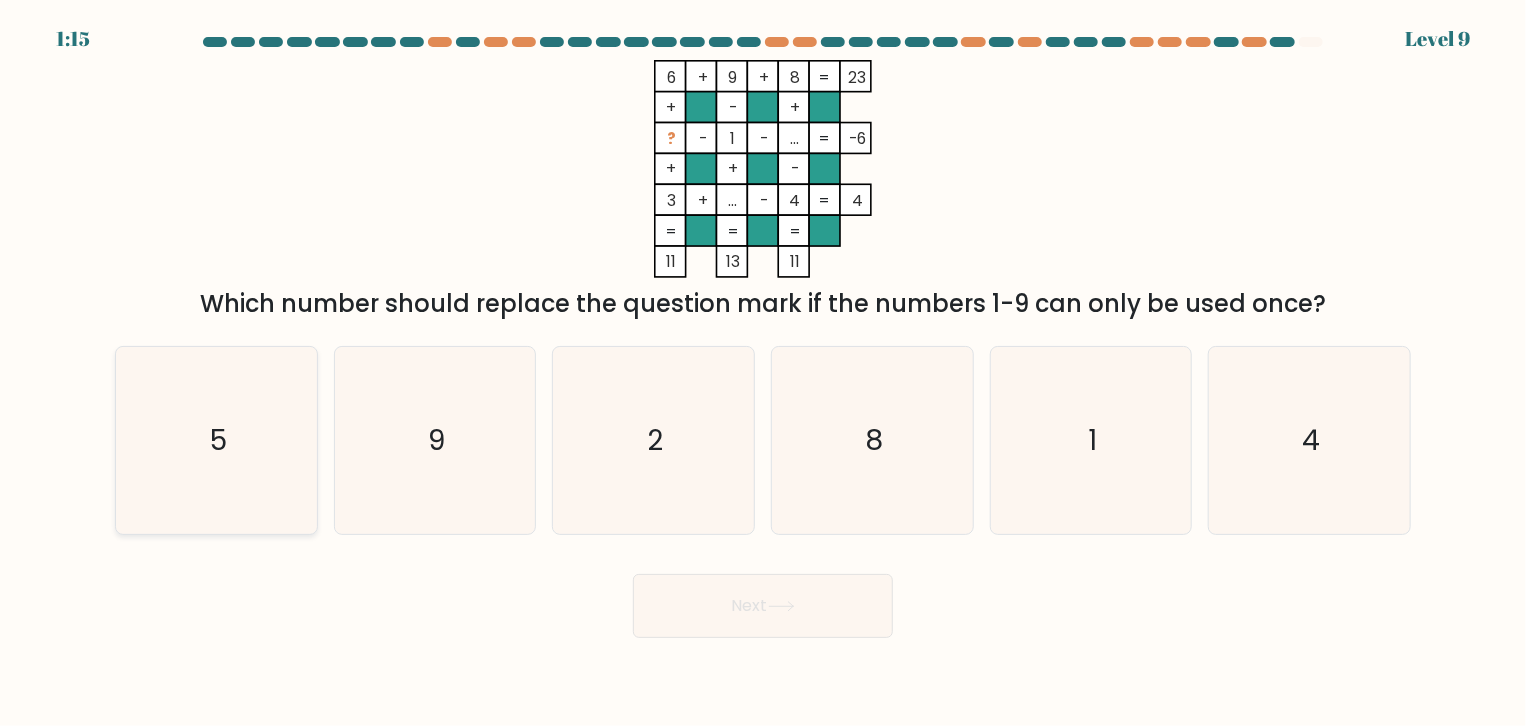 click on "5" 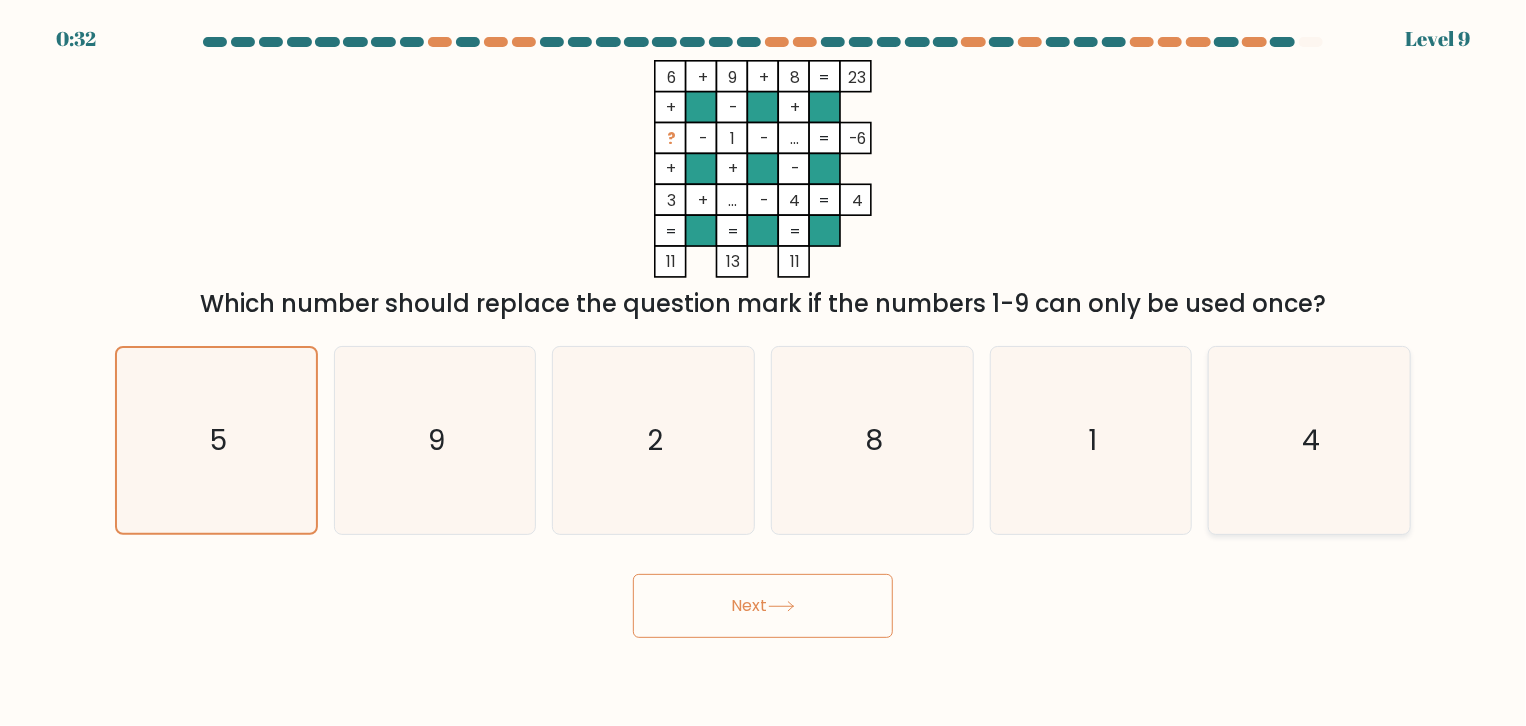 click on "4" 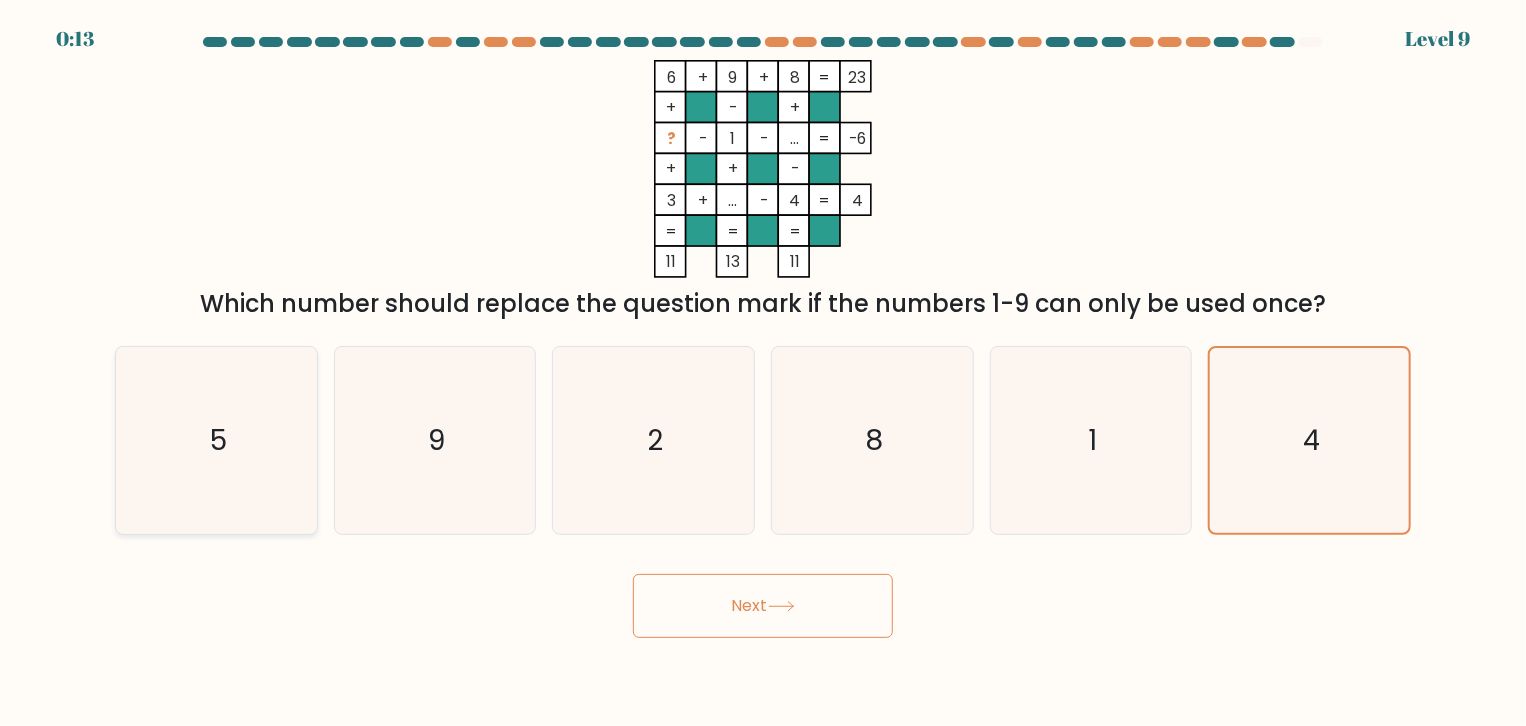 click on "5" 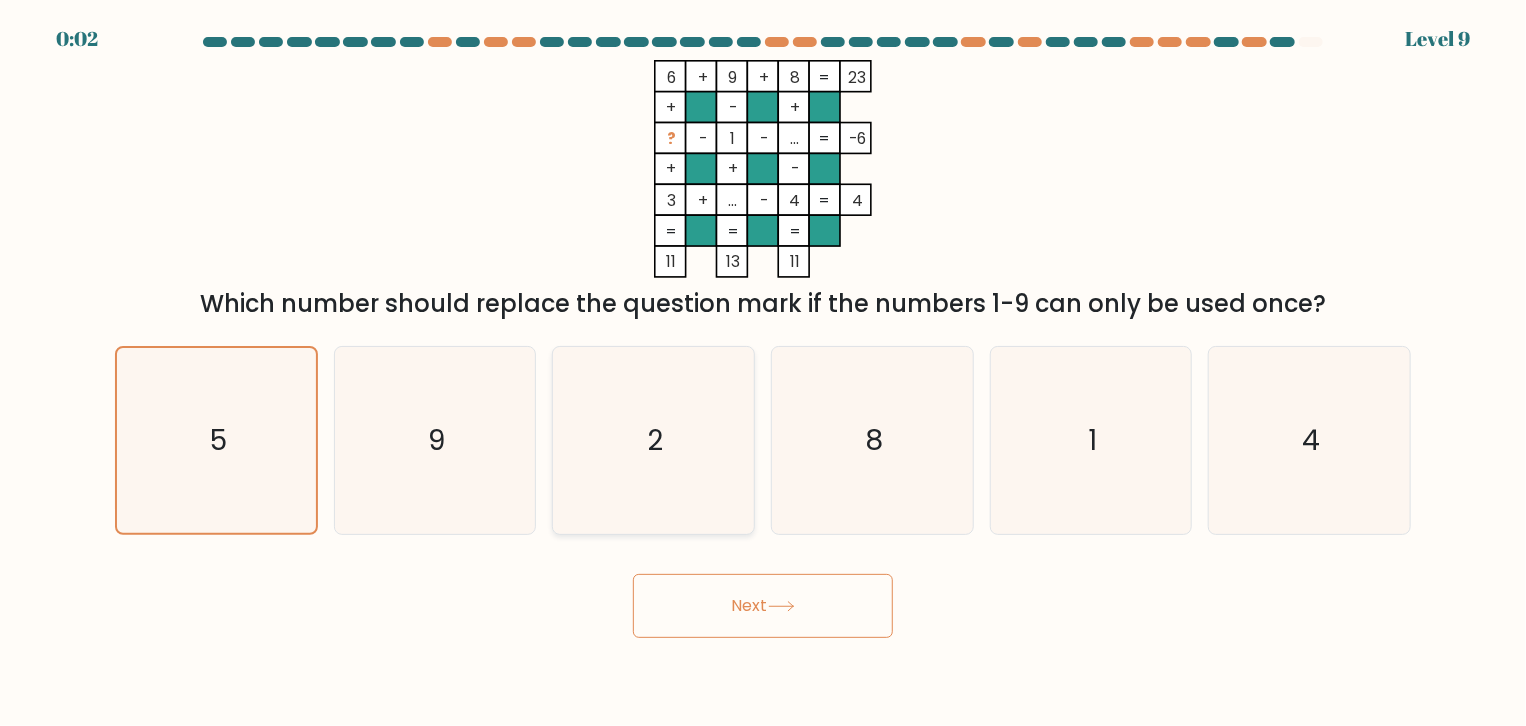 click on "2" 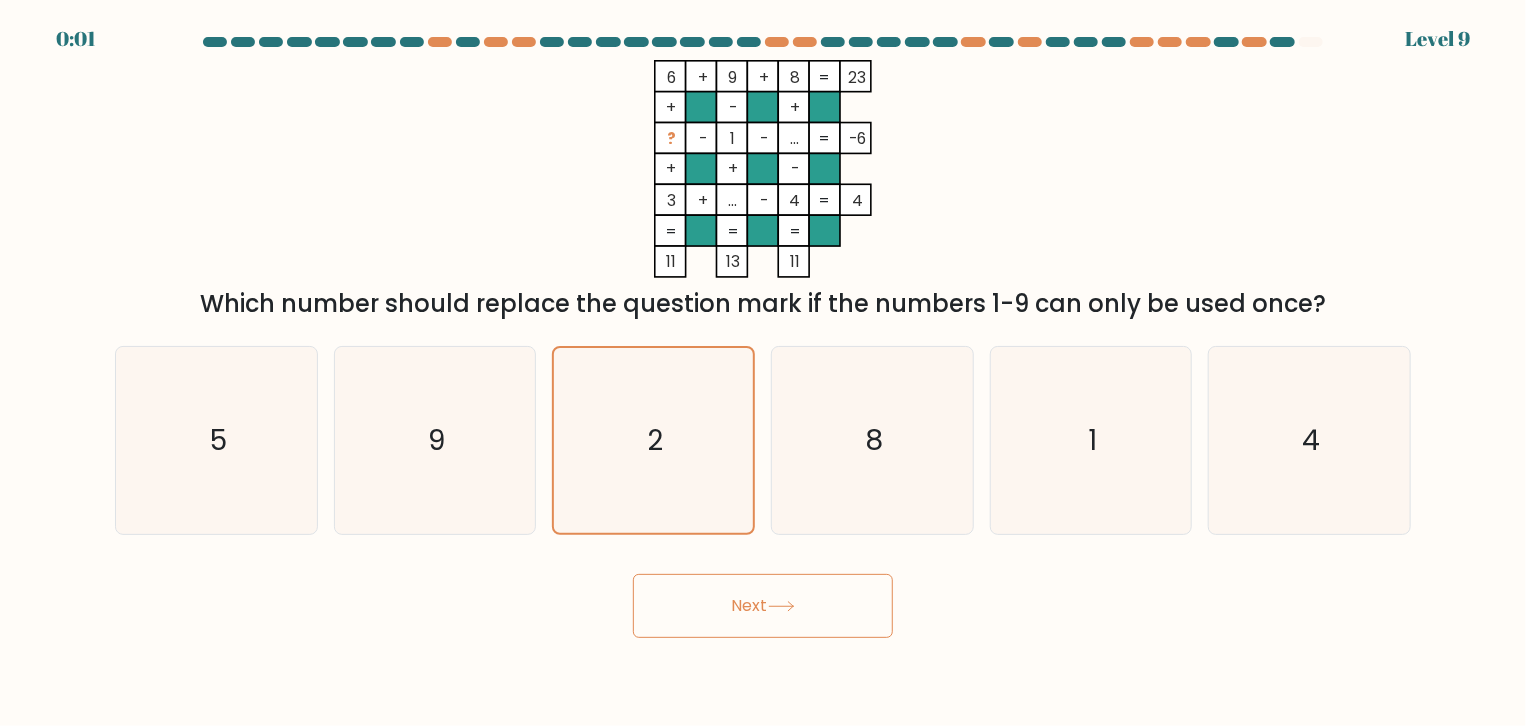 click on "Next" at bounding box center (763, 606) 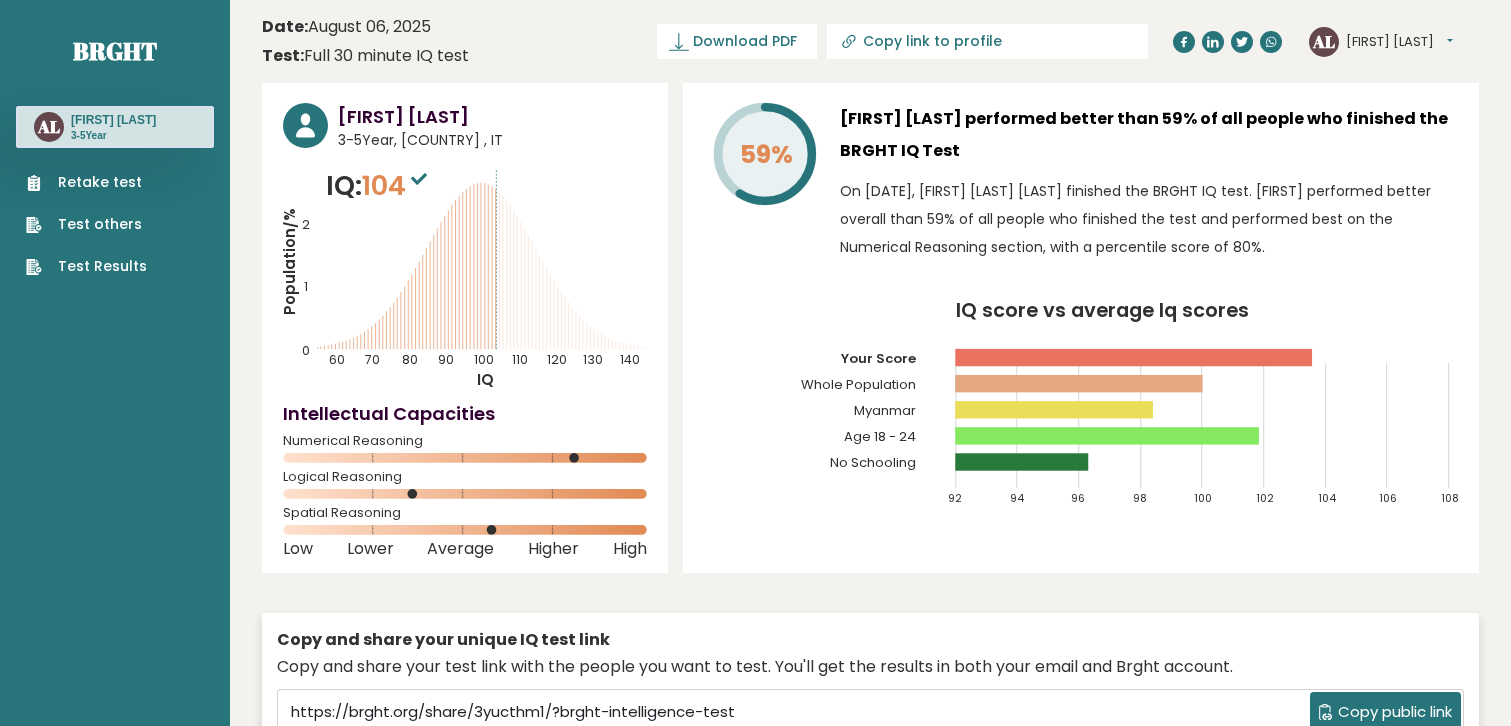 scroll, scrollTop: 0, scrollLeft: 0, axis: both 